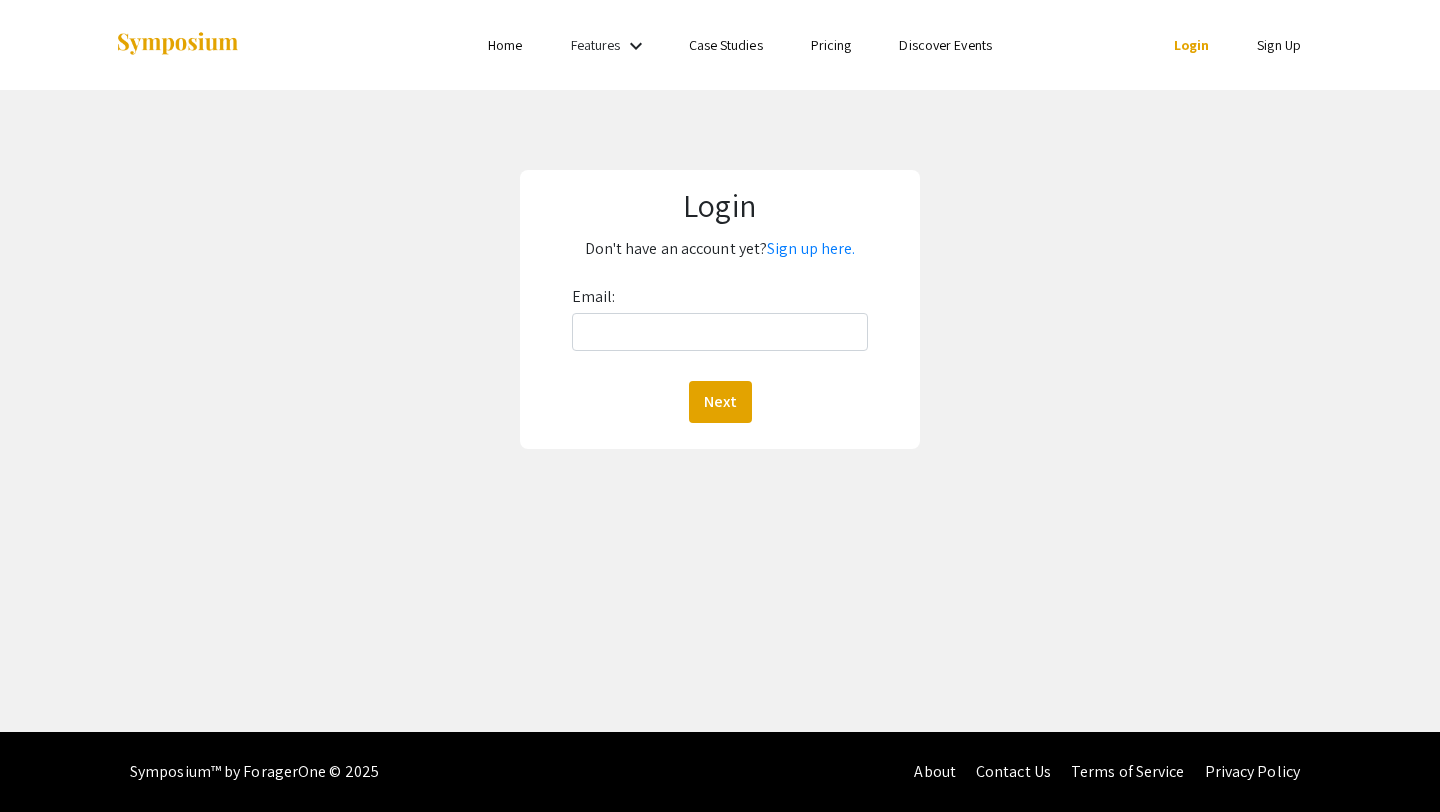 scroll, scrollTop: 0, scrollLeft: 0, axis: both 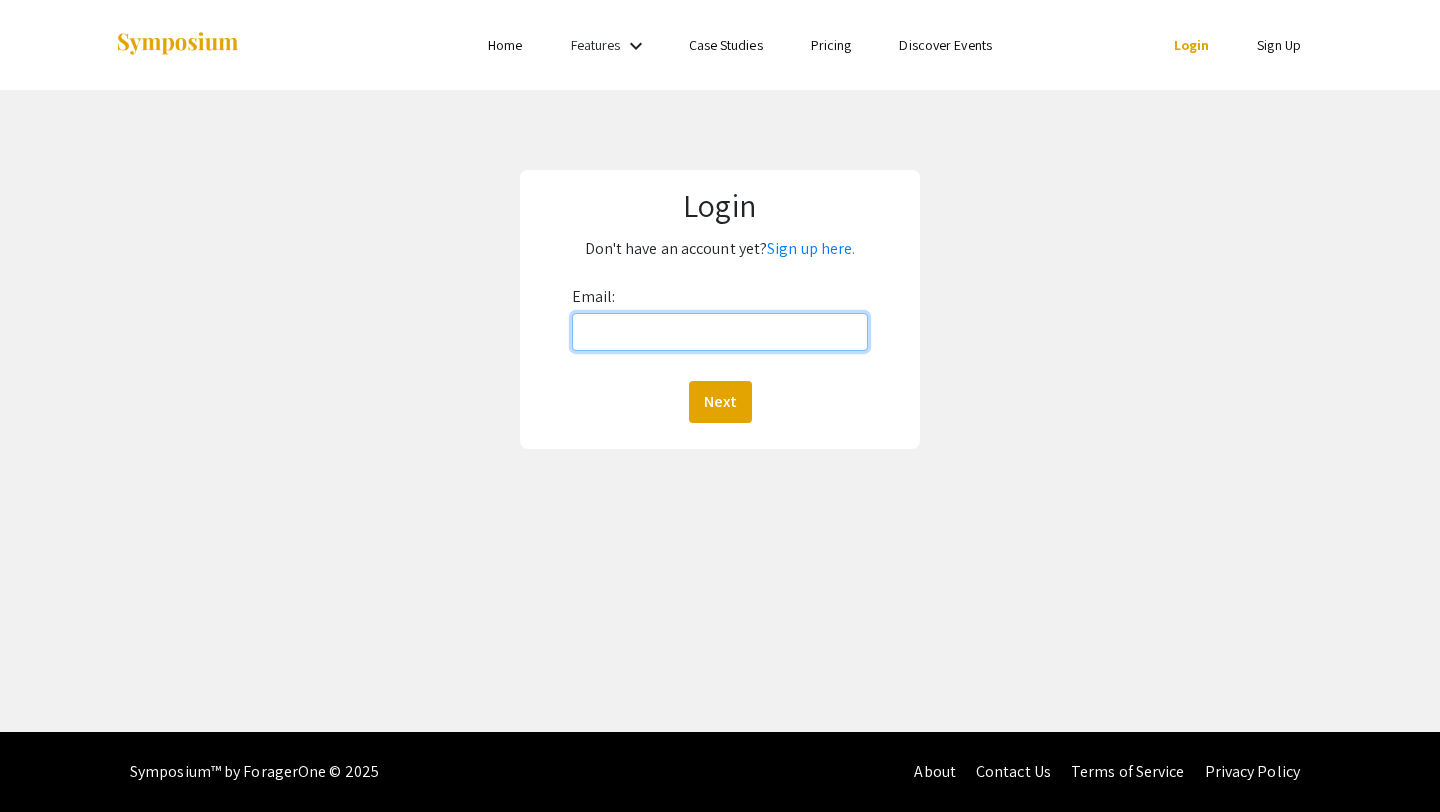 click on "Email:" at bounding box center [720, 332] 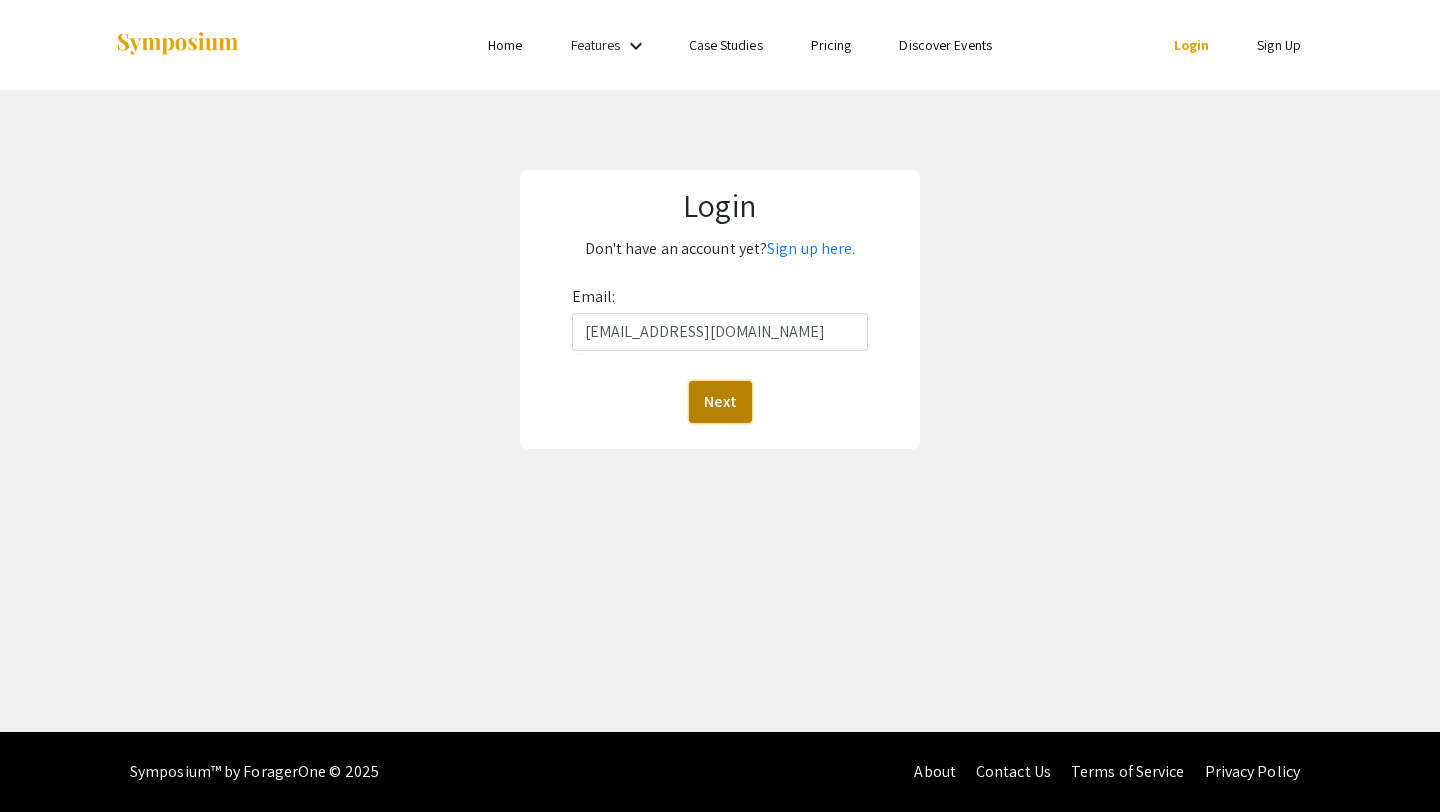 click on "Next" 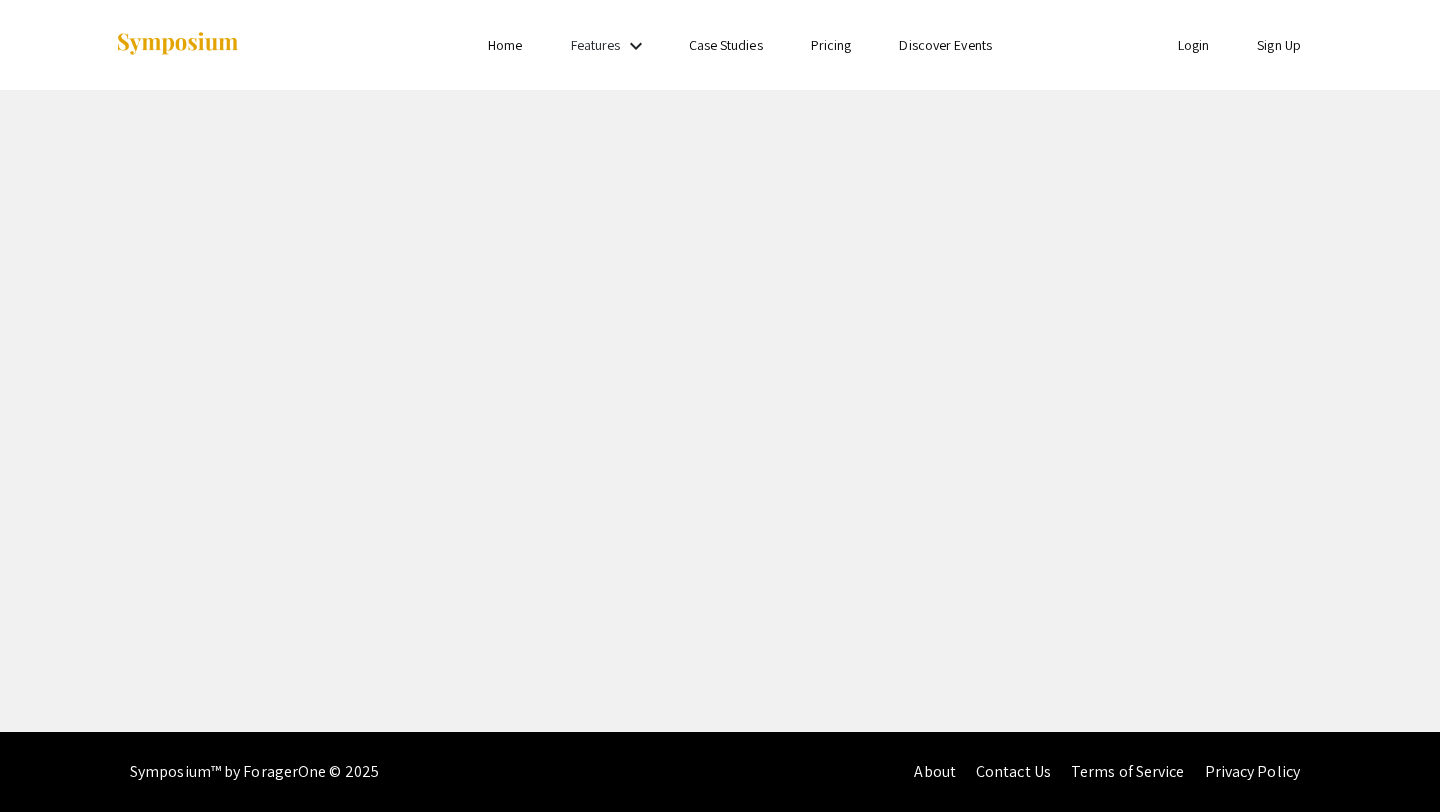 scroll, scrollTop: 0, scrollLeft: 0, axis: both 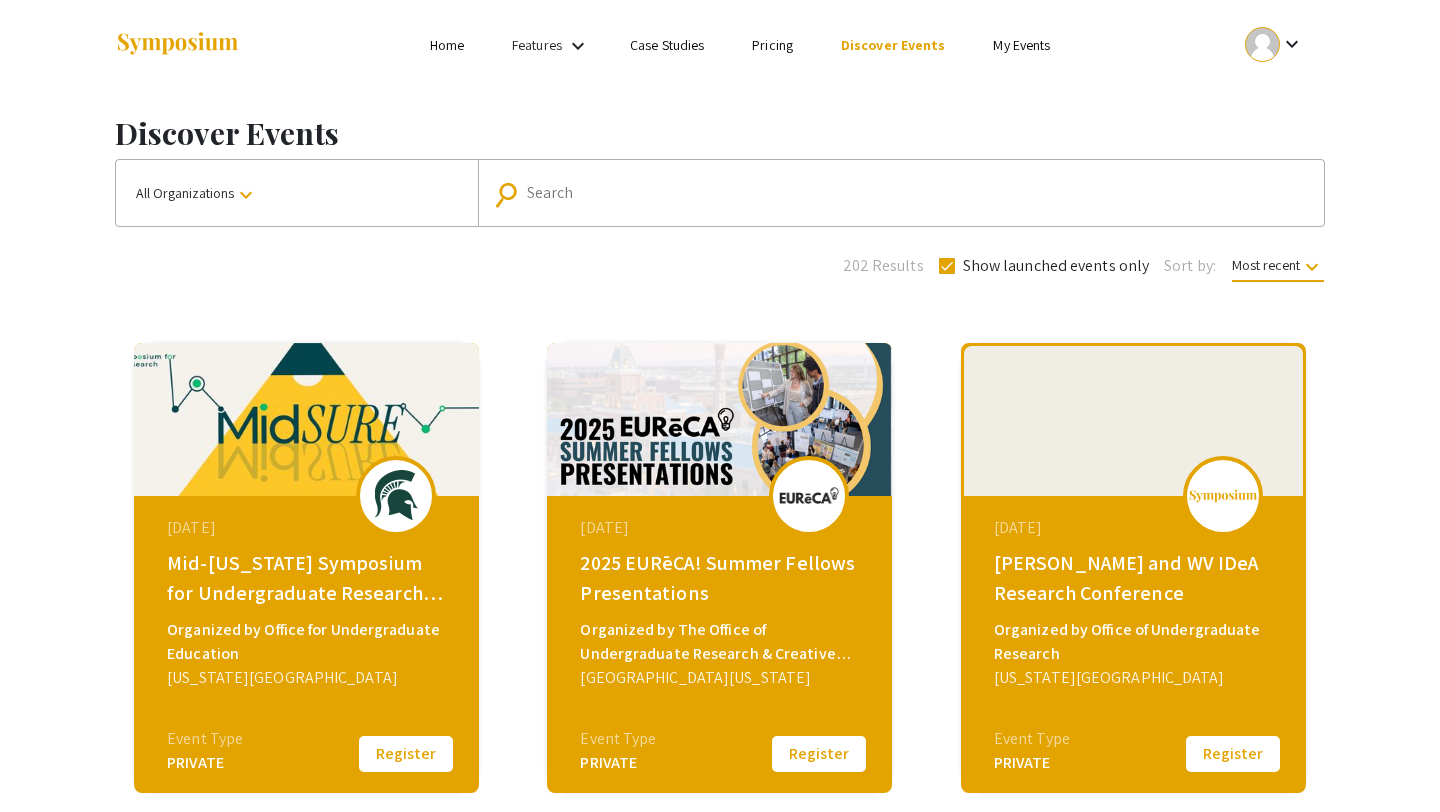 click on "keyboard_arrow_down" 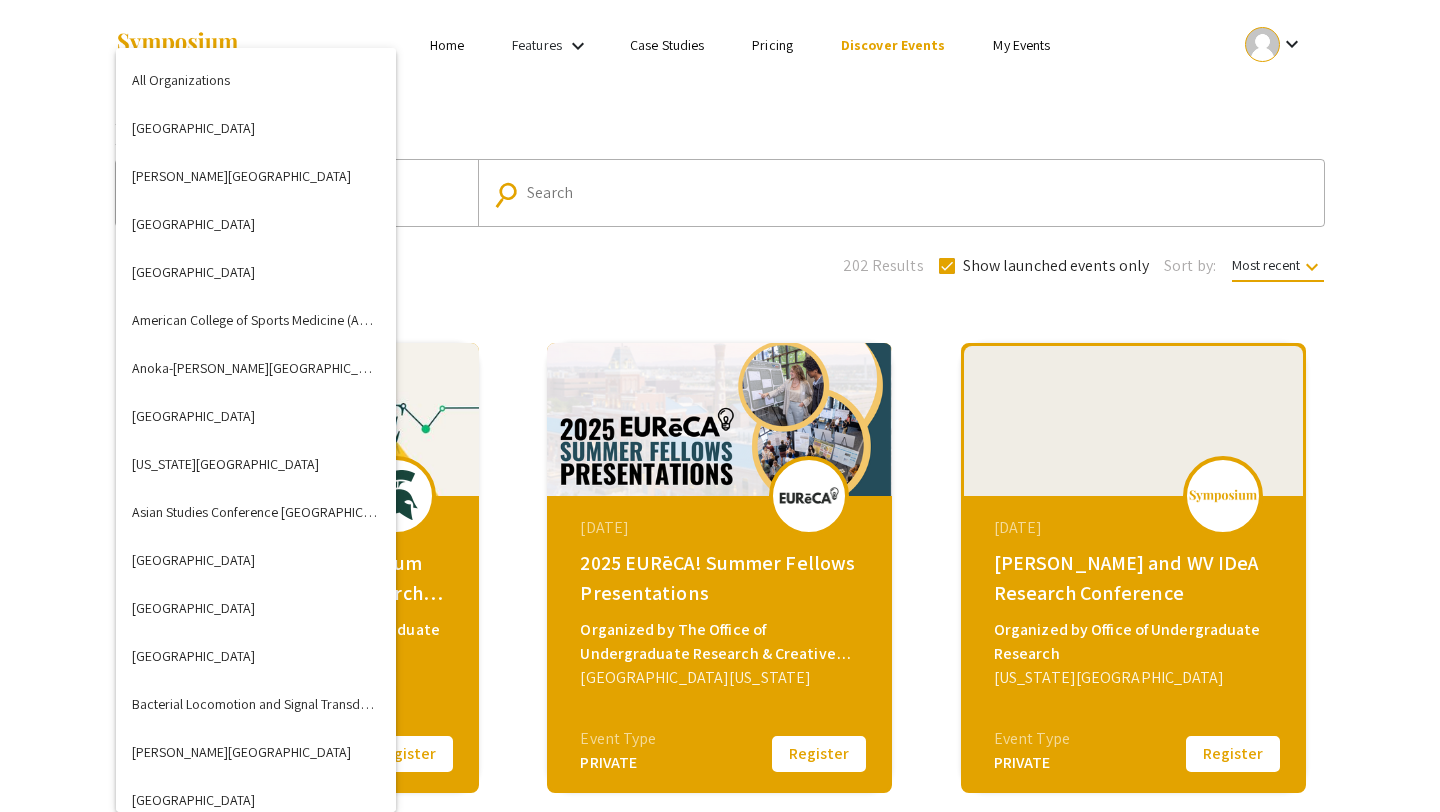click at bounding box center [720, 406] 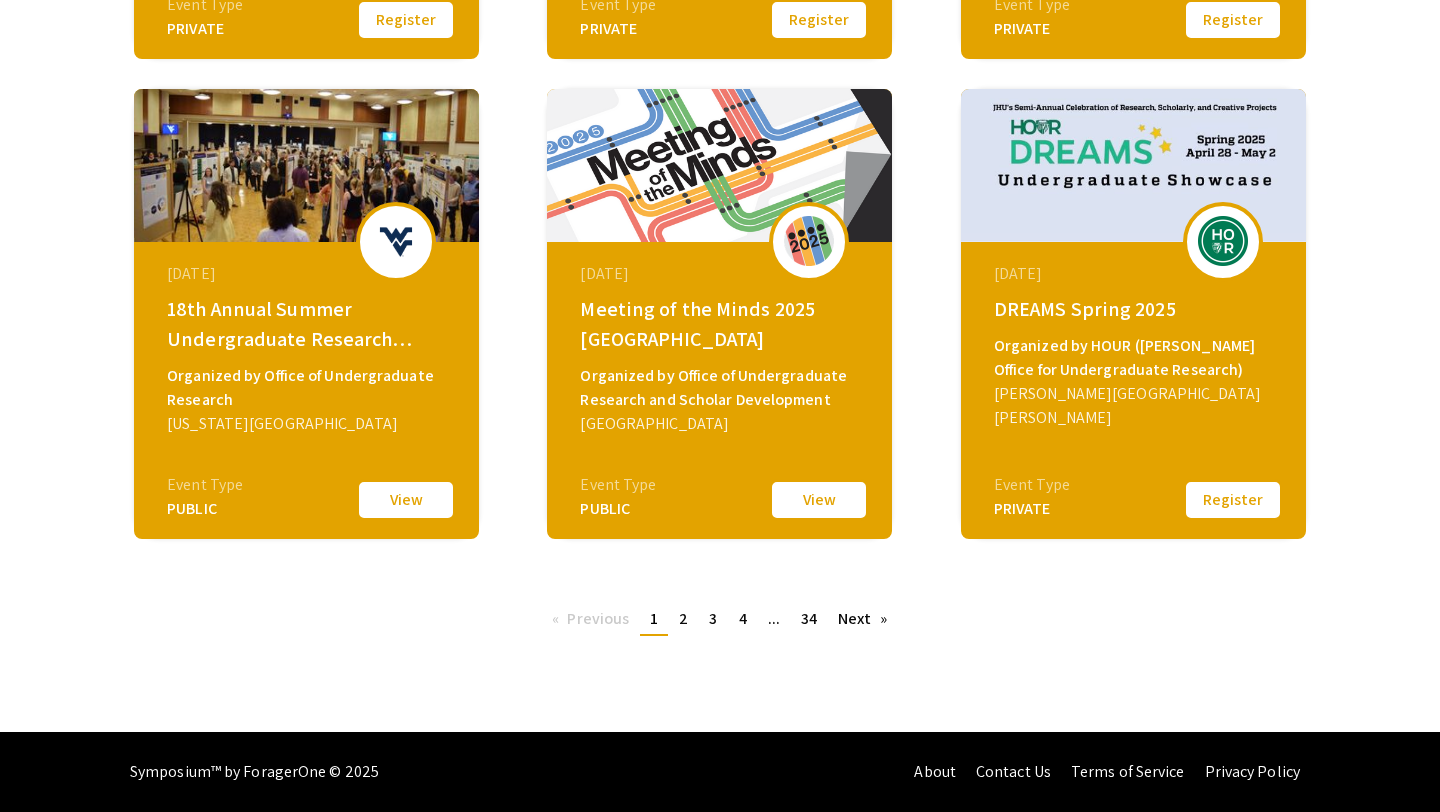 scroll, scrollTop: 0, scrollLeft: 0, axis: both 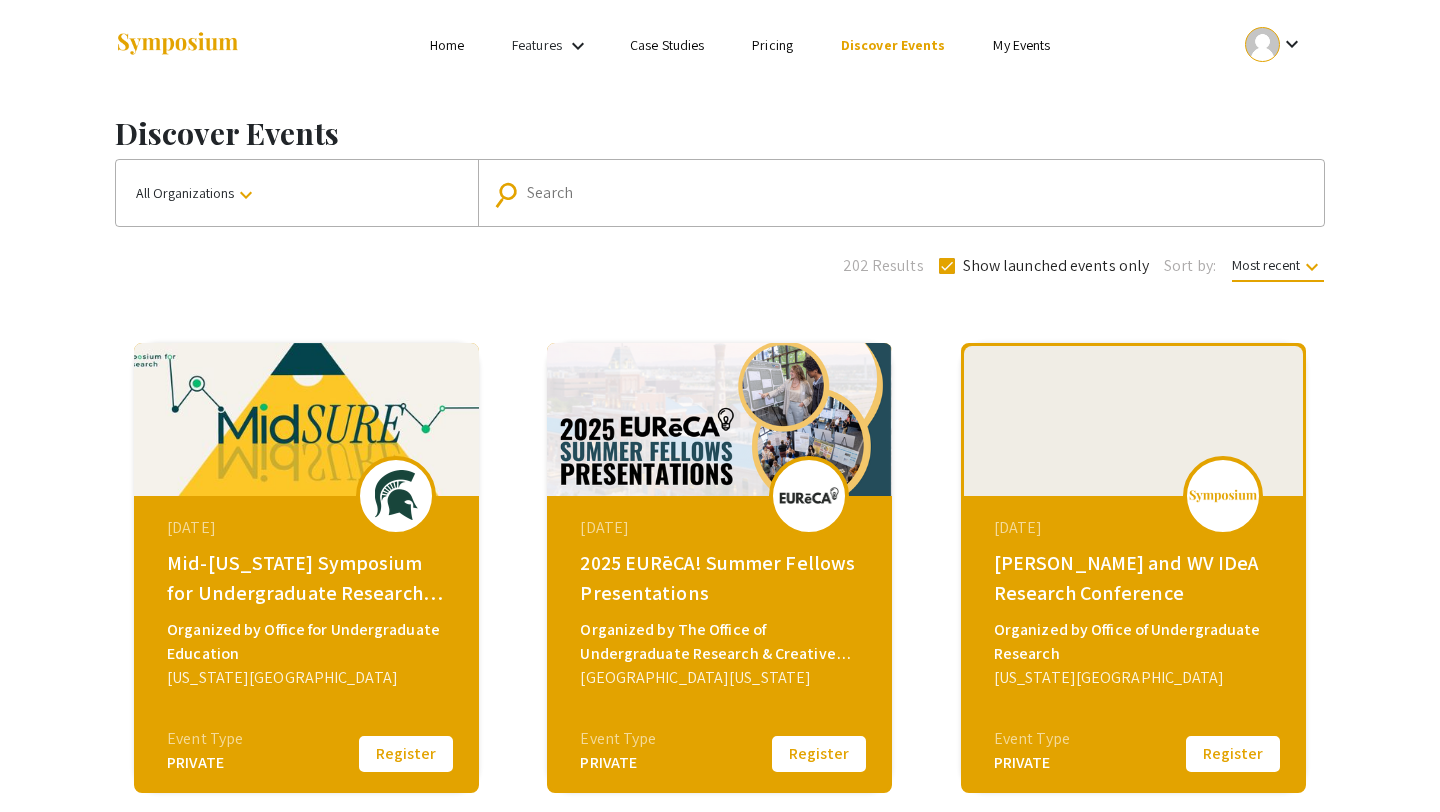 click on "keyboard_arrow_down" 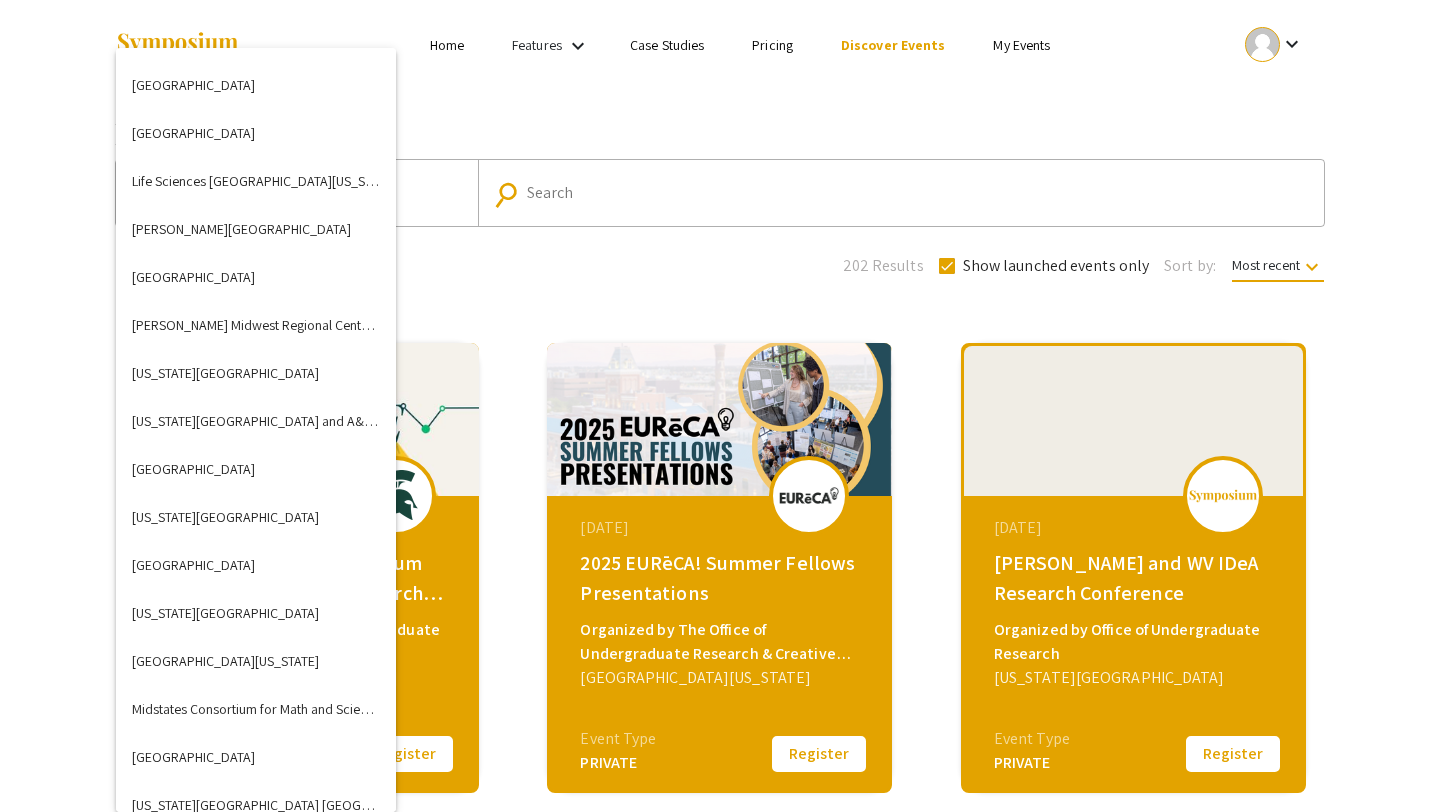 scroll, scrollTop: 3170, scrollLeft: 0, axis: vertical 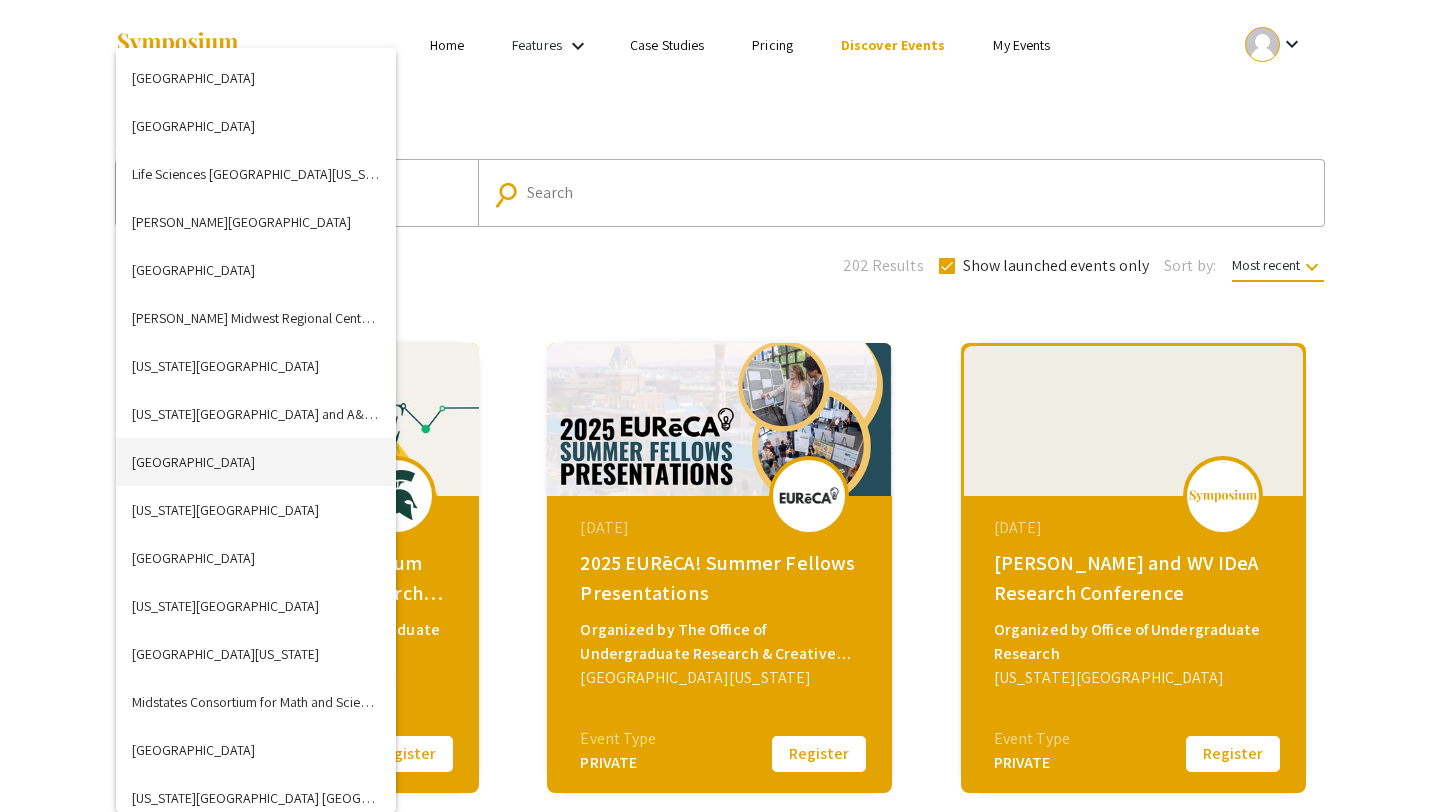 click on "Luther College" at bounding box center (256, 462) 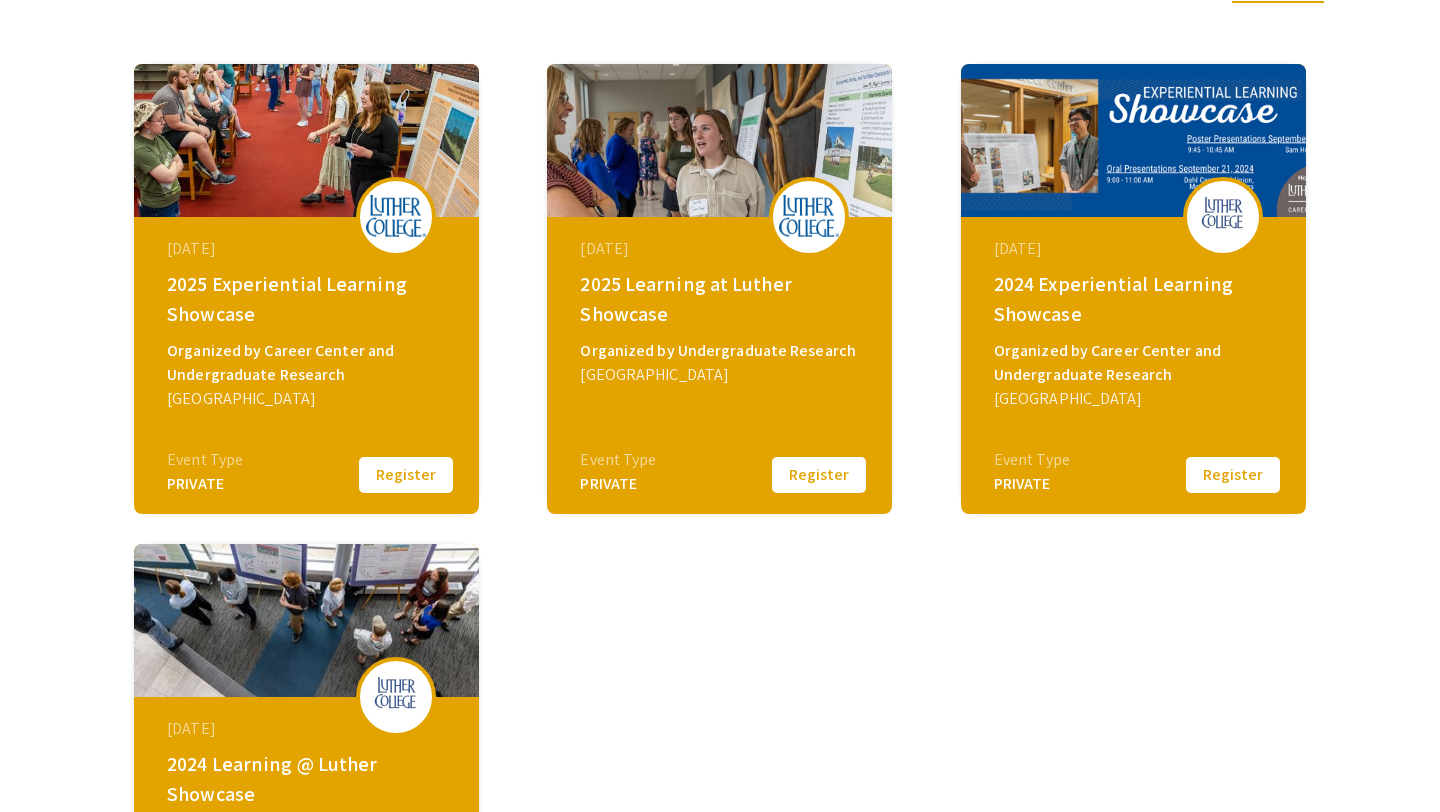 scroll, scrollTop: 280, scrollLeft: 0, axis: vertical 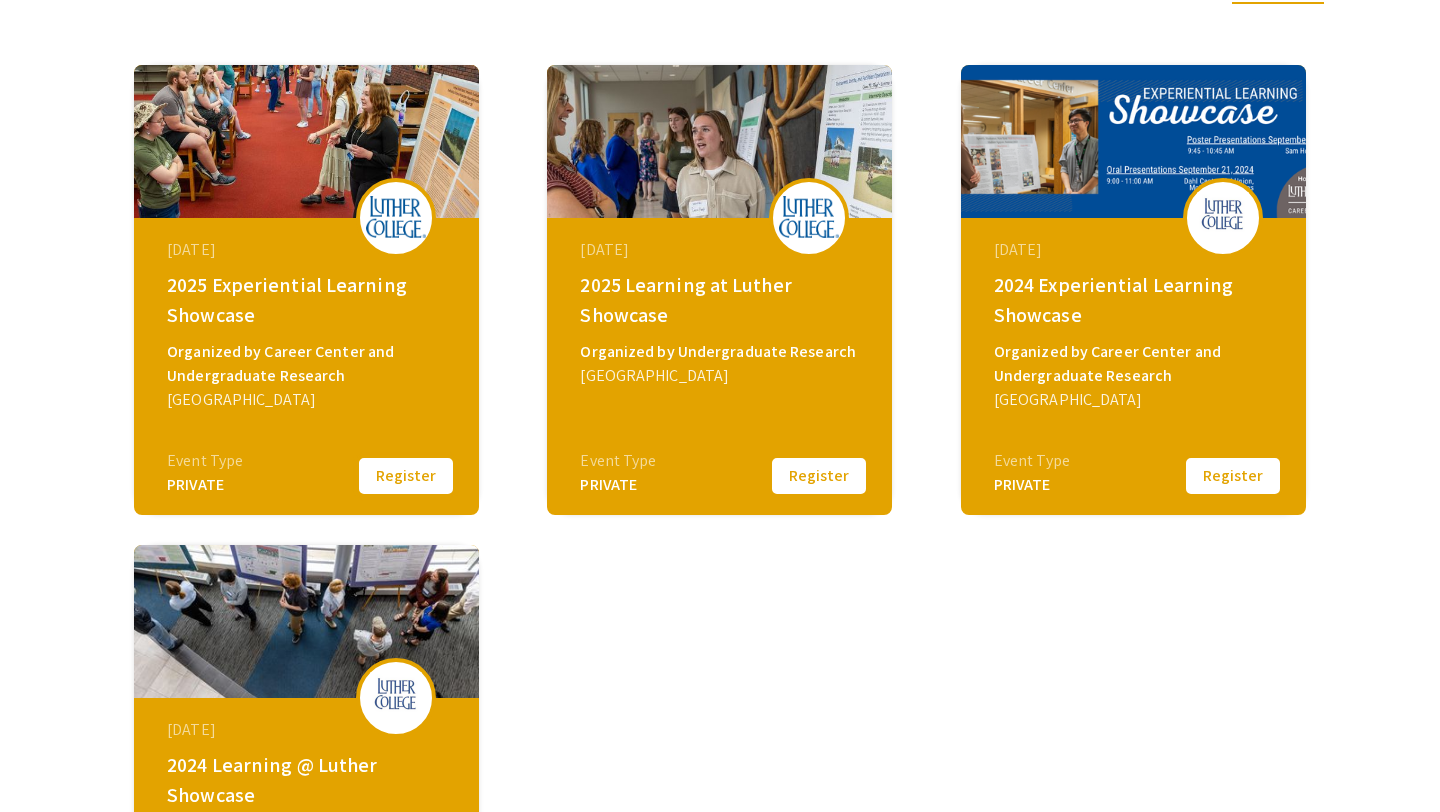 click on "Register" 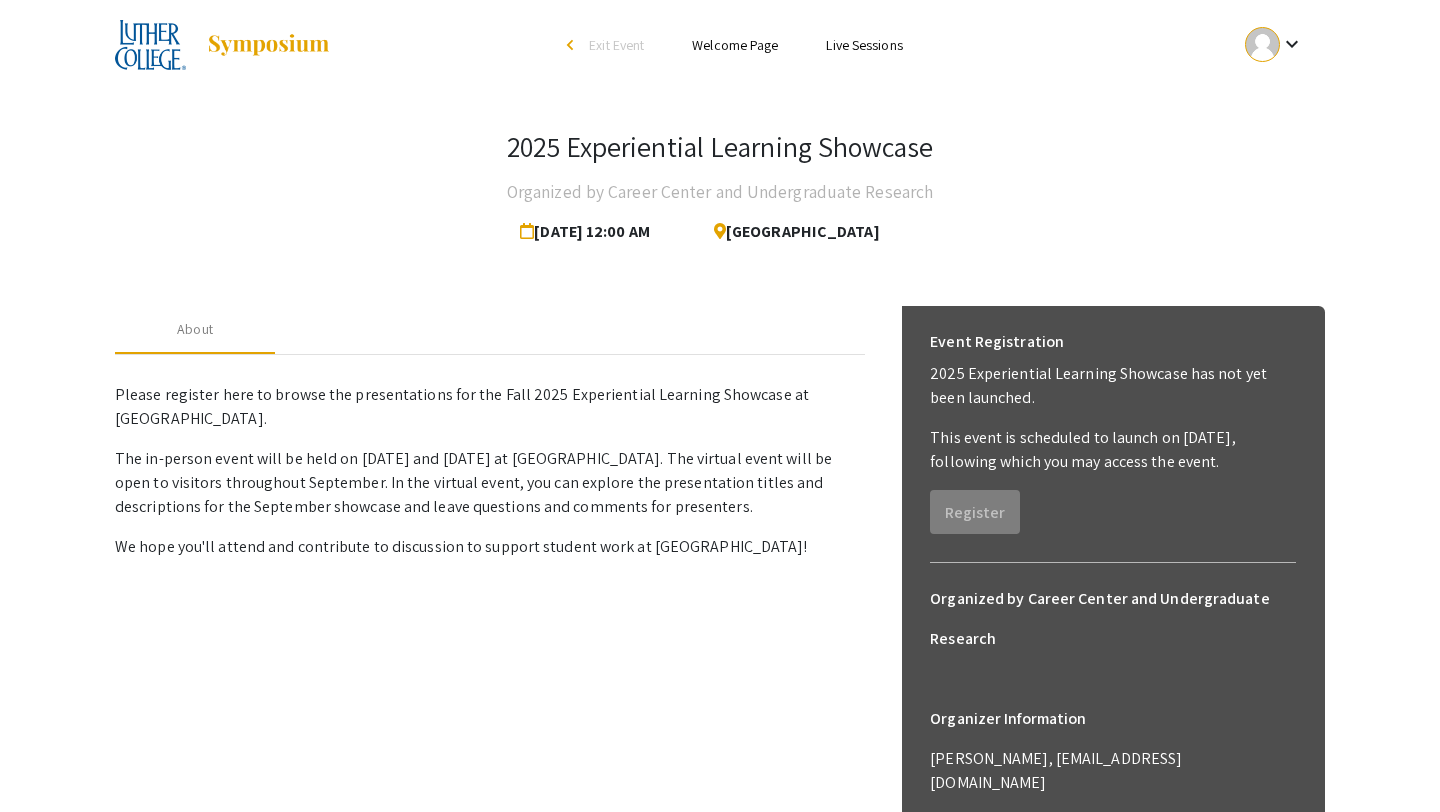 scroll, scrollTop: 130, scrollLeft: 0, axis: vertical 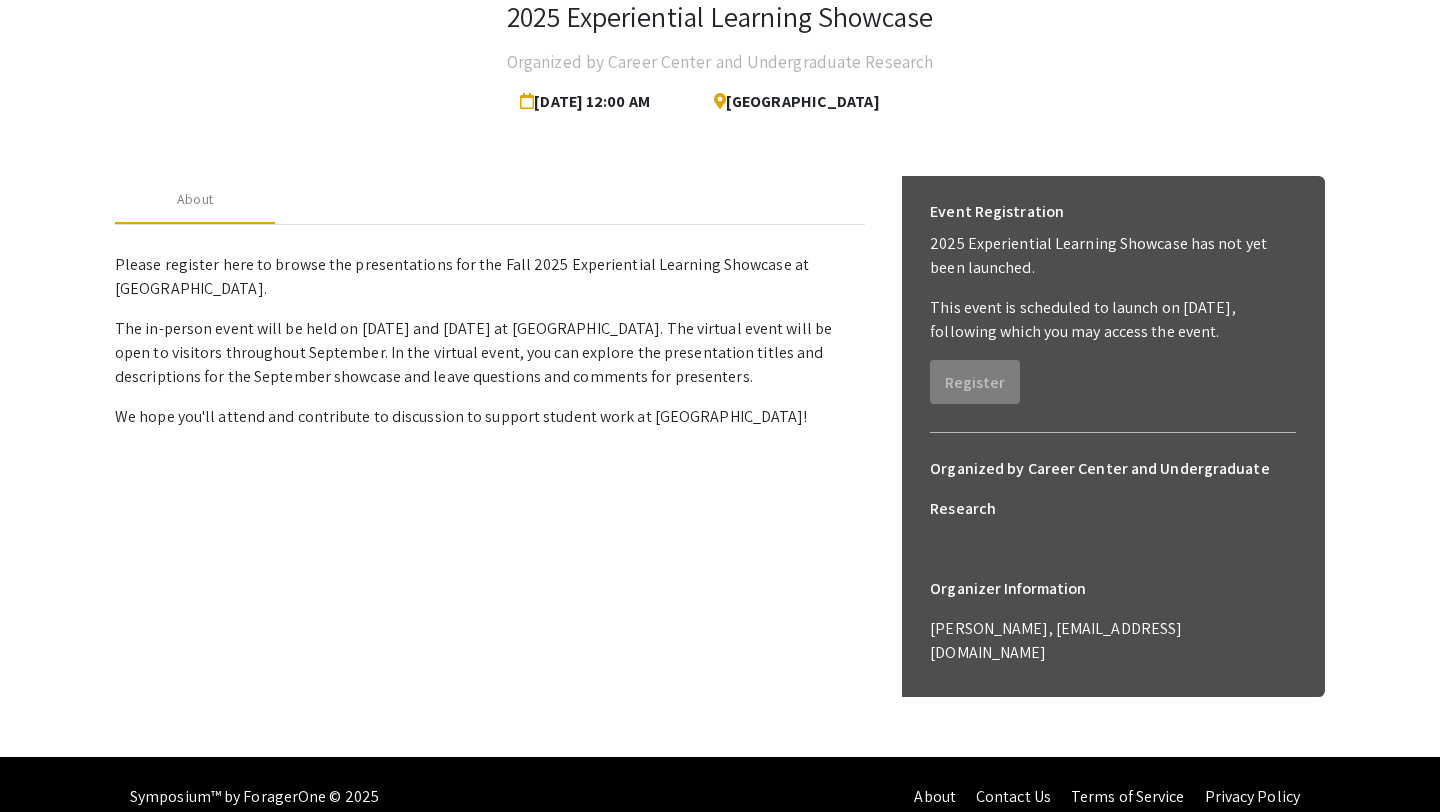 click on "About Please register here to browse the presentations for the Fall 2025 Experiential Learning Showcase at Luther College. The in-person event will be held on September 18 and 20, 2025 at Luther College. The virtual event will be open to visitors throughout September. In the virtual event, you can explore the presentation titles and descriptions for the September showcase and leave questions and comments for presenters. We hope you'll attend and contribute to discussion to support student work at Luther College!" 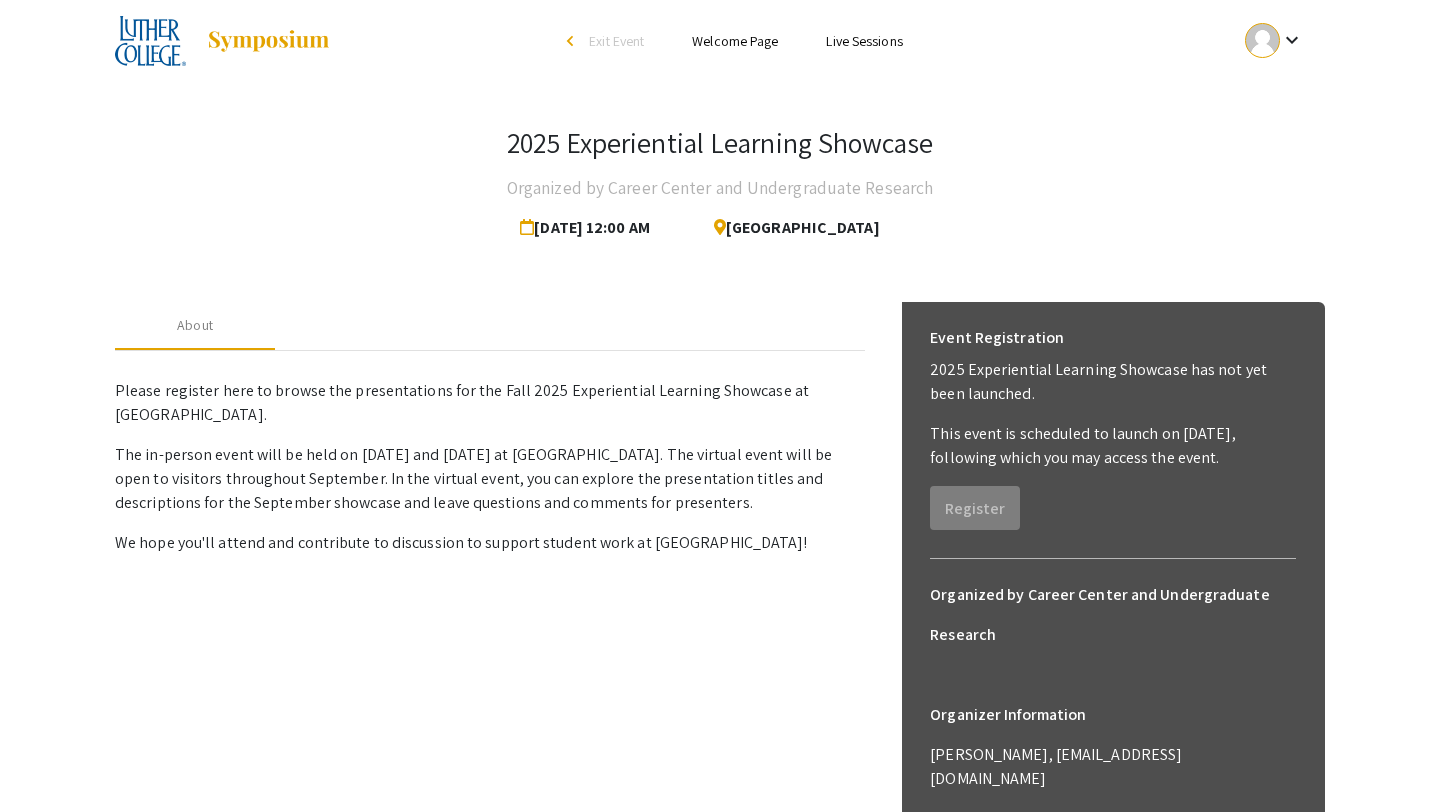 scroll, scrollTop: 0, scrollLeft: 0, axis: both 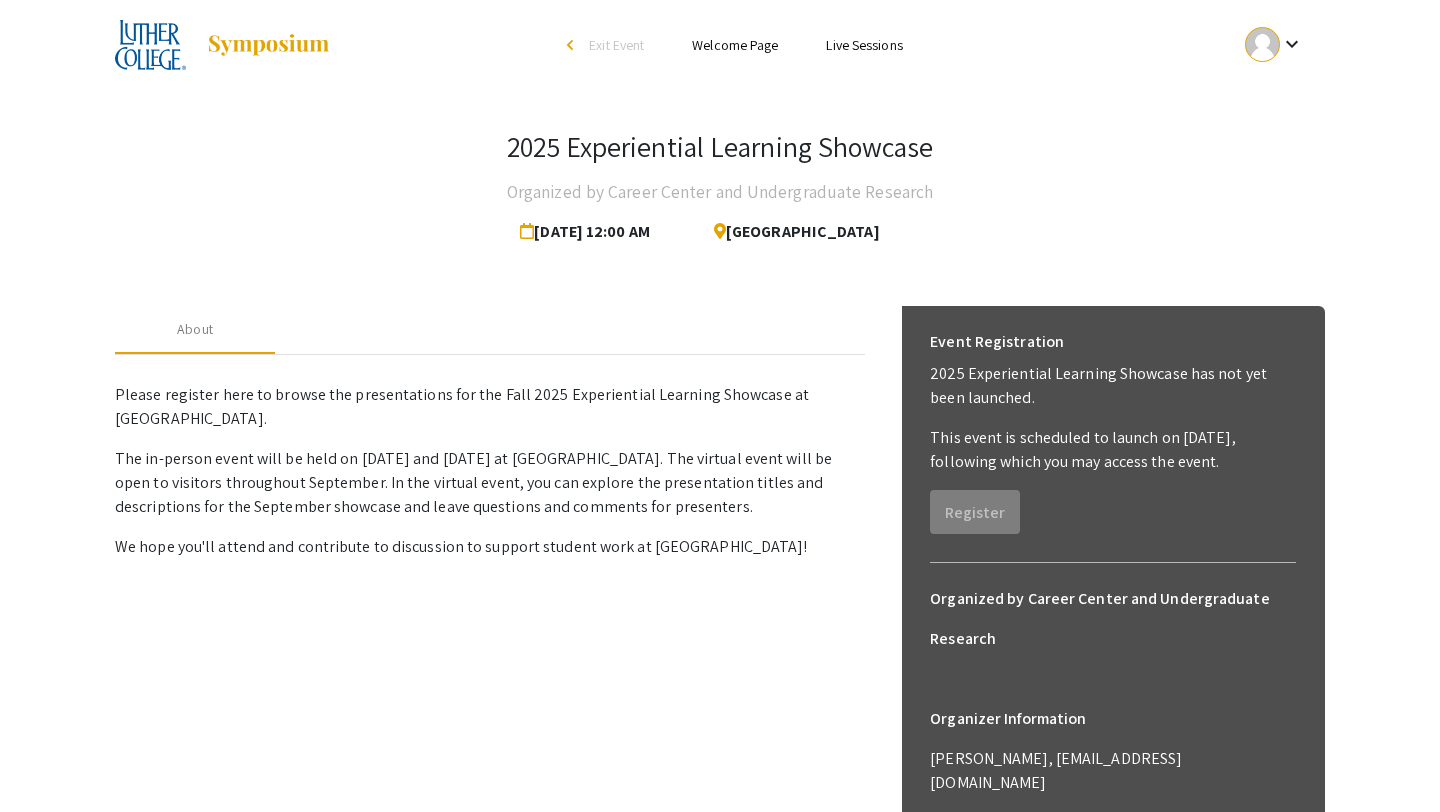 click on "This event is scheduled to launch on Sep 8, 2025, following which you may access the event." 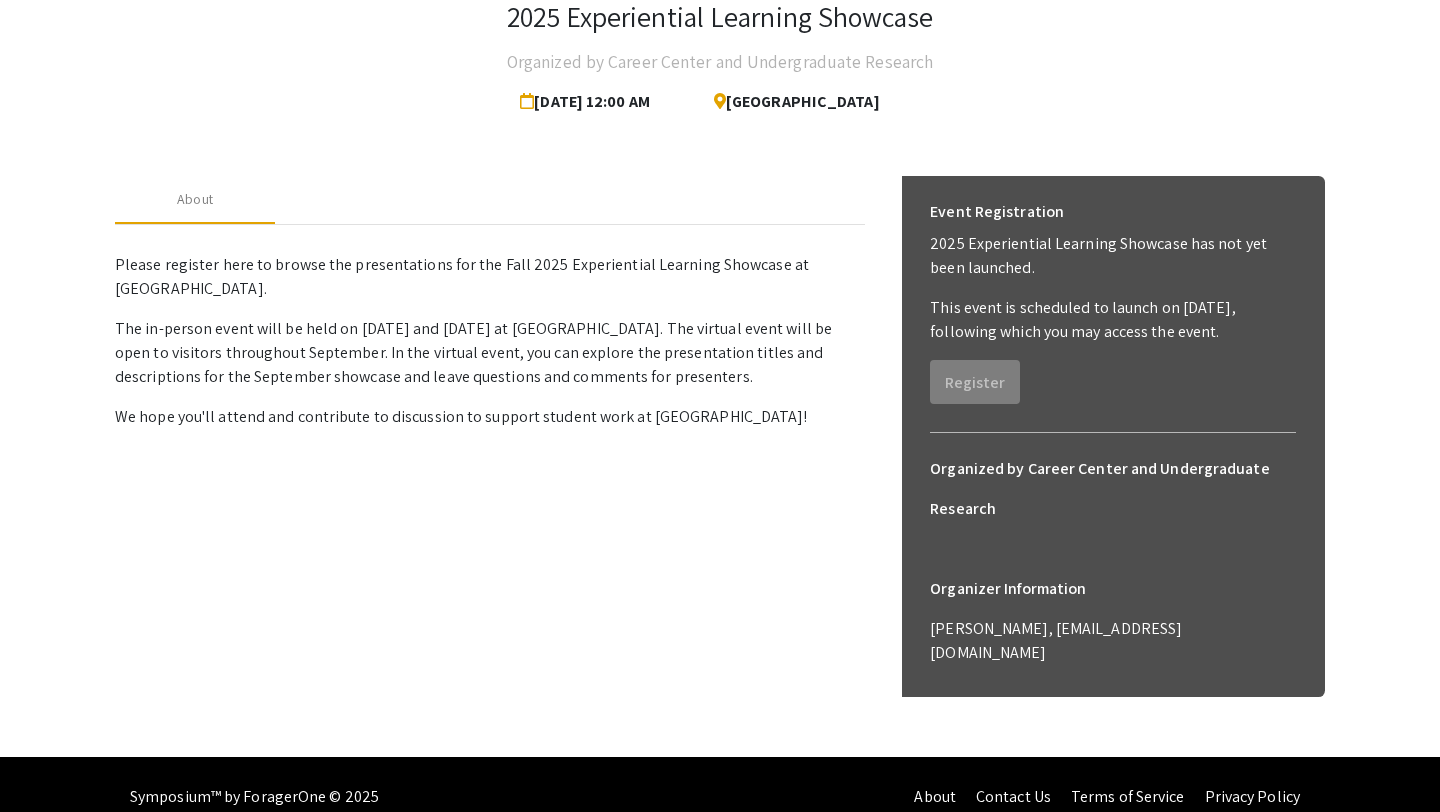 scroll, scrollTop: 0, scrollLeft: 0, axis: both 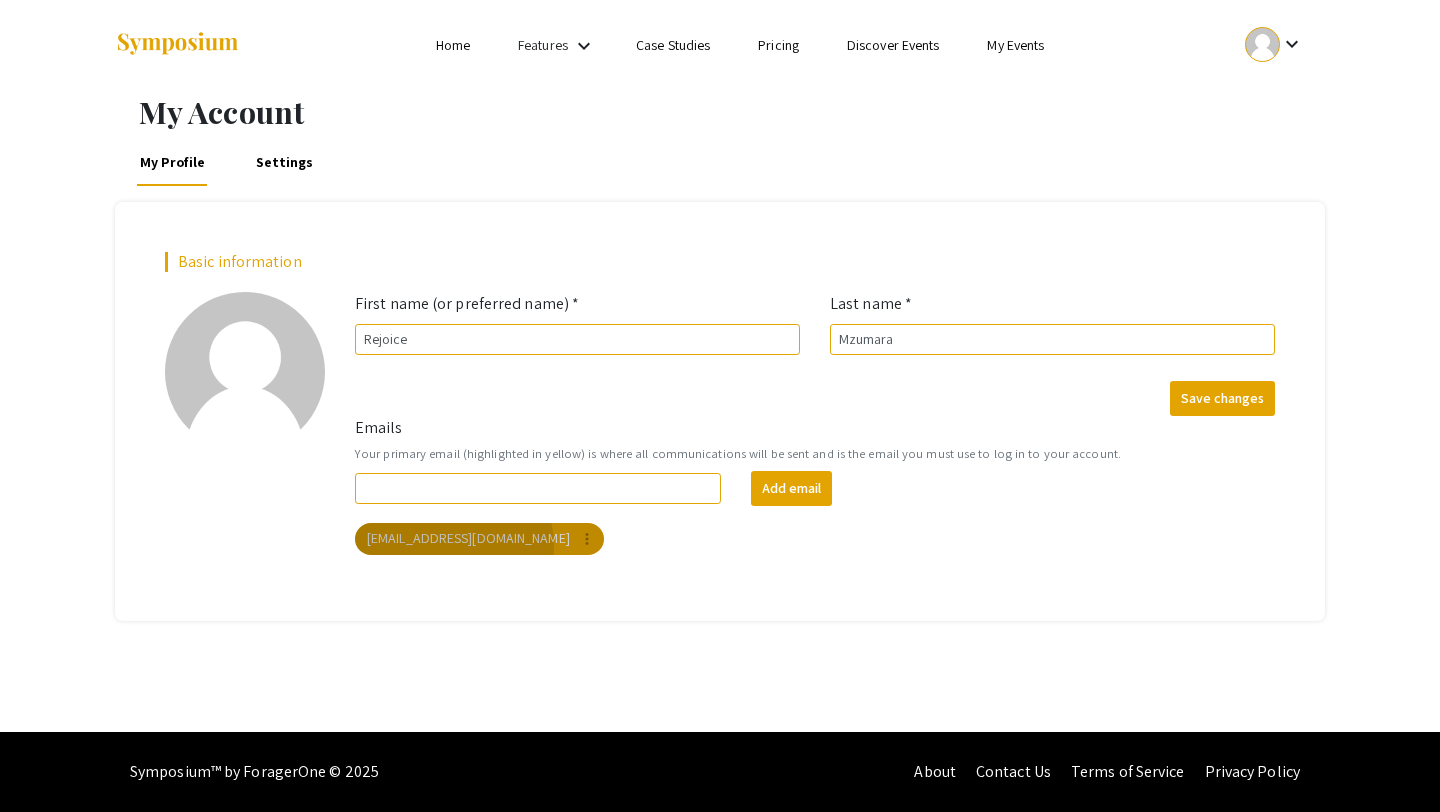 click on "[EMAIL_ADDRESS][DOMAIN_NAME]  more_vert" at bounding box center [479, 539] 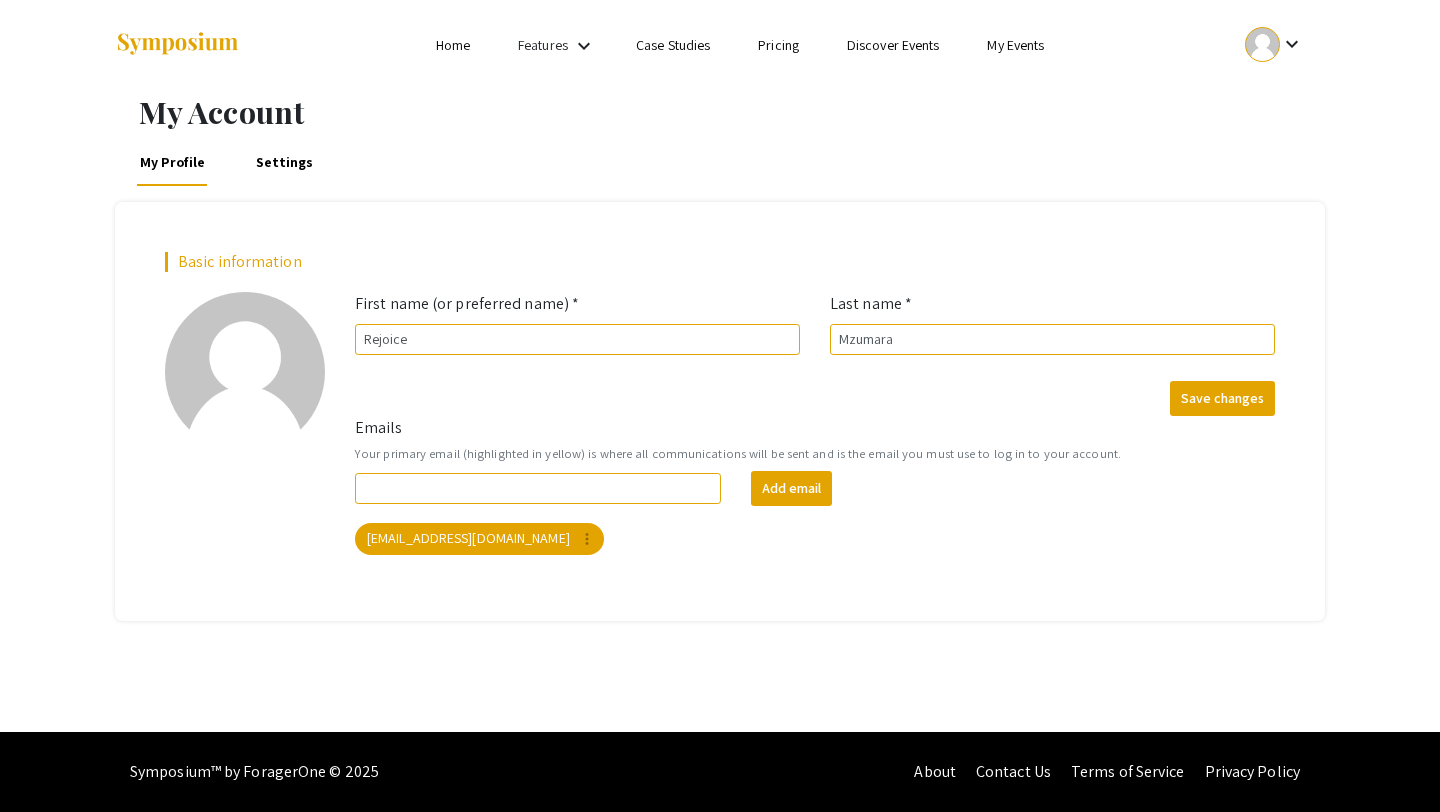 click on "Emails  Your primary email (highlighted in yellow) is where all communications will be sent and is the email you must use to log in to your account.  Add email  [EMAIL_ADDRESS][DOMAIN_NAME]  more_vert" 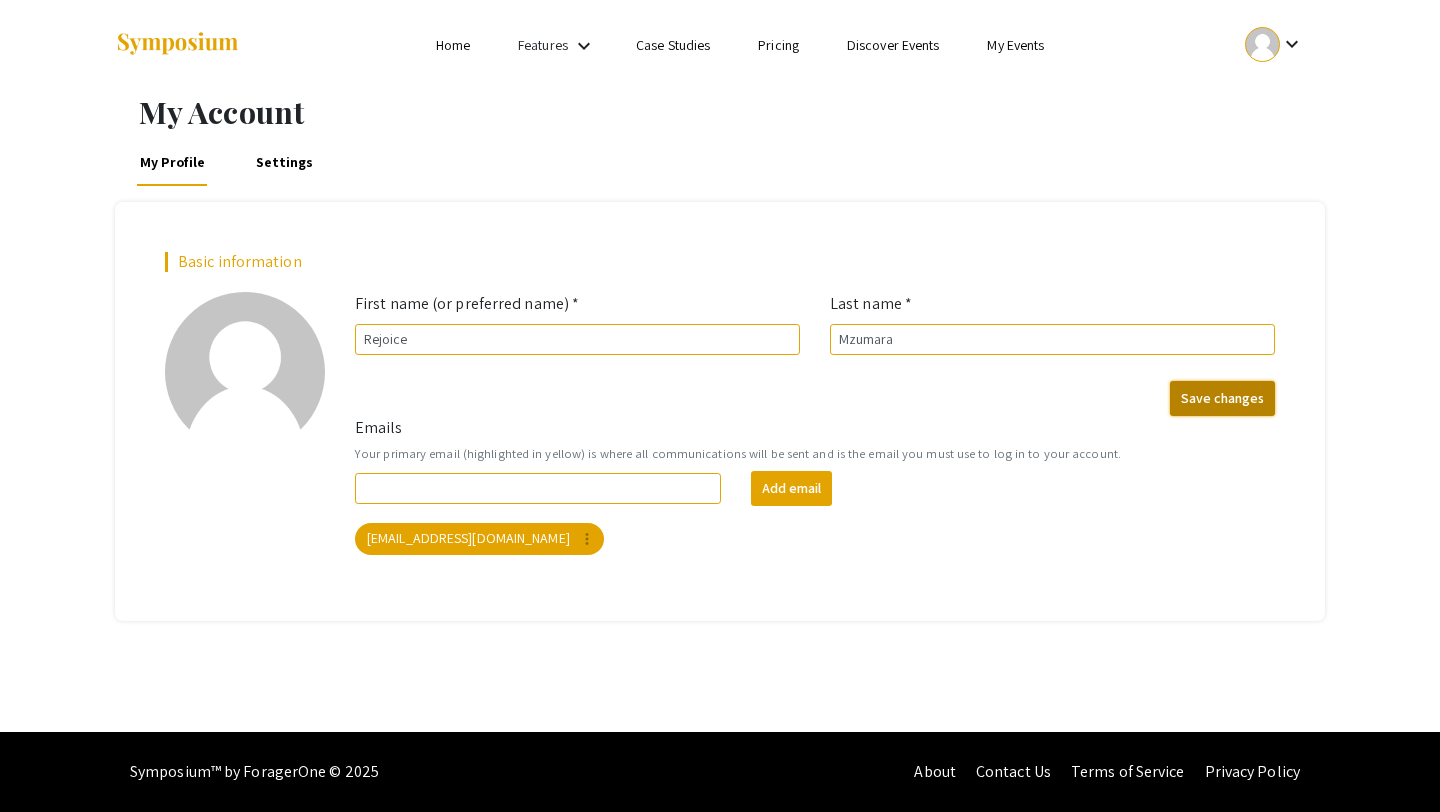 click on "Save changes" 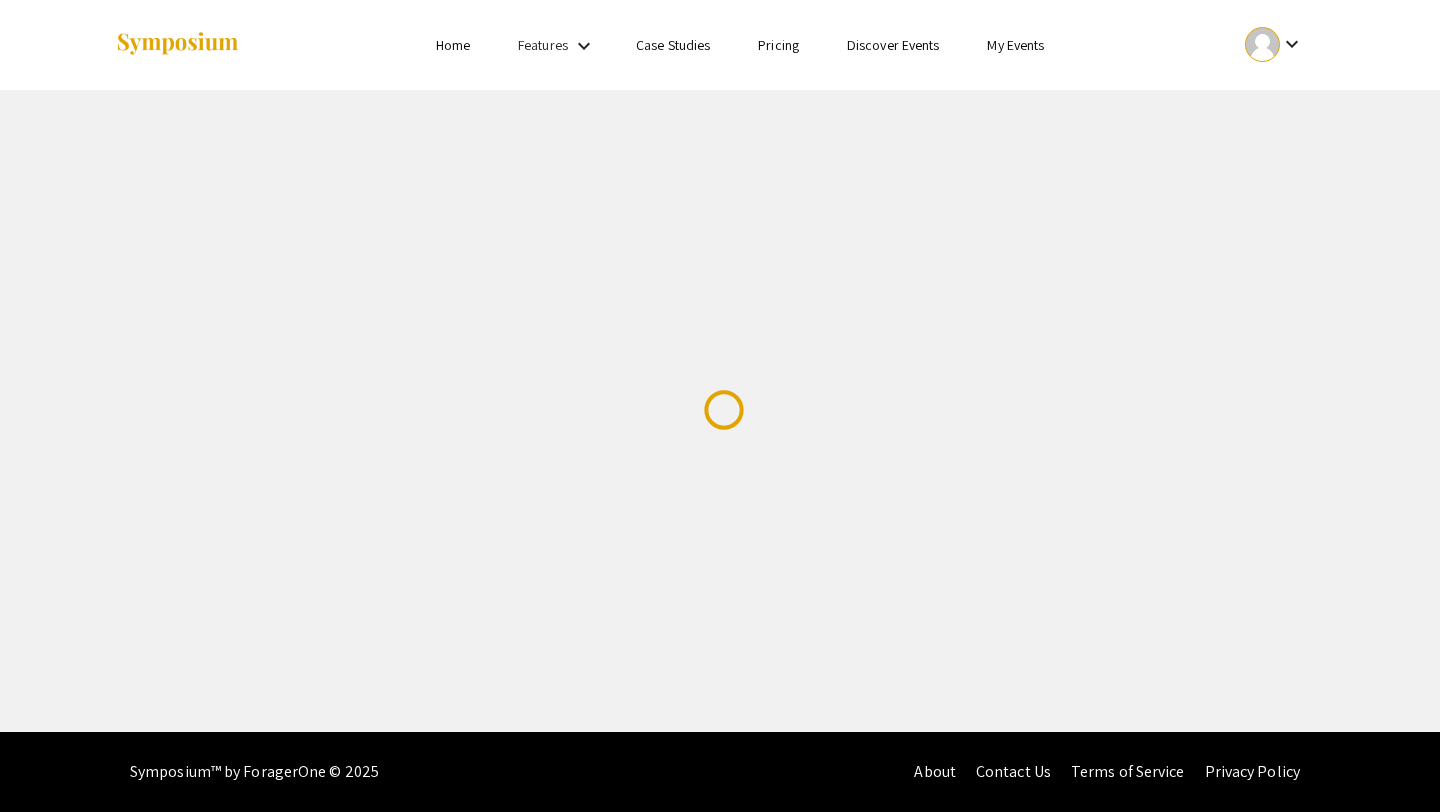 scroll, scrollTop: 0, scrollLeft: 0, axis: both 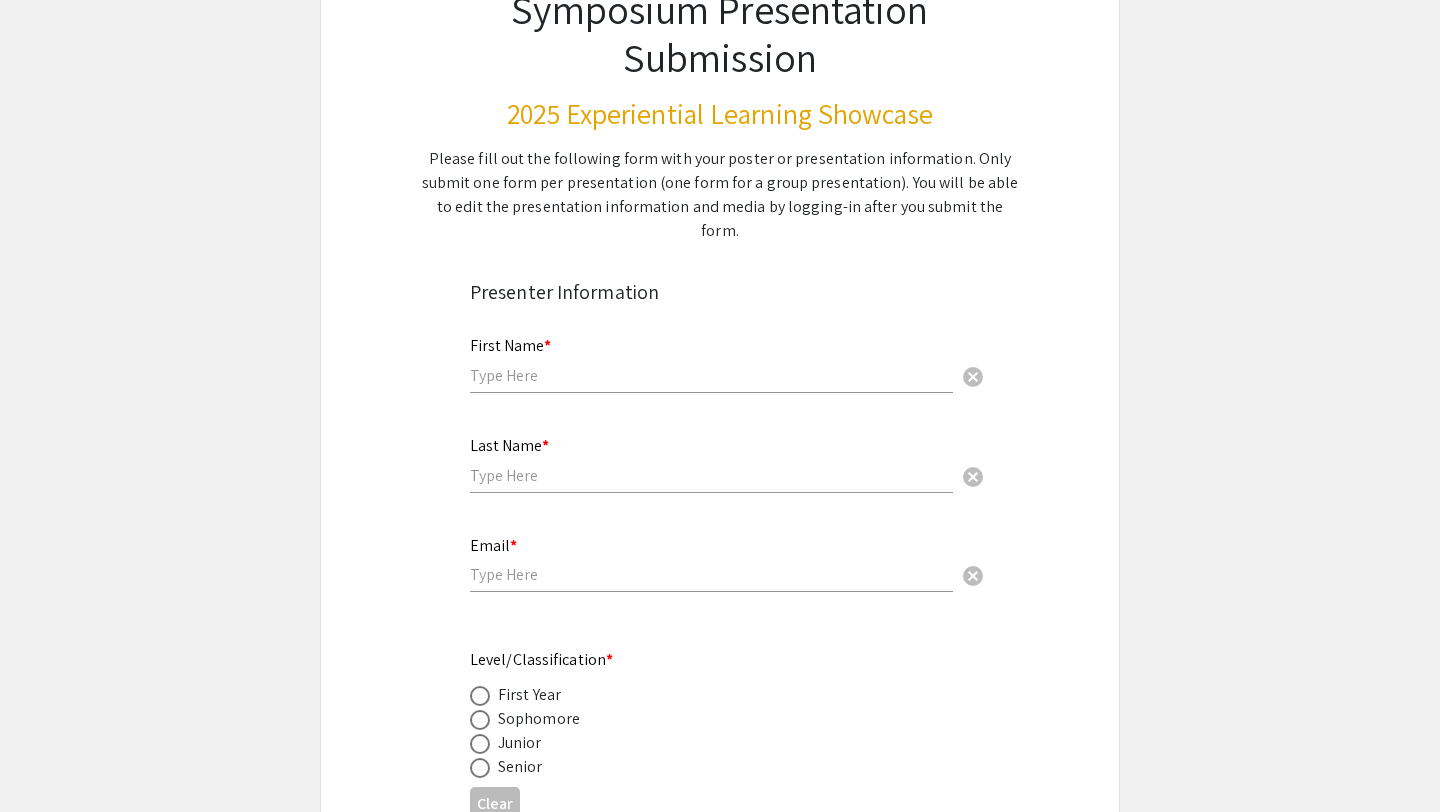 click at bounding box center [711, 375] 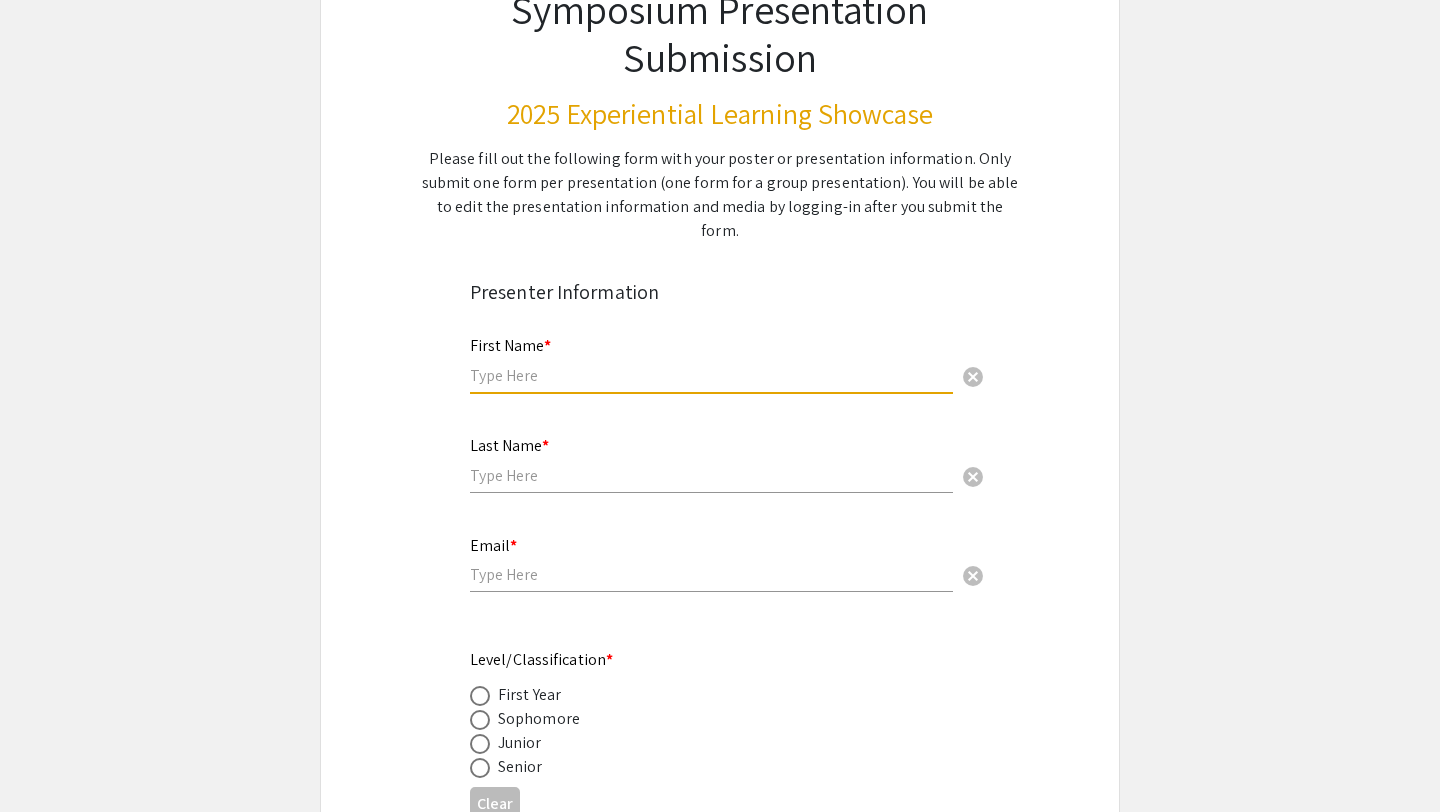 type on "Rejoice" 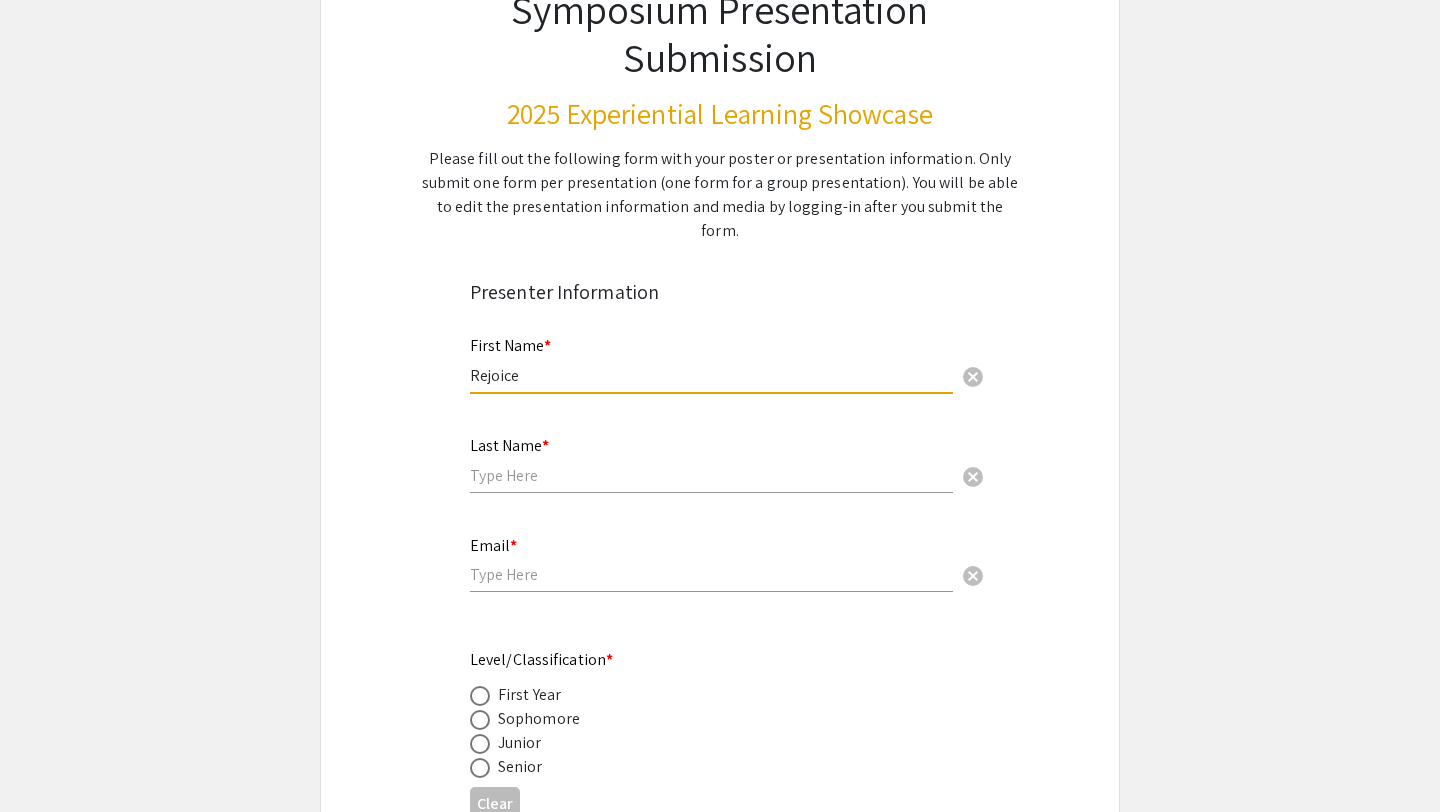 type on "Mzumara" 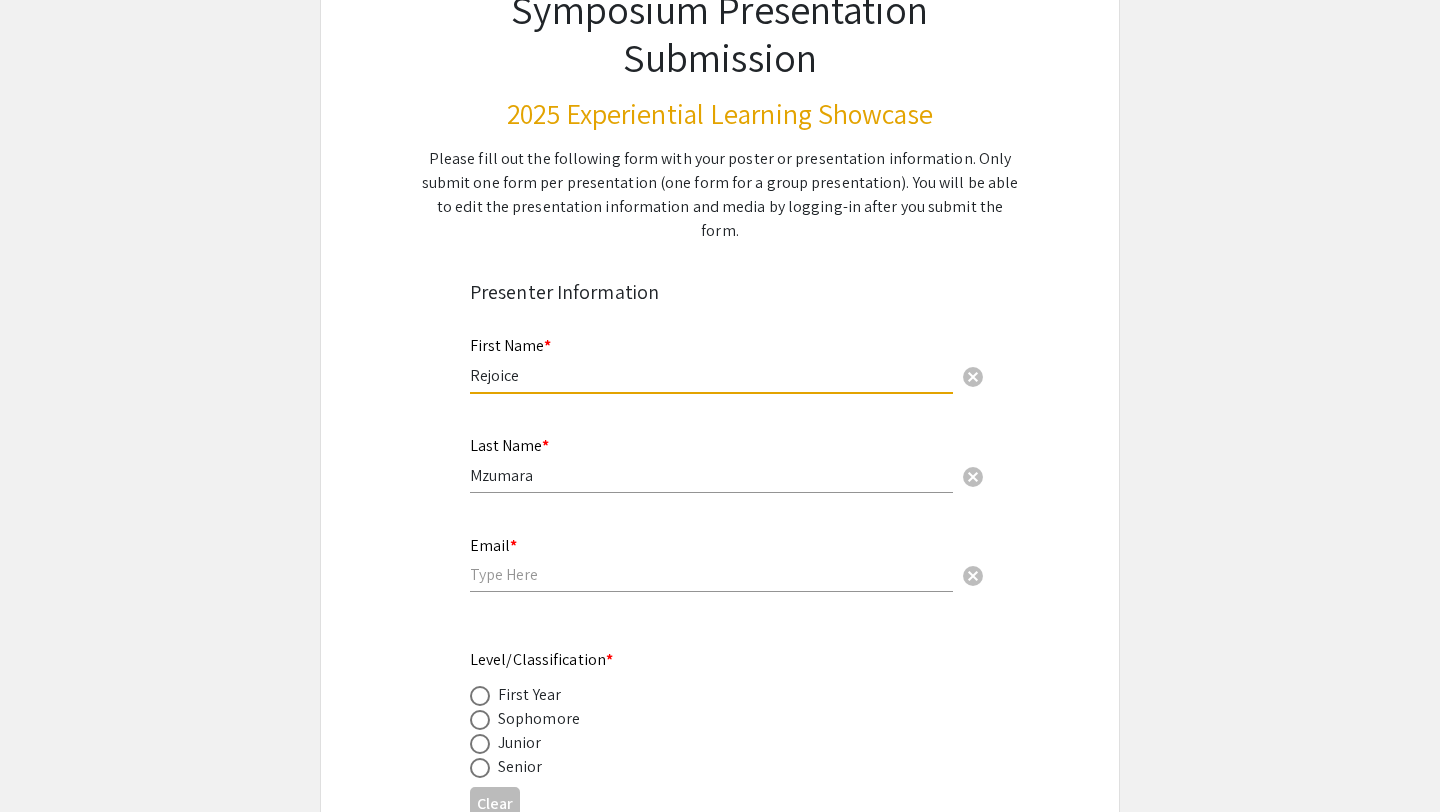 type on "[EMAIL_ADDRESS][DOMAIN_NAME]" 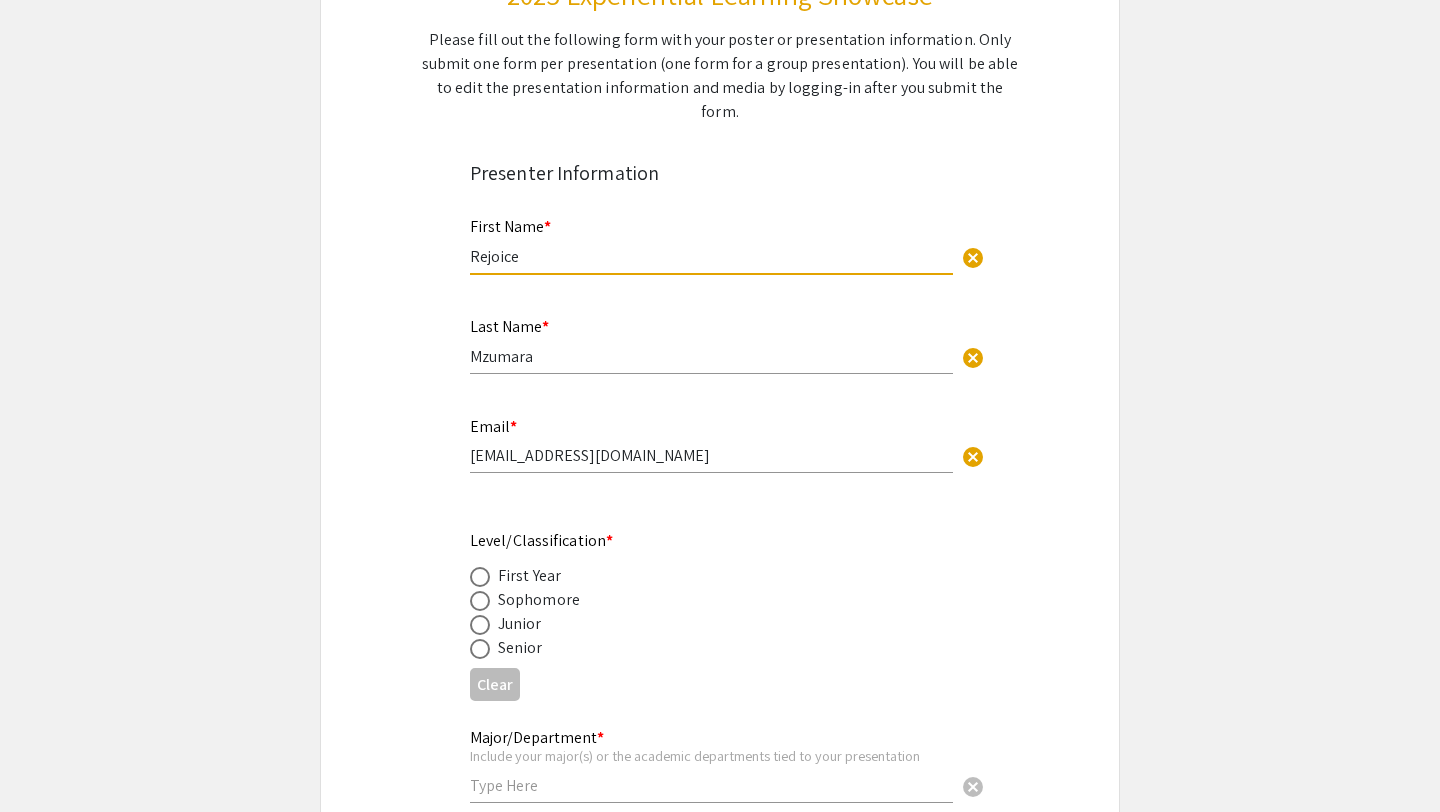 scroll, scrollTop: 323, scrollLeft: 0, axis: vertical 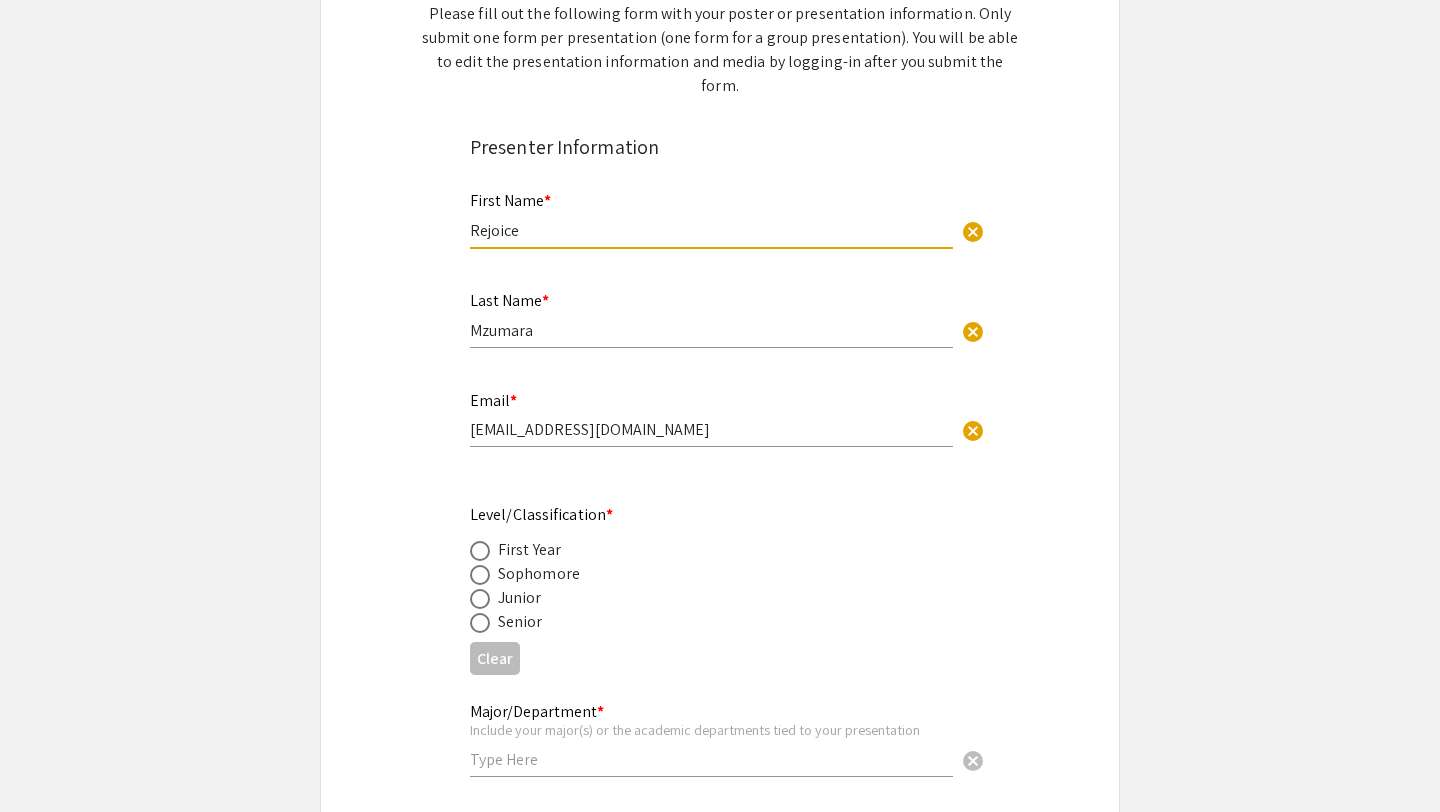 click at bounding box center [480, 599] 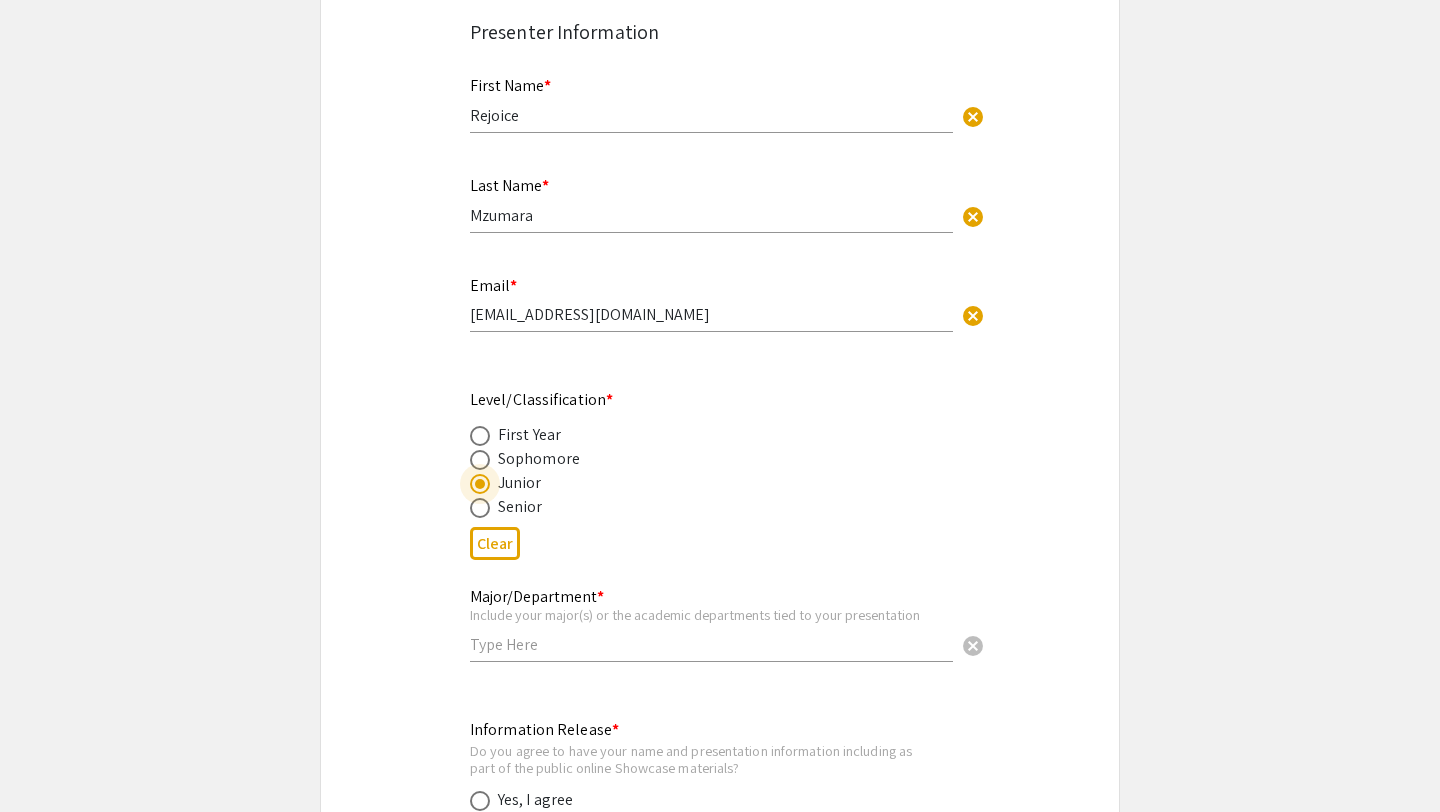 scroll, scrollTop: 465, scrollLeft: 0, axis: vertical 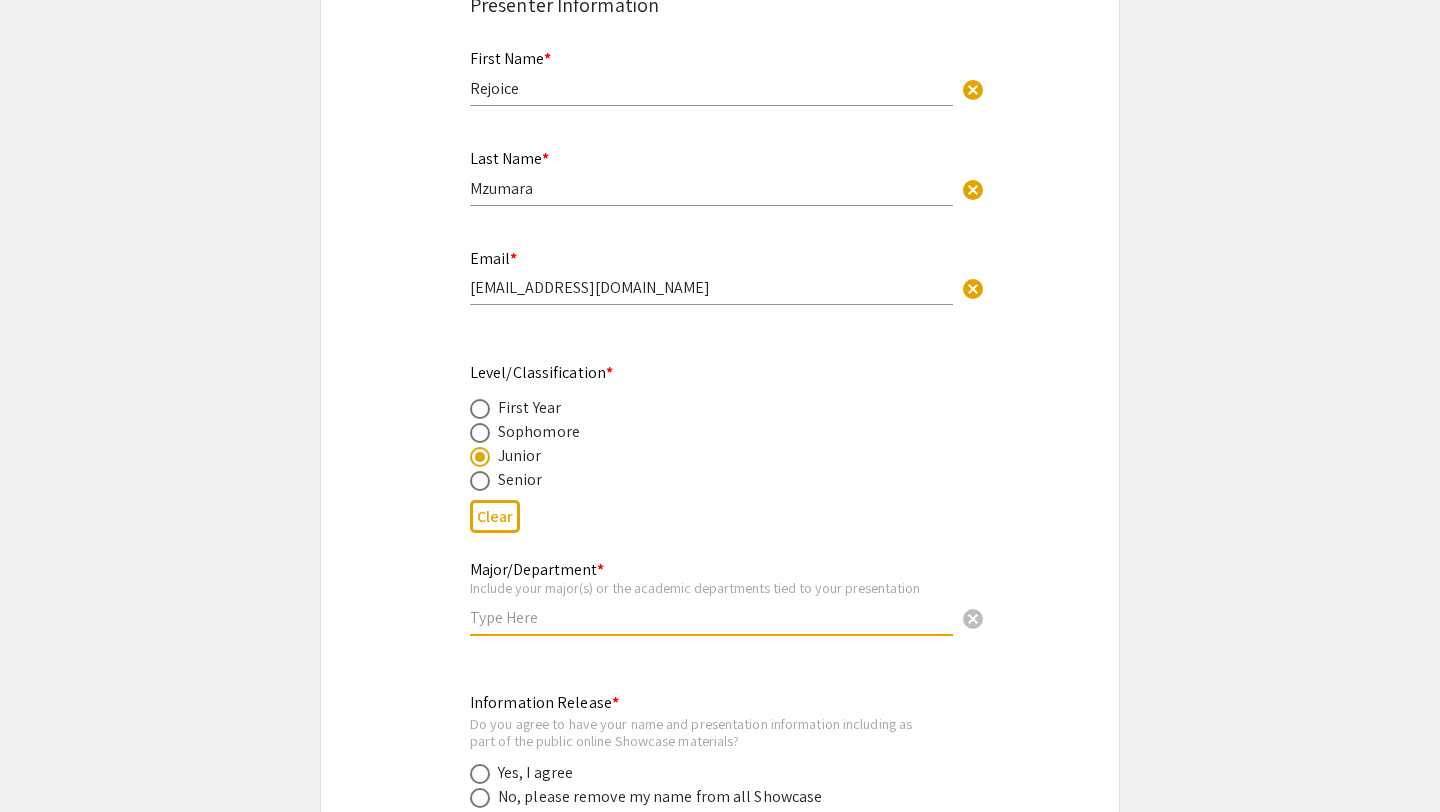 click at bounding box center [711, 617] 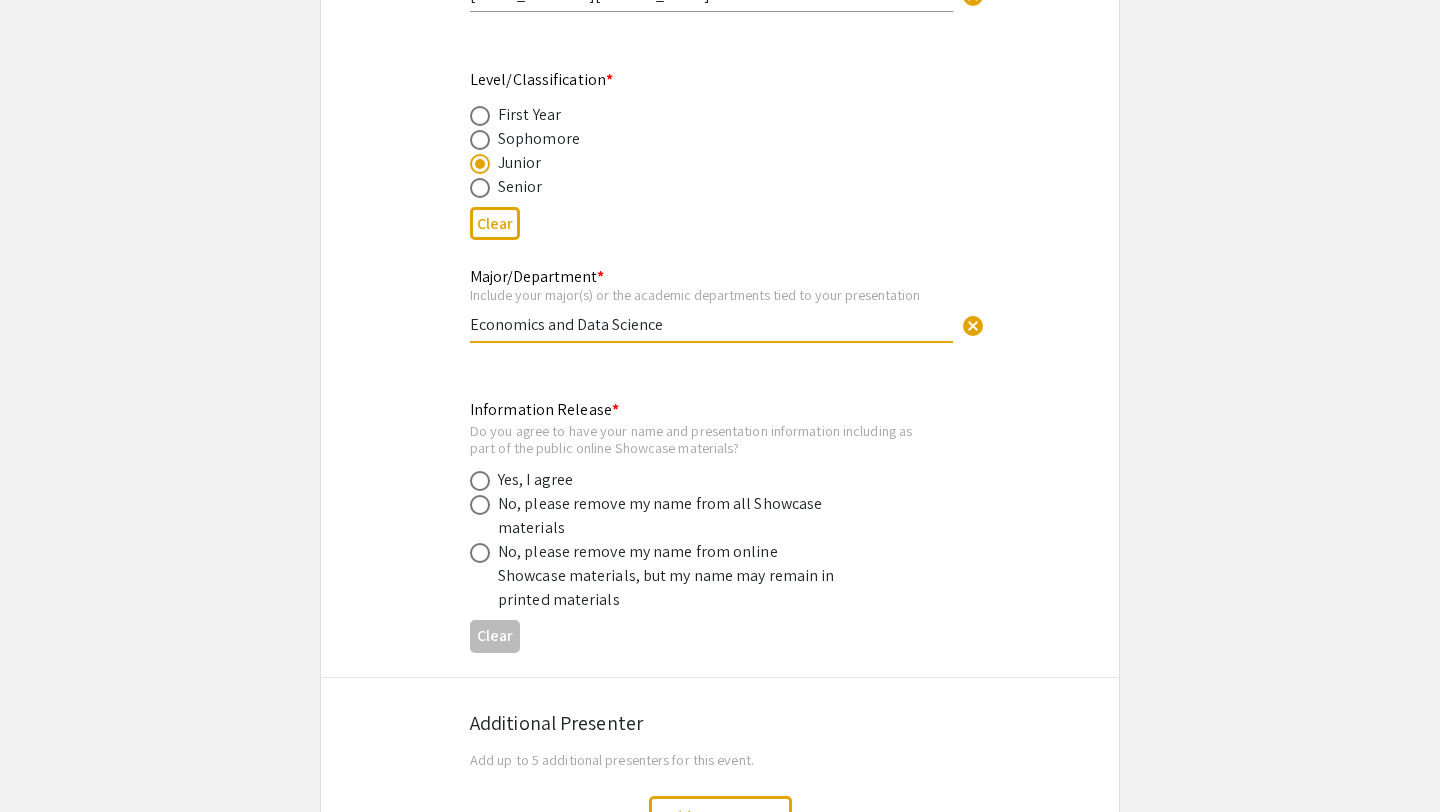 scroll, scrollTop: 768, scrollLeft: 0, axis: vertical 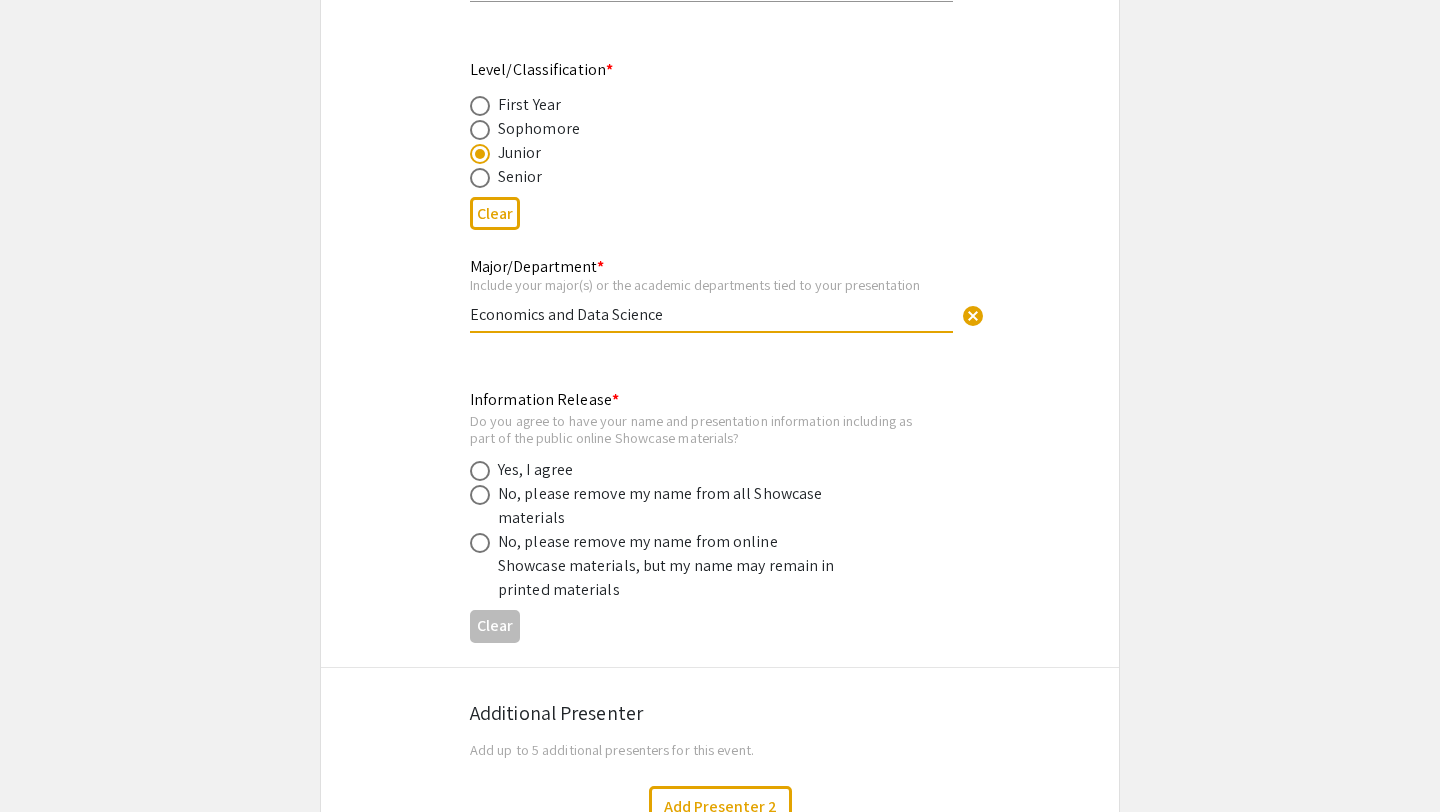 type on "Economics and Data Science" 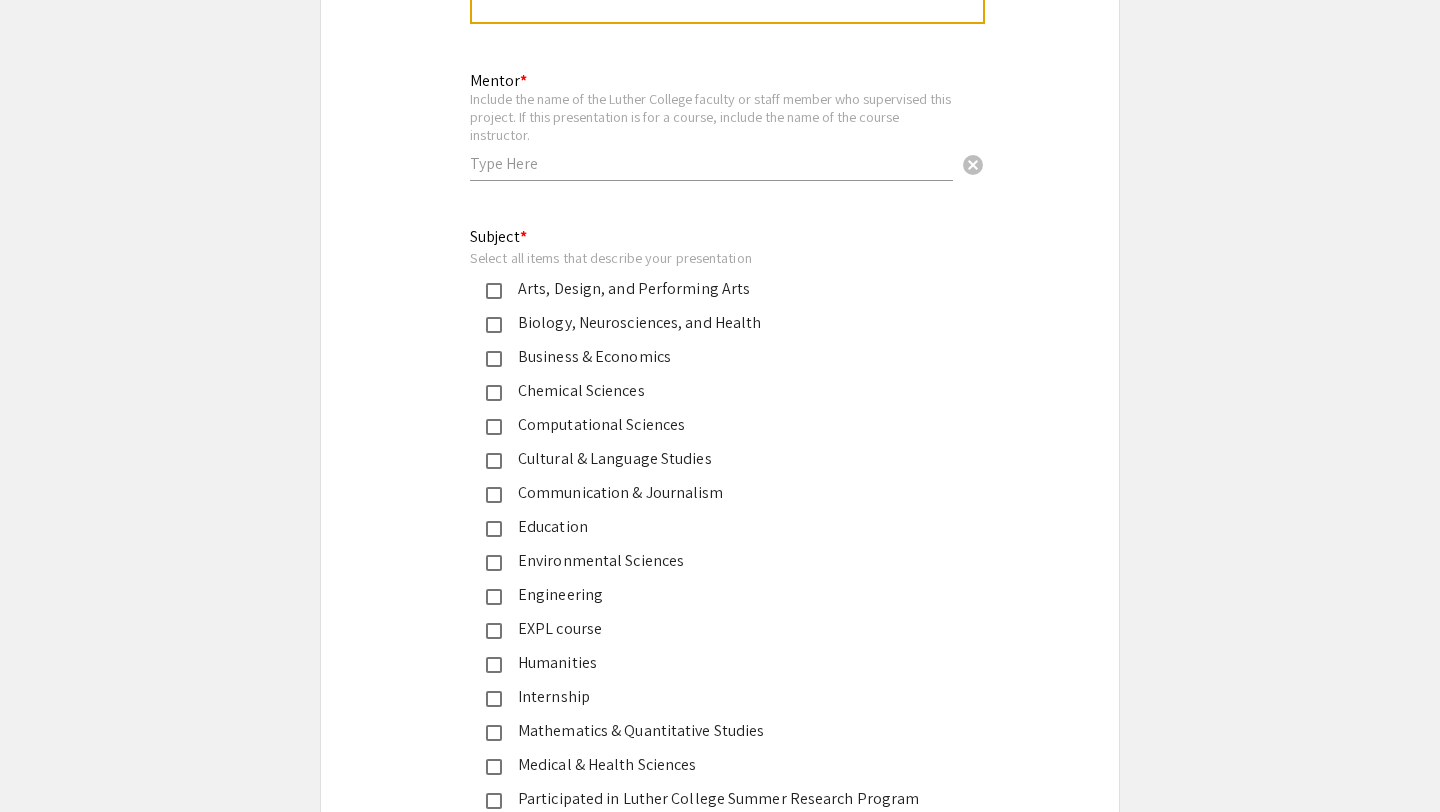 scroll, scrollTop: 2574, scrollLeft: 0, axis: vertical 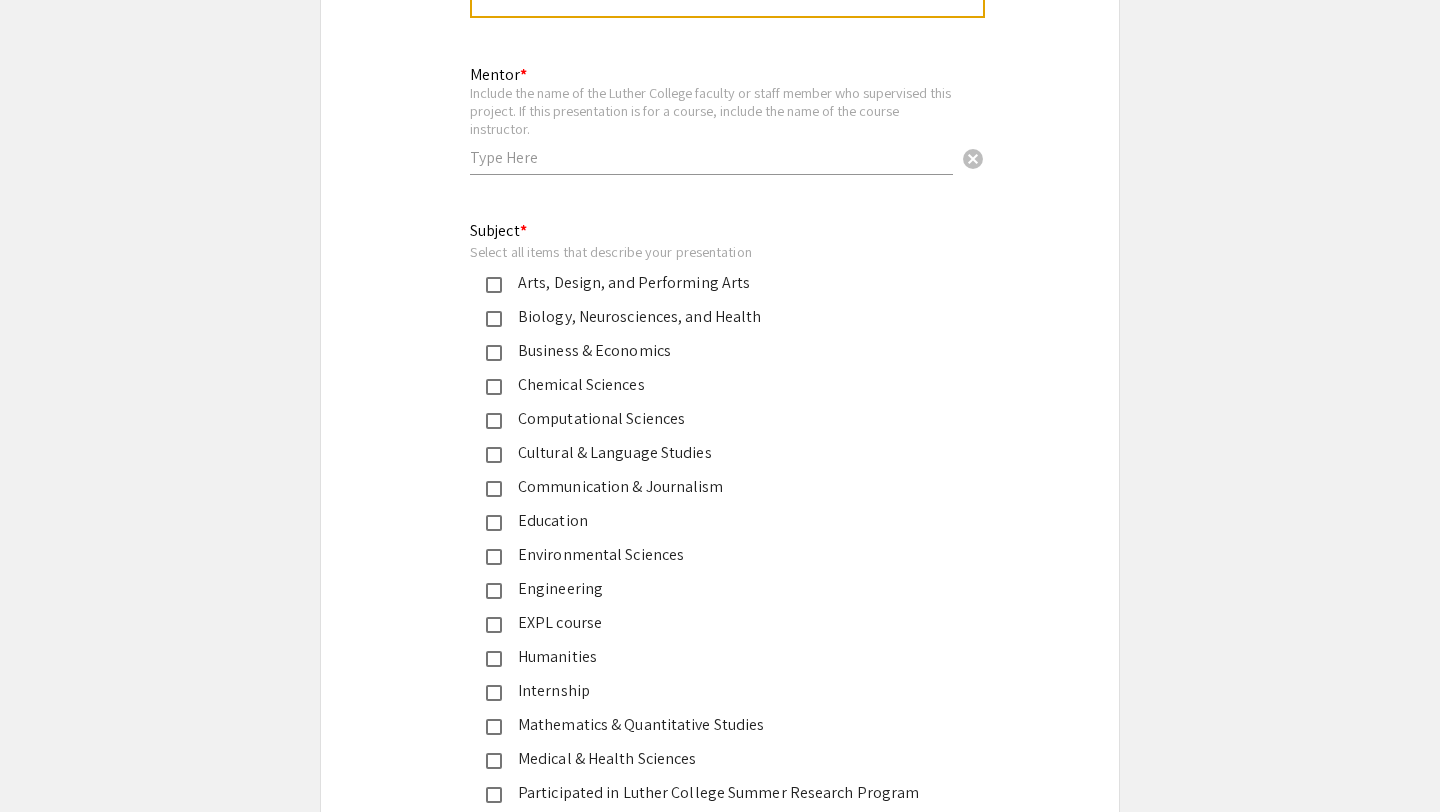 click 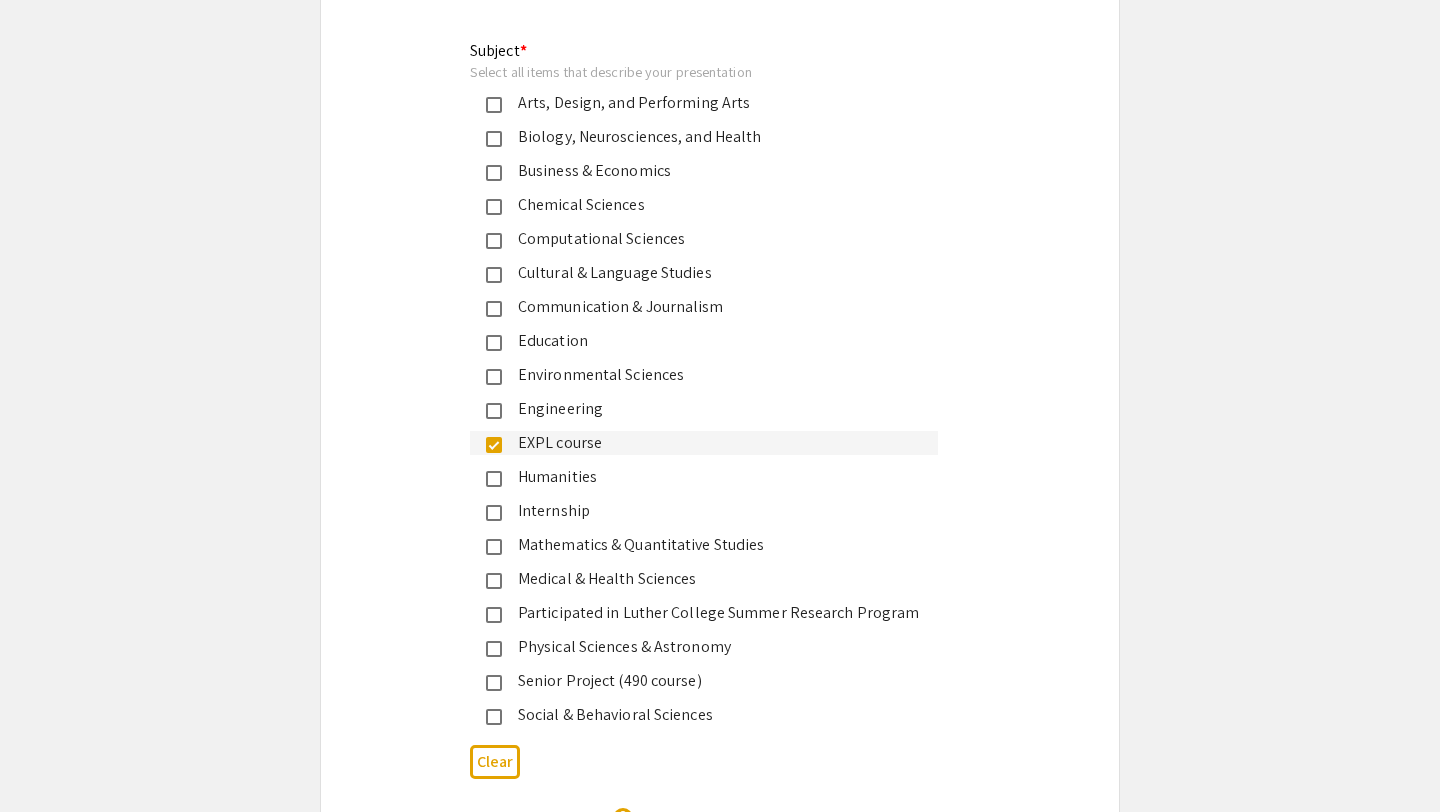 scroll, scrollTop: 2755, scrollLeft: 0, axis: vertical 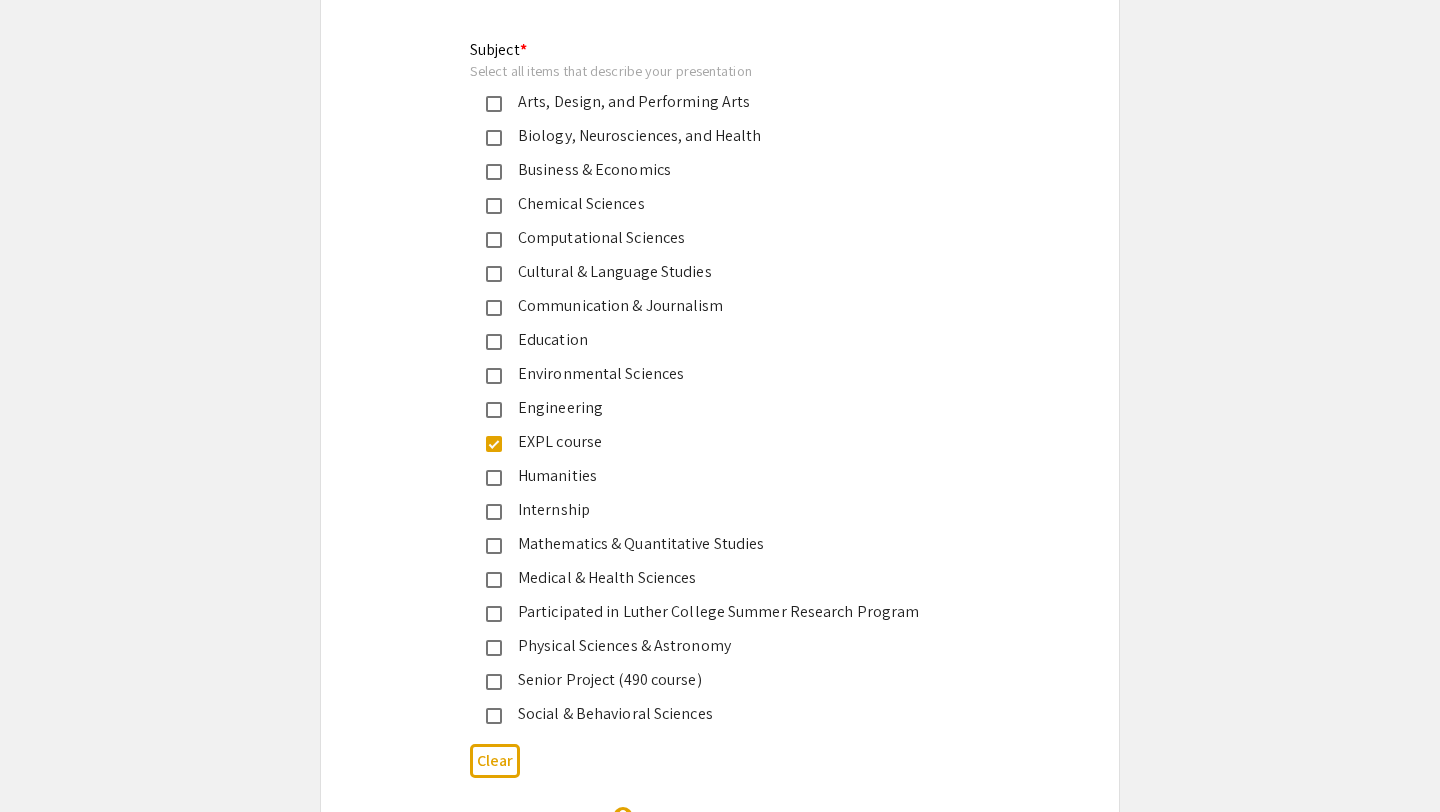 click 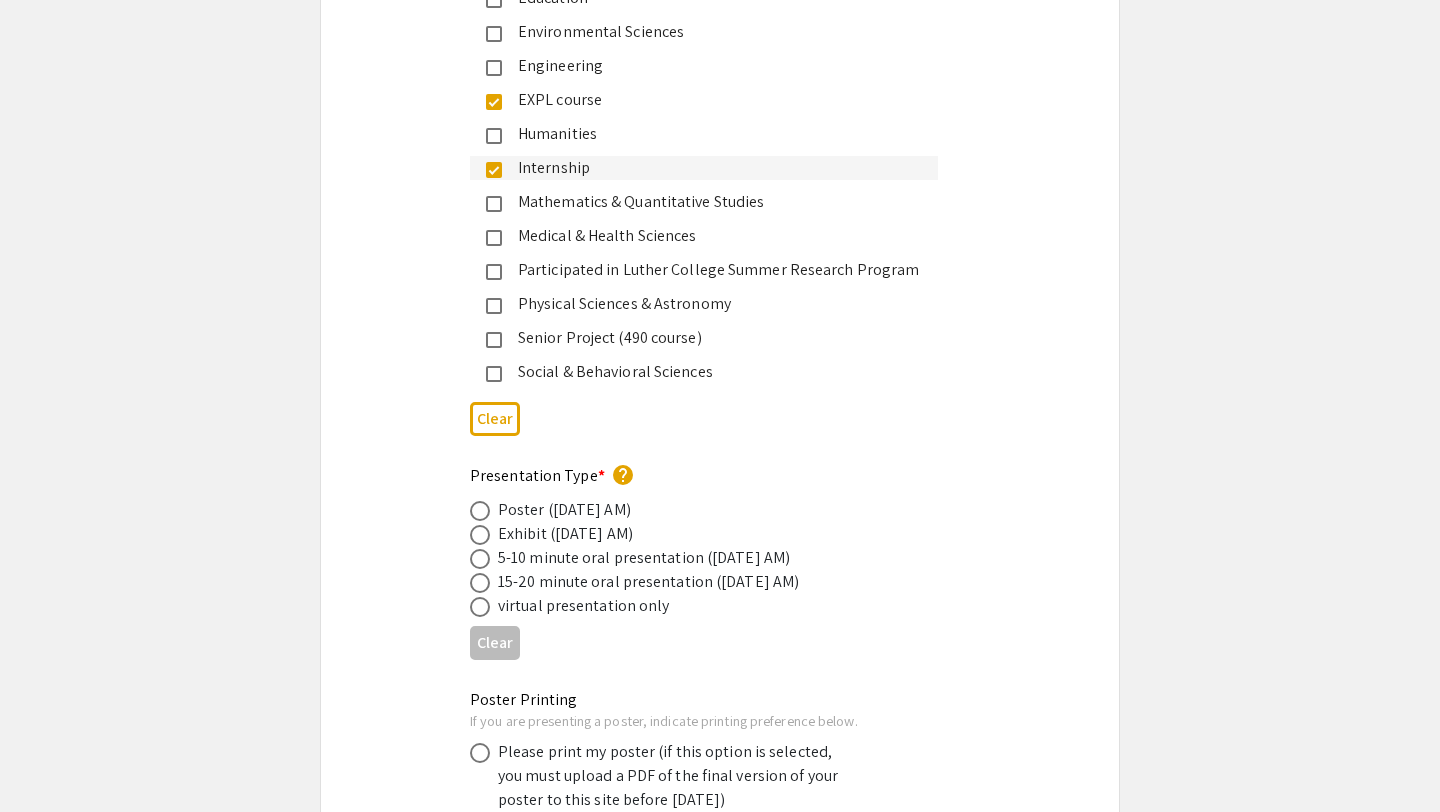 scroll, scrollTop: 3113, scrollLeft: 0, axis: vertical 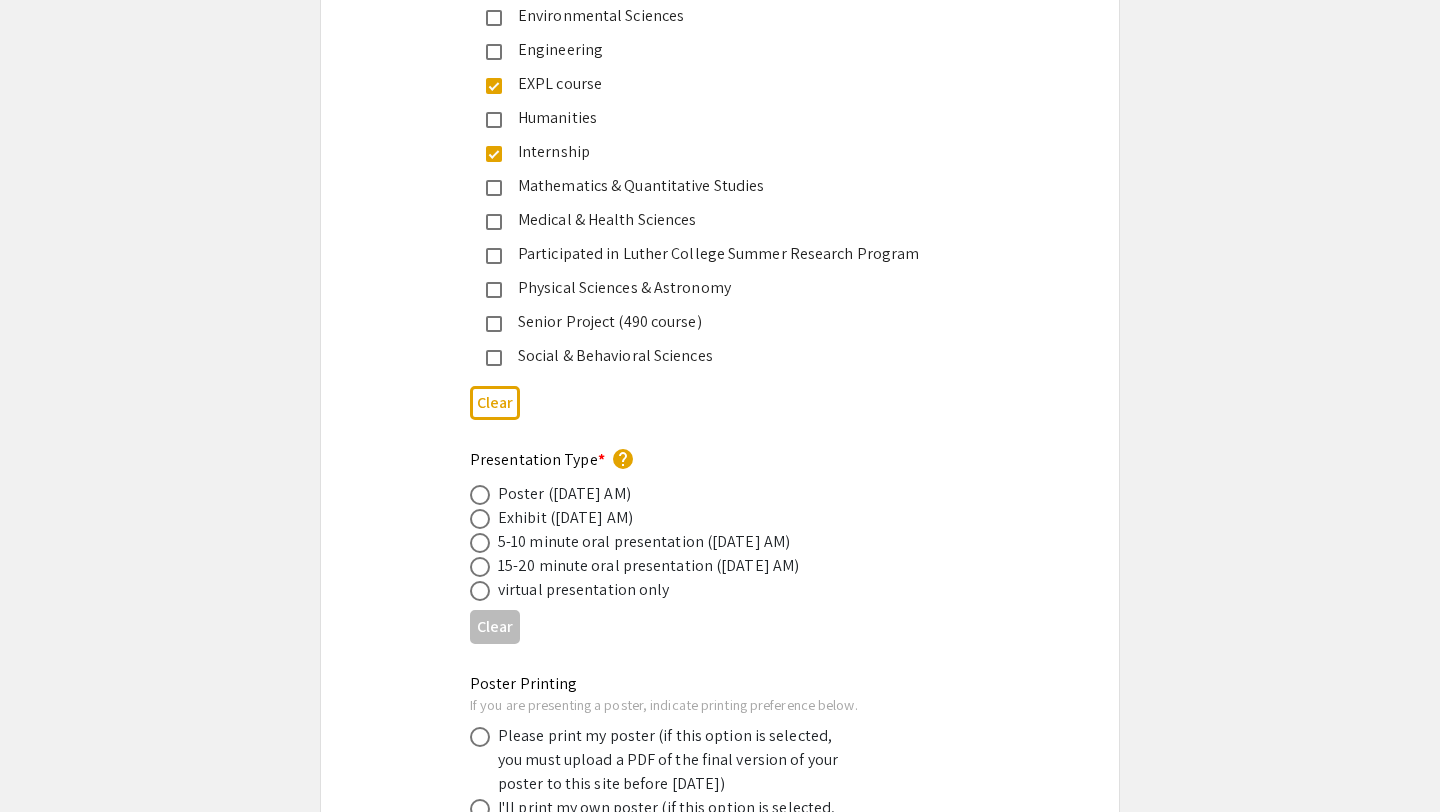 click at bounding box center [480, 495] 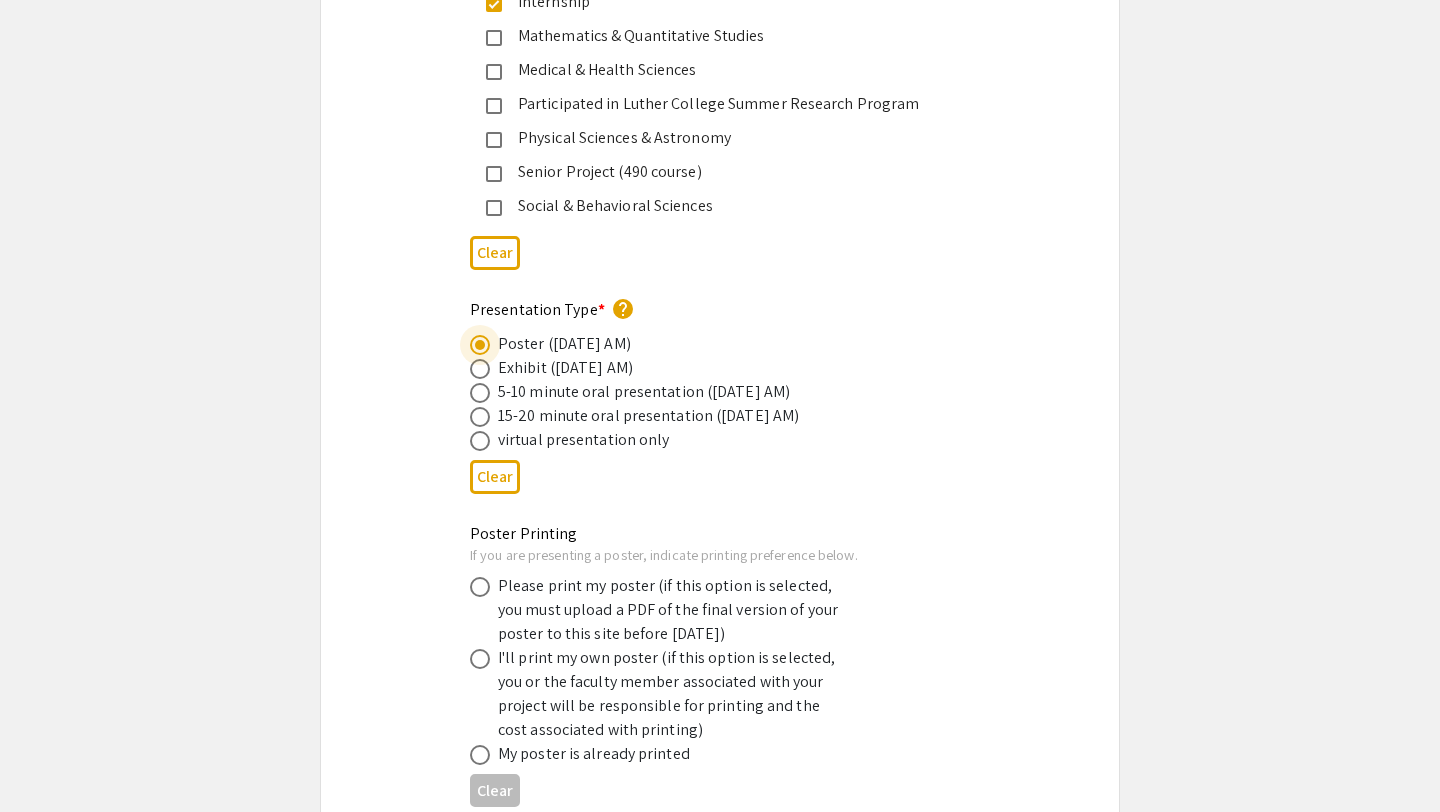 scroll, scrollTop: 3266, scrollLeft: 0, axis: vertical 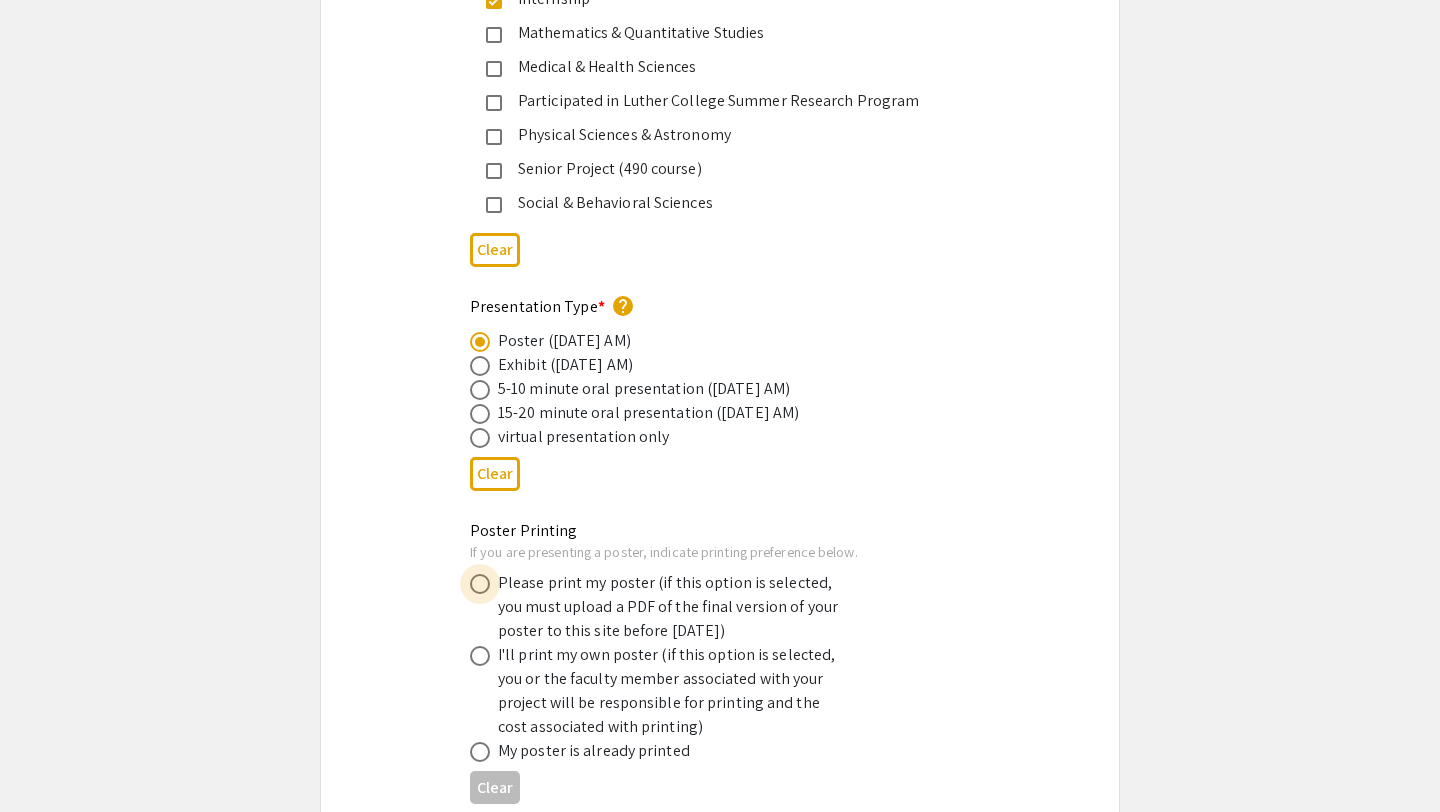 click at bounding box center (480, 584) 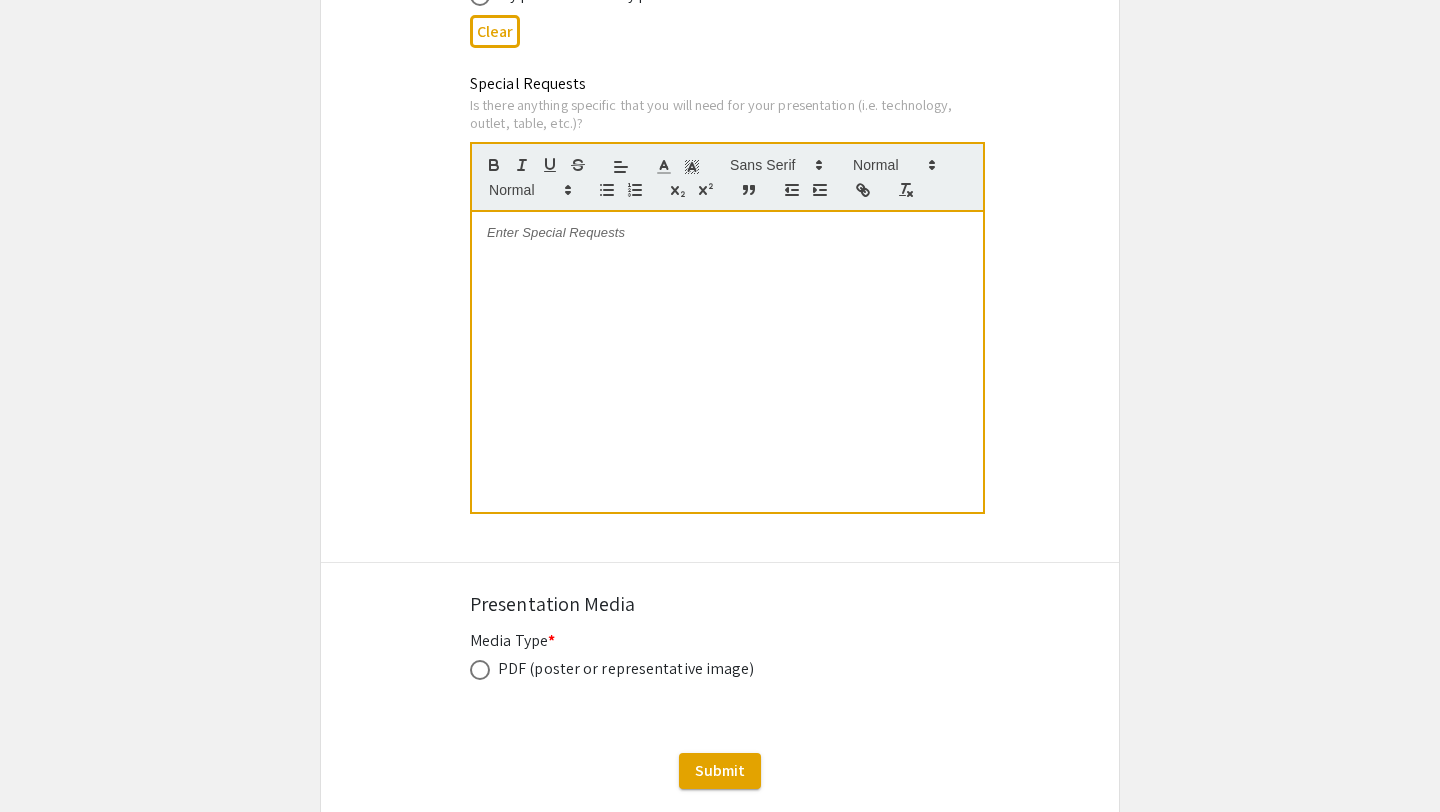 scroll, scrollTop: 4030, scrollLeft: 0, axis: vertical 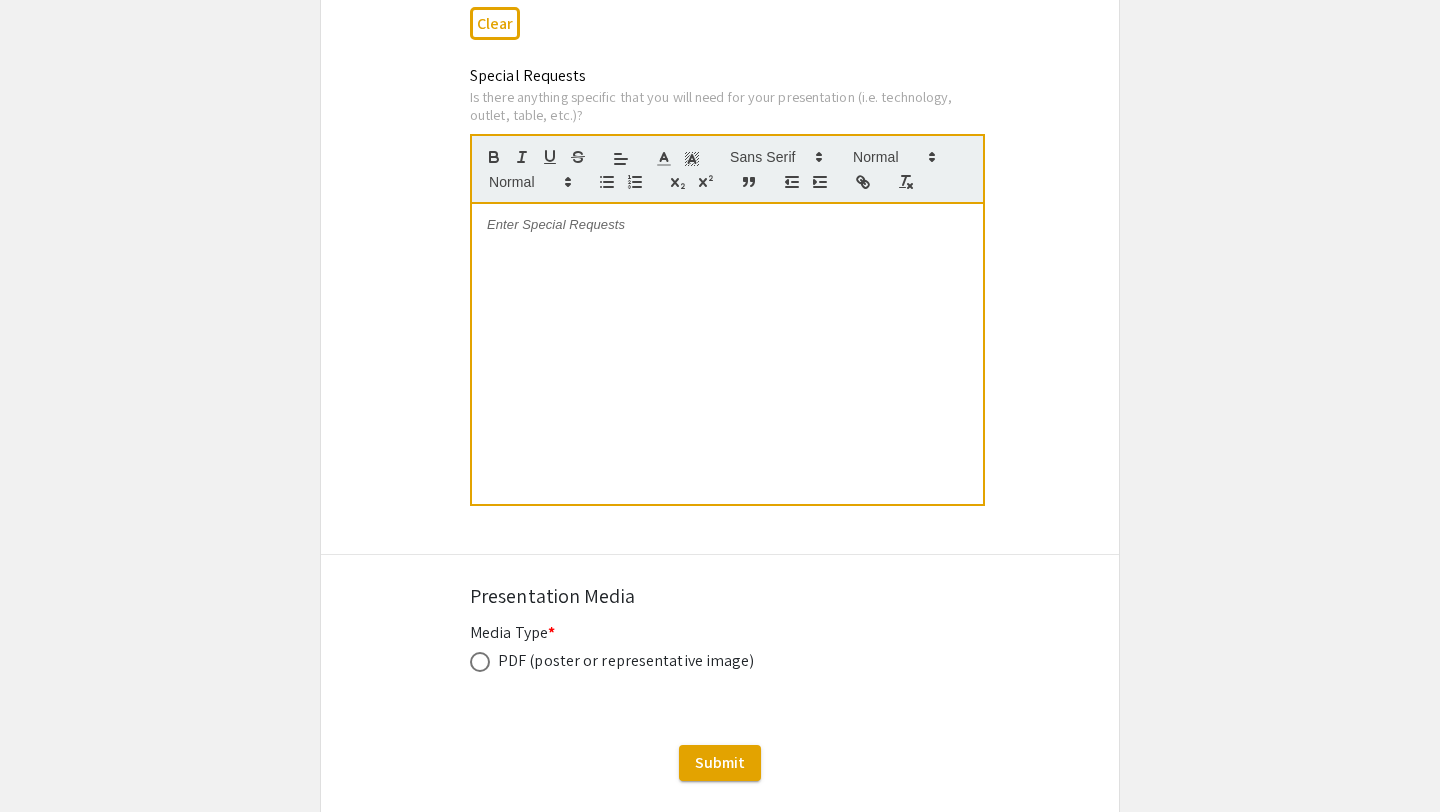 click at bounding box center [480, 662] 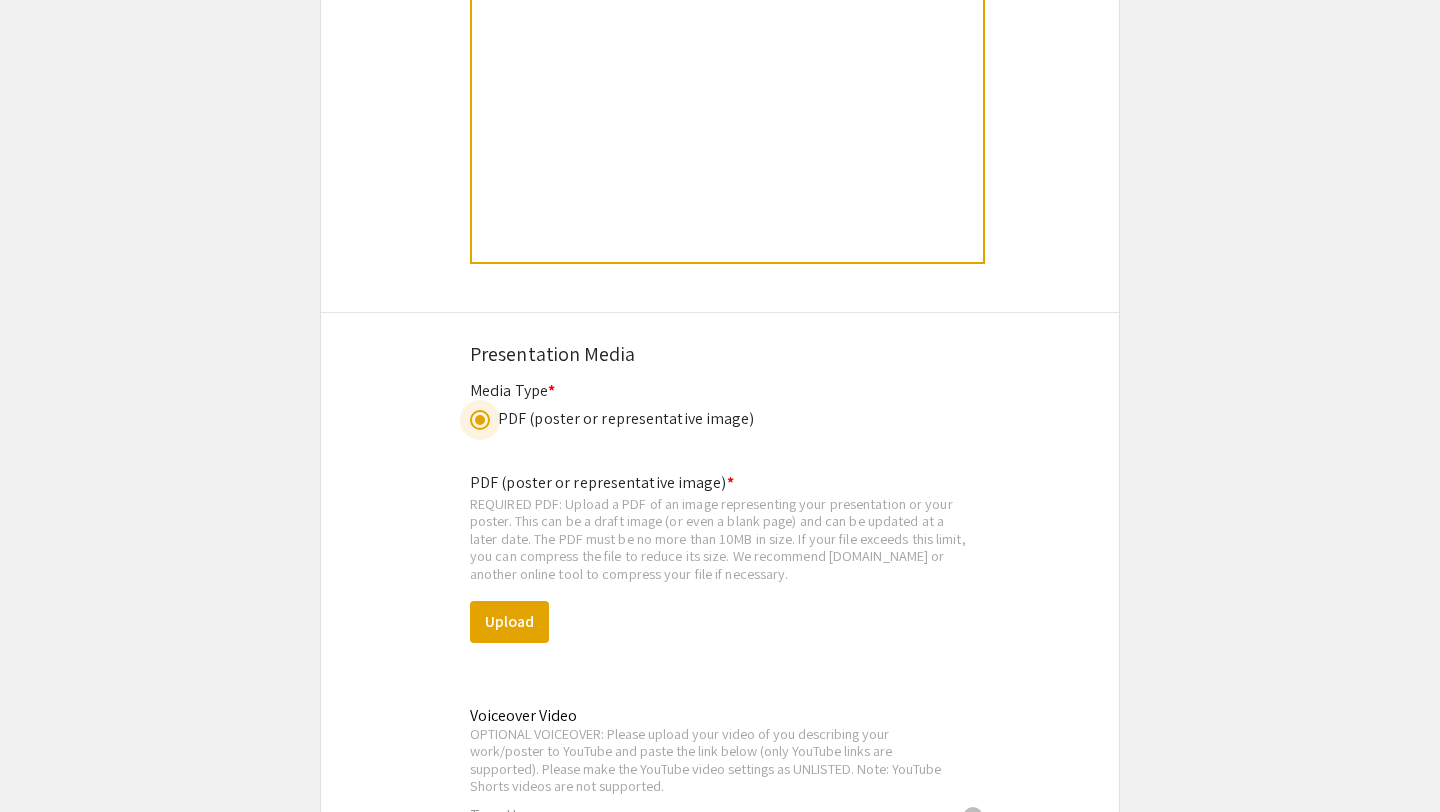 scroll, scrollTop: 4290, scrollLeft: 0, axis: vertical 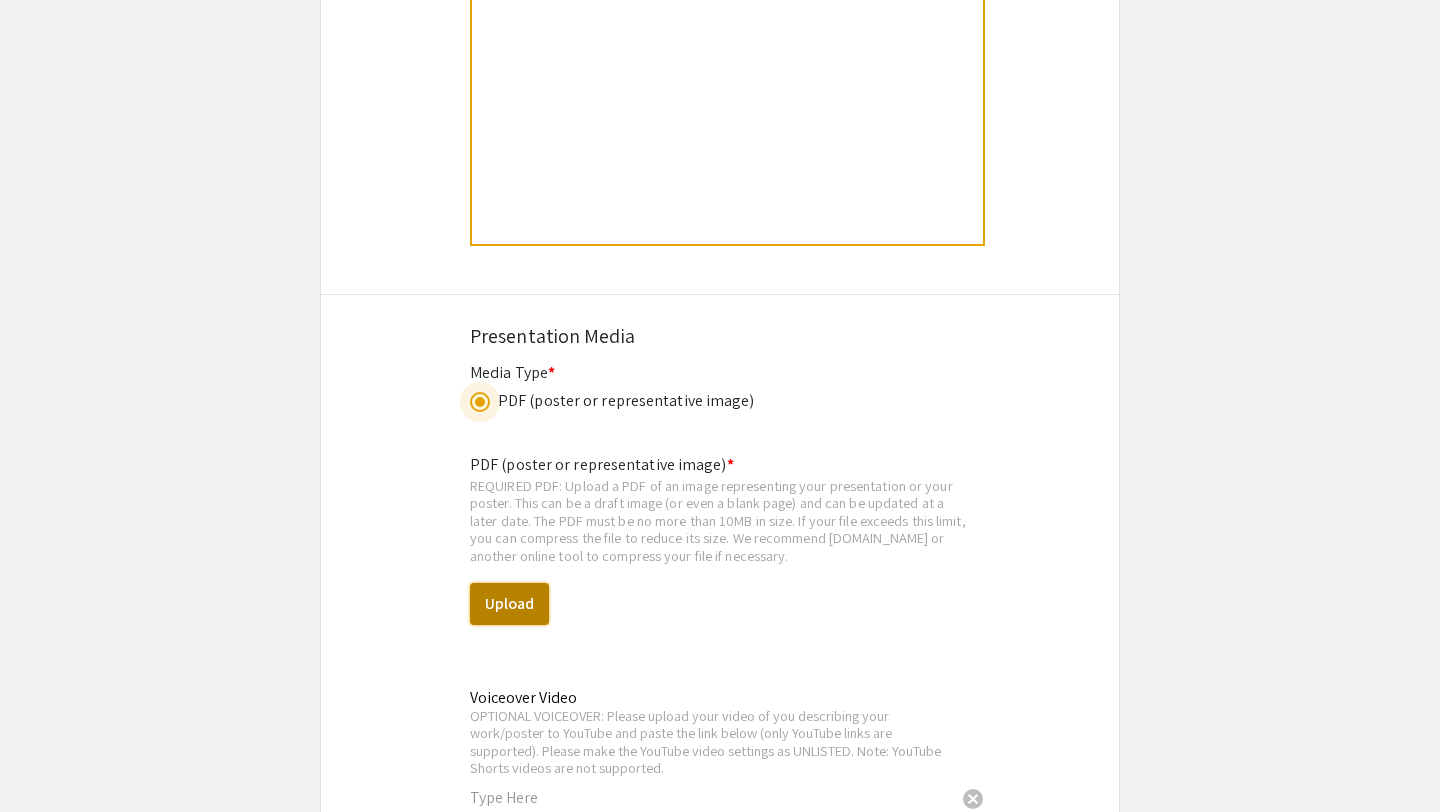 click on "Upload" at bounding box center (509, 604) 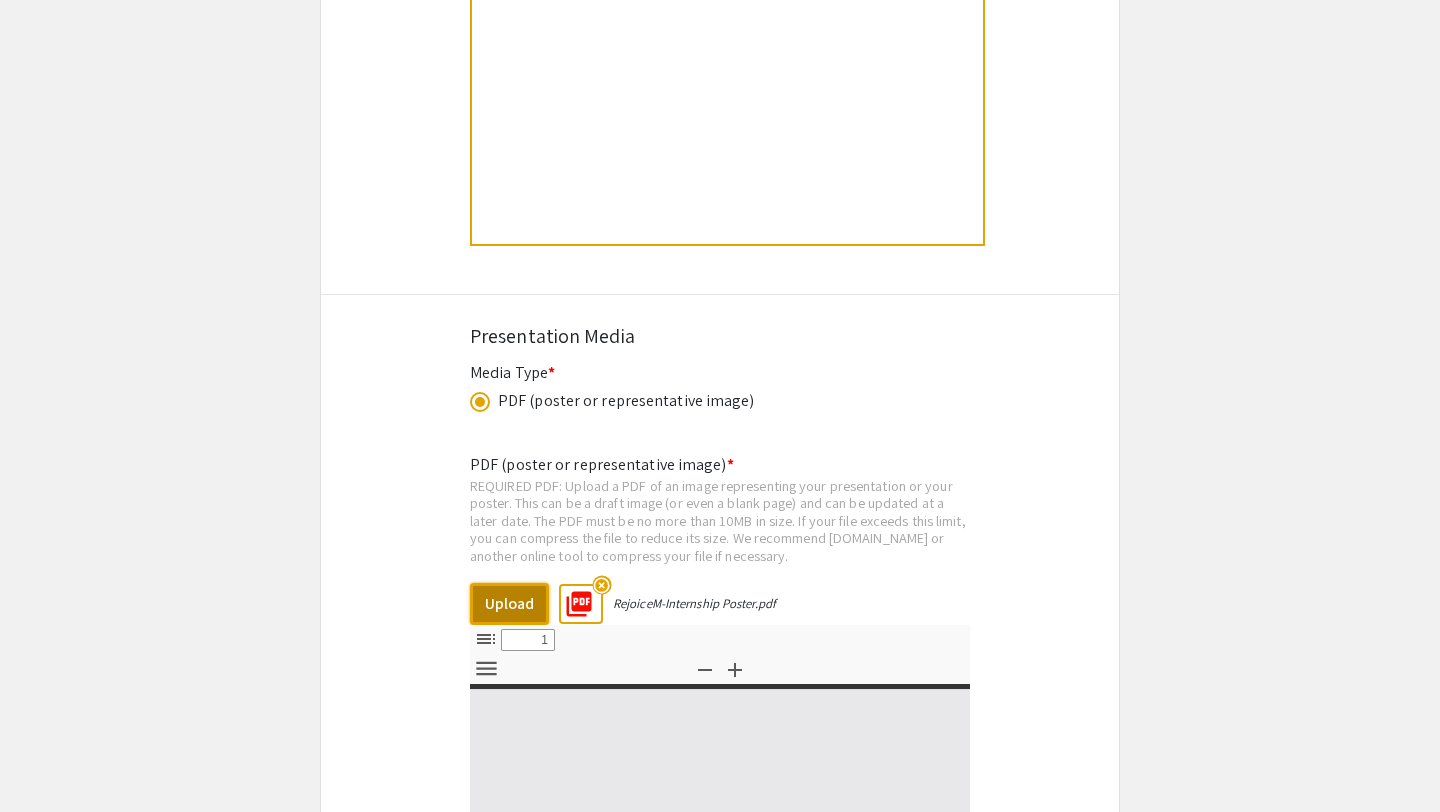 select on "custom" 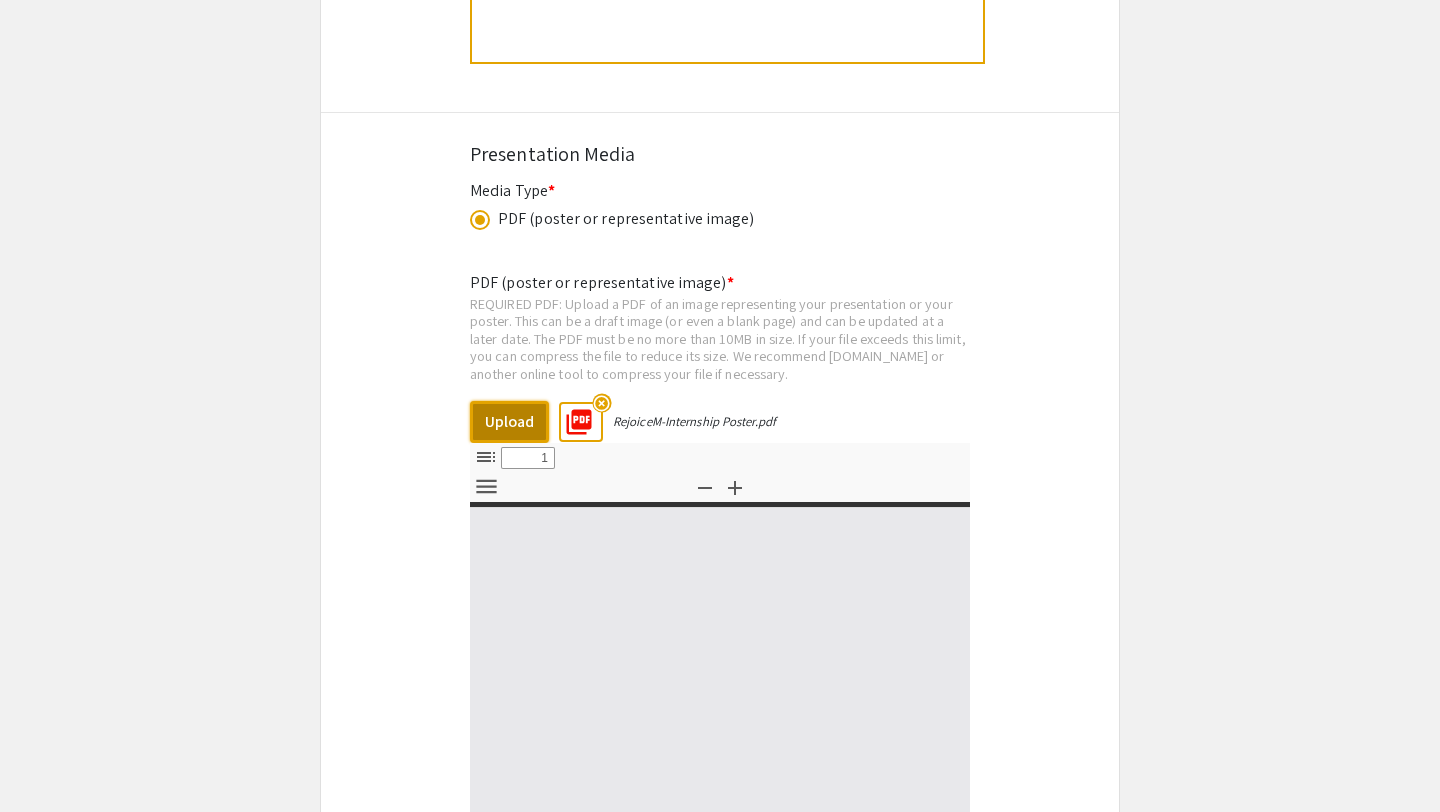 type on "0" 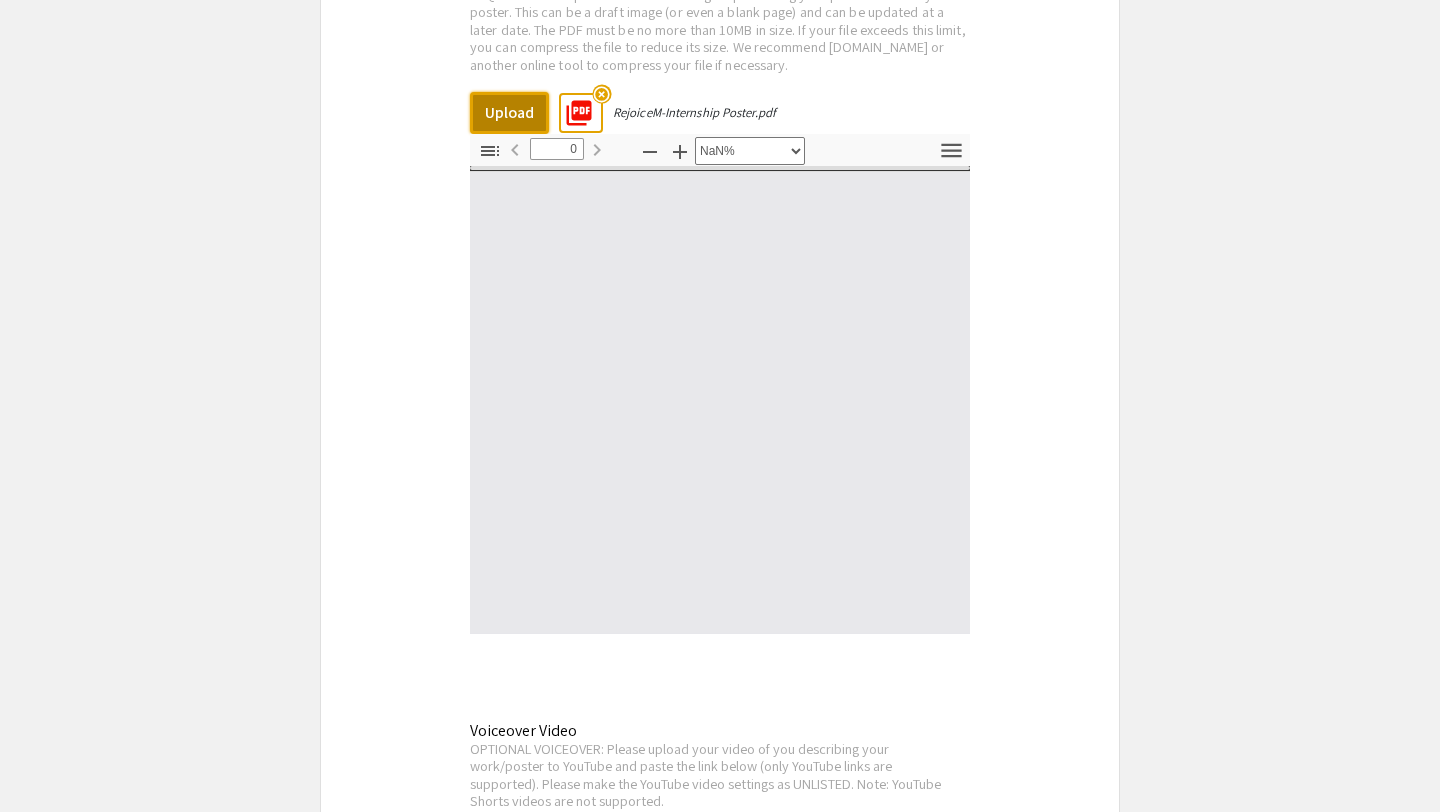 select on "auto" 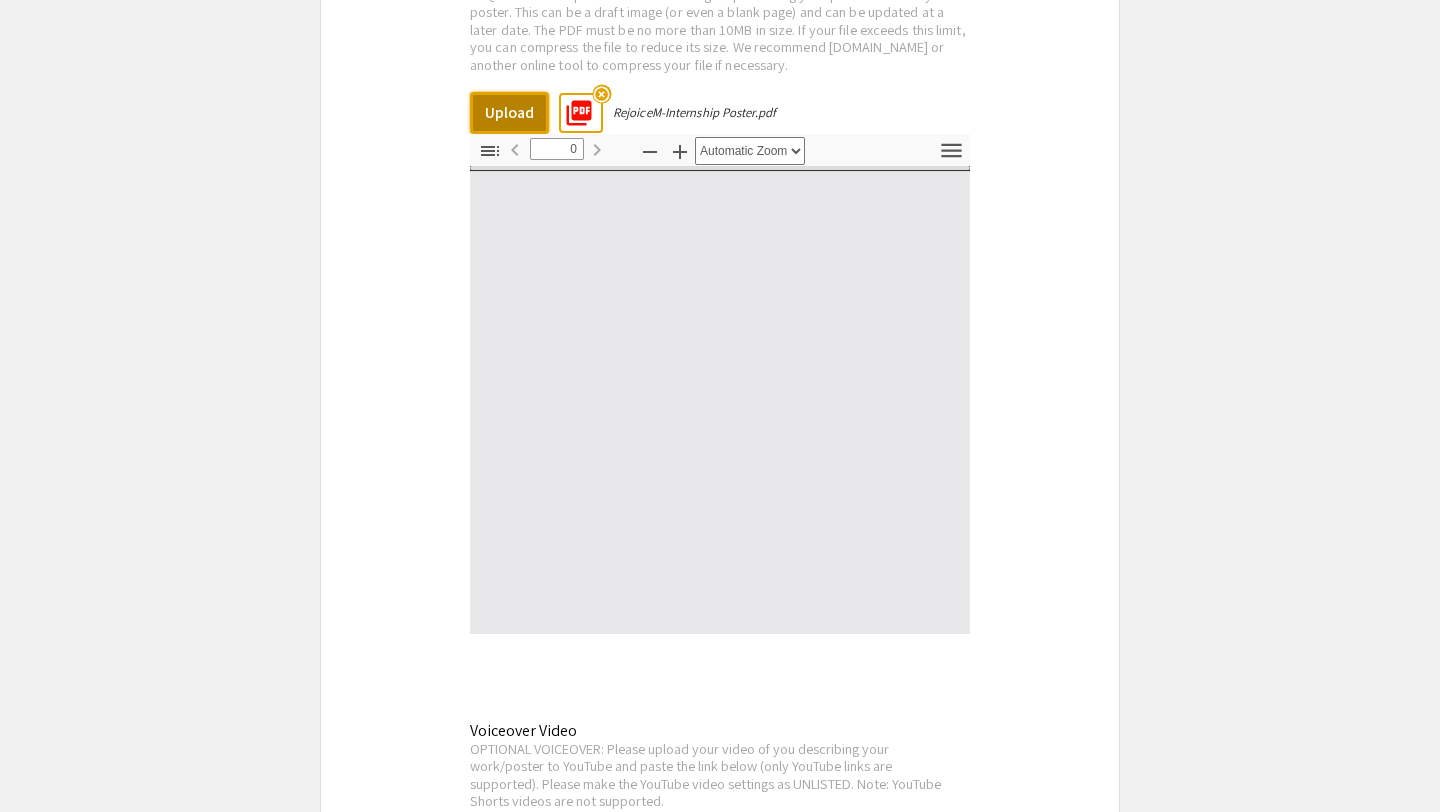 type on "1" 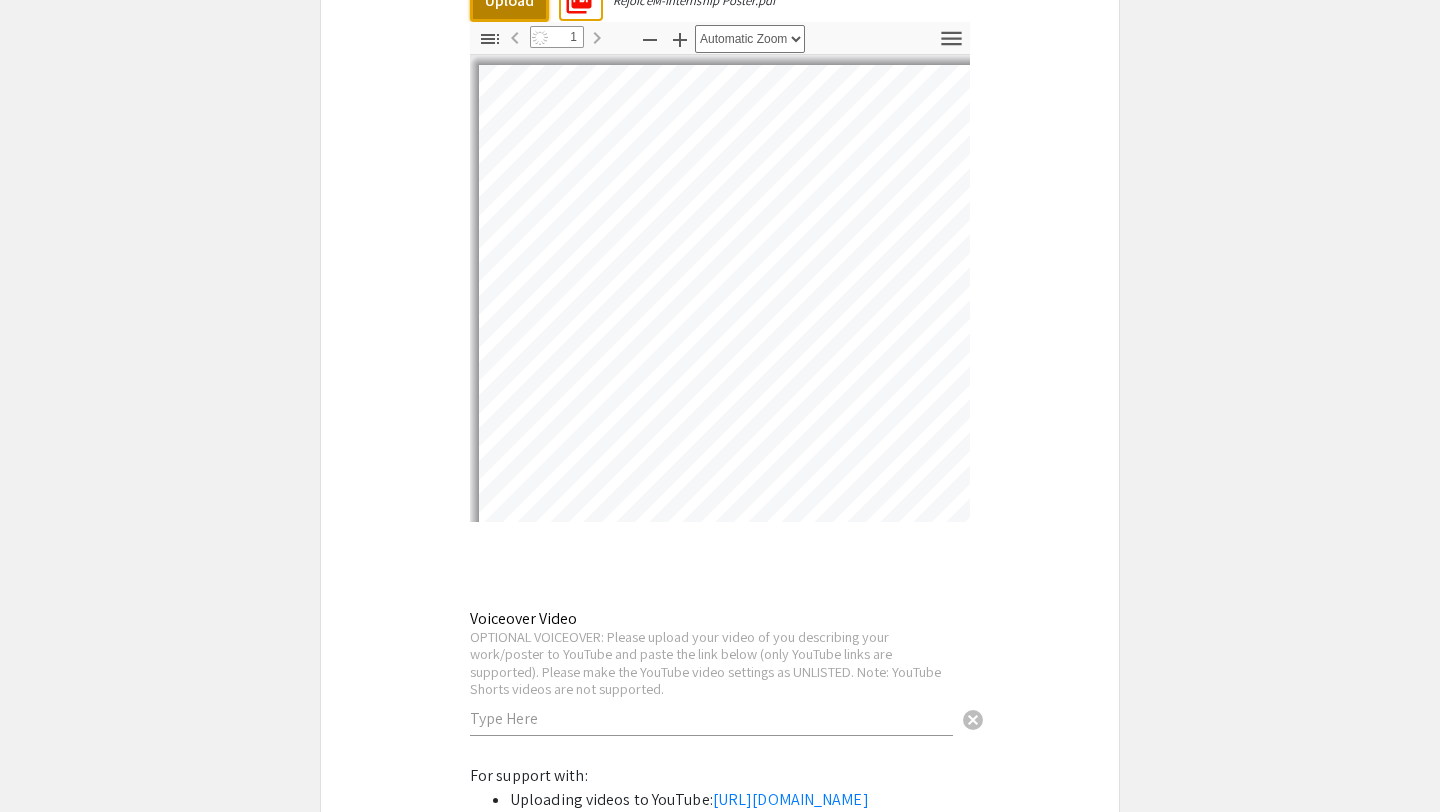 scroll, scrollTop: 4895, scrollLeft: 0, axis: vertical 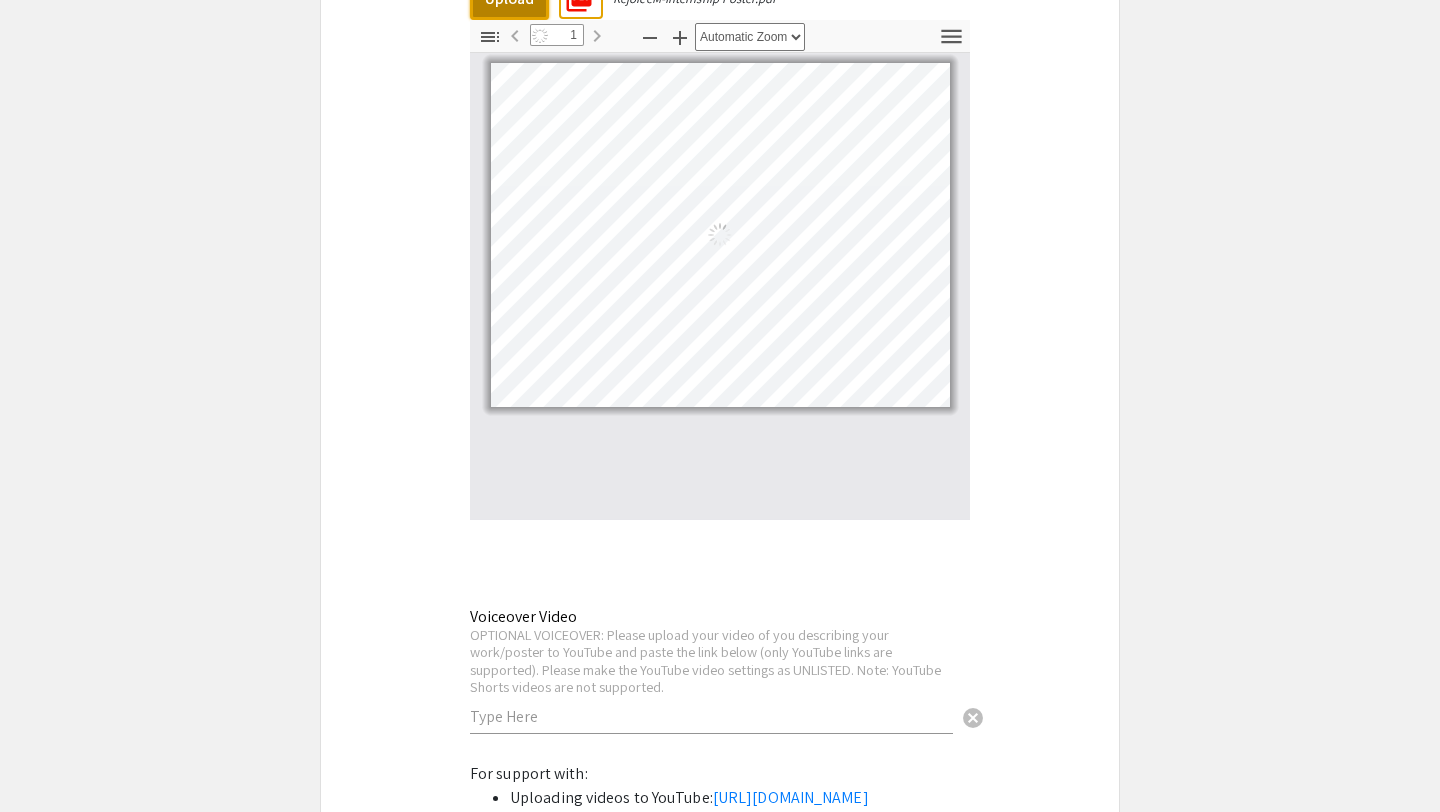 select on "auto" 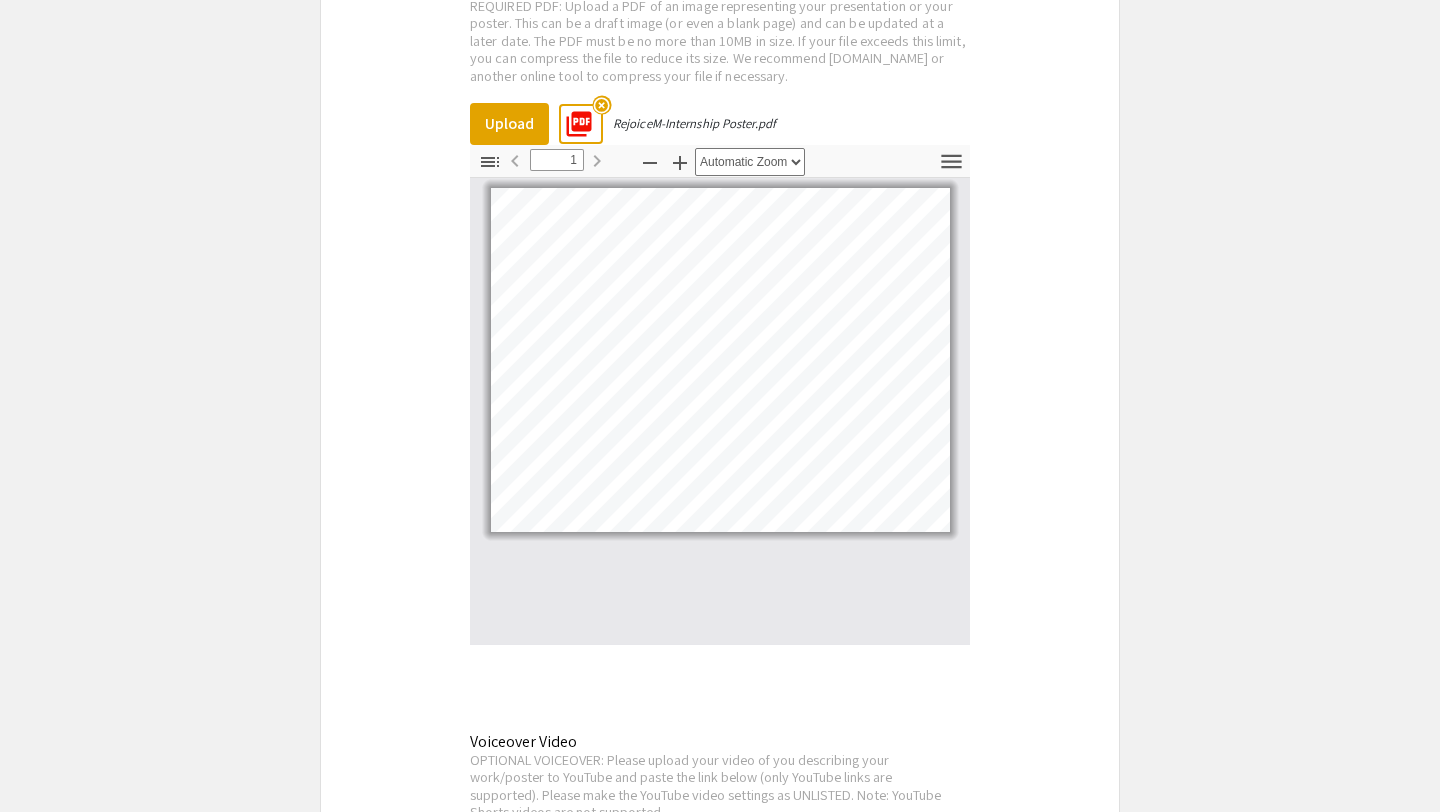 scroll, scrollTop: 4763, scrollLeft: 0, axis: vertical 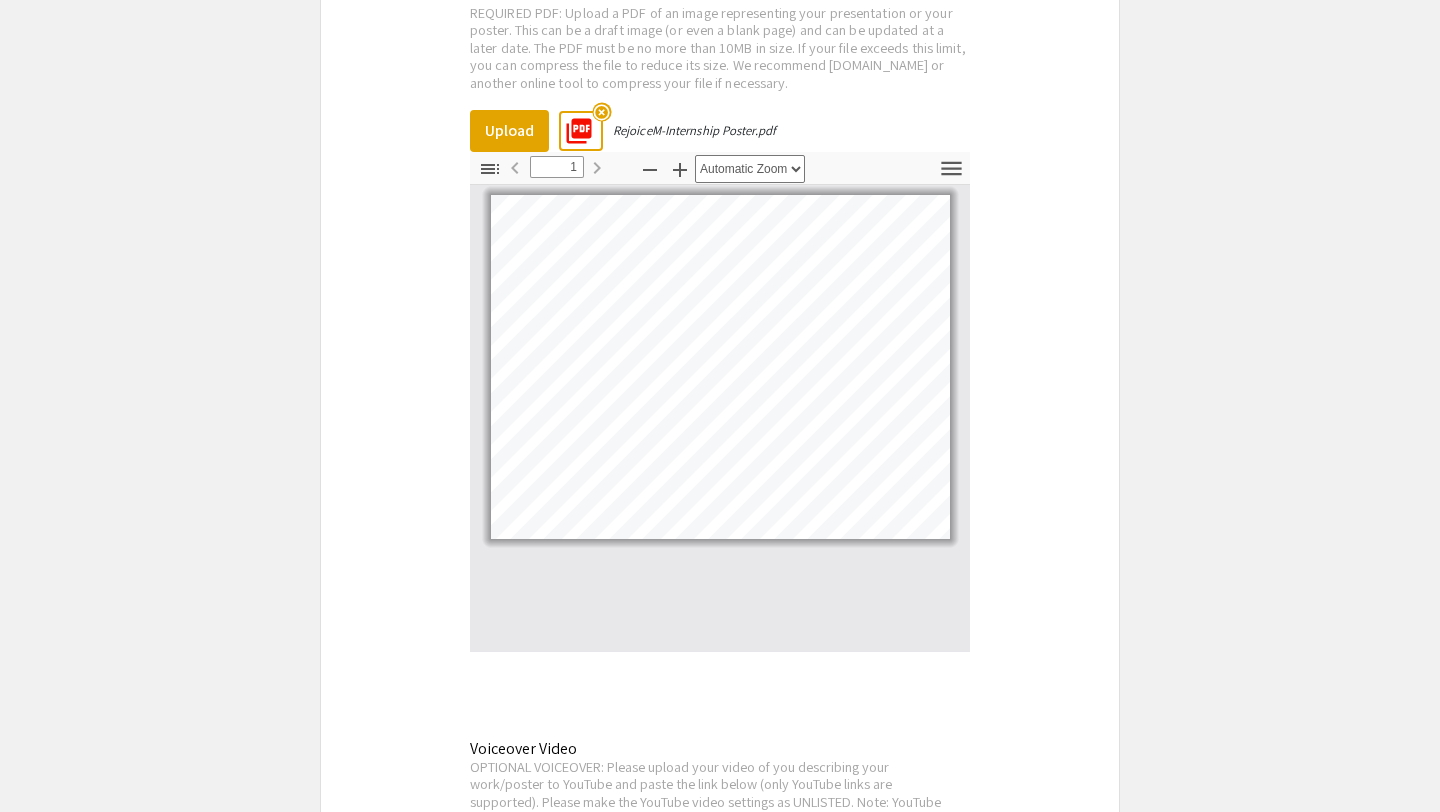 click on "highlight_off" at bounding box center [601, 111] 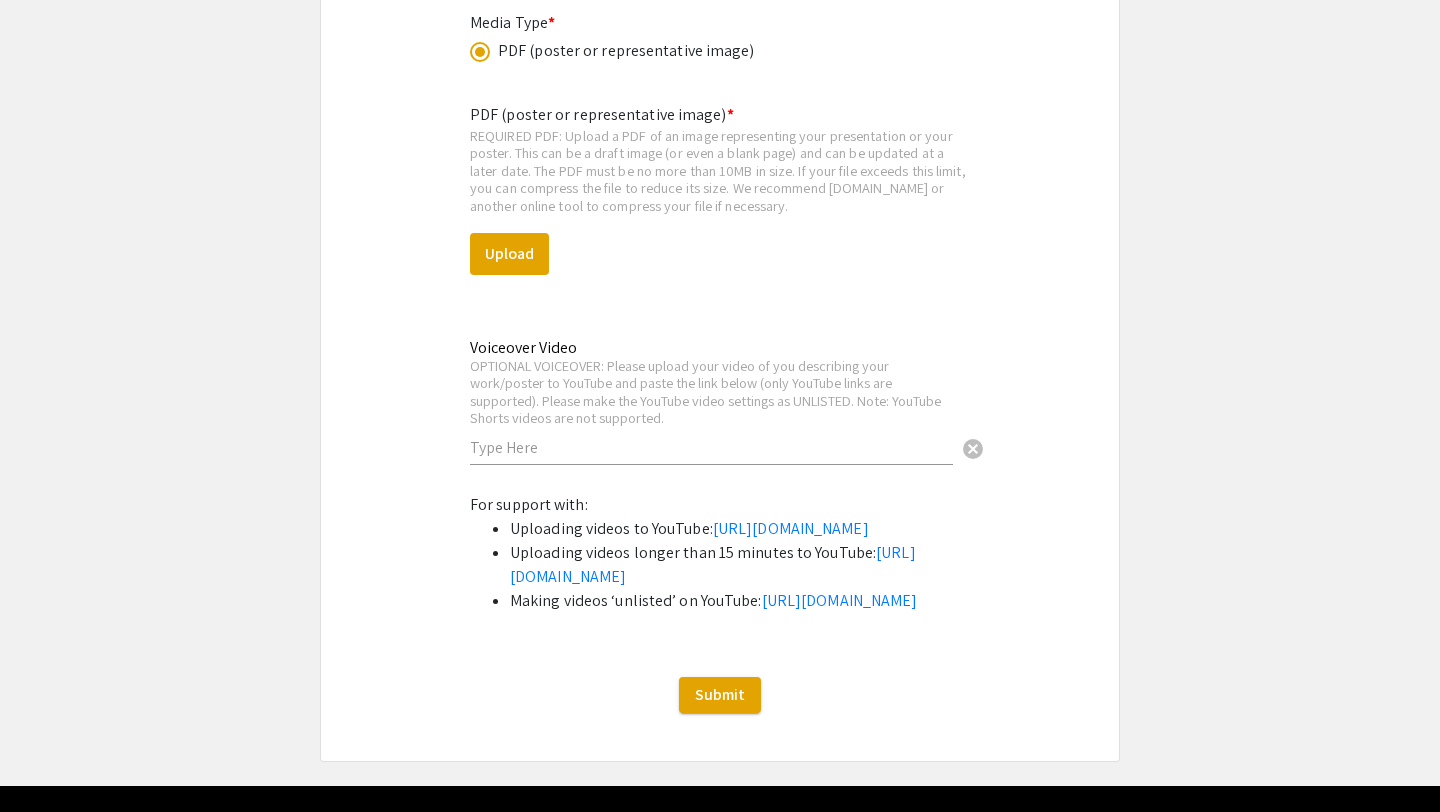 scroll, scrollTop: 4627, scrollLeft: 0, axis: vertical 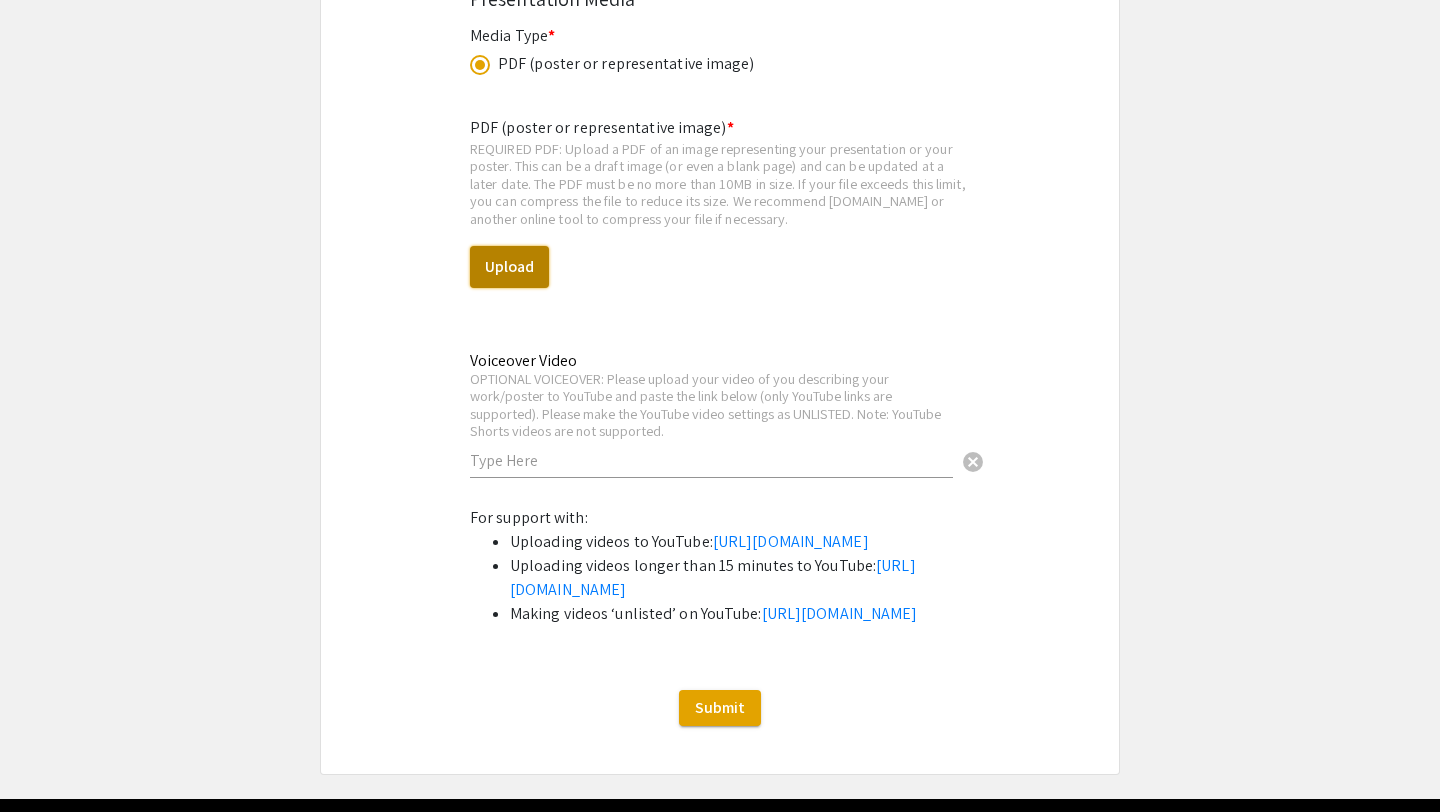 click on "Upload" at bounding box center [509, 267] 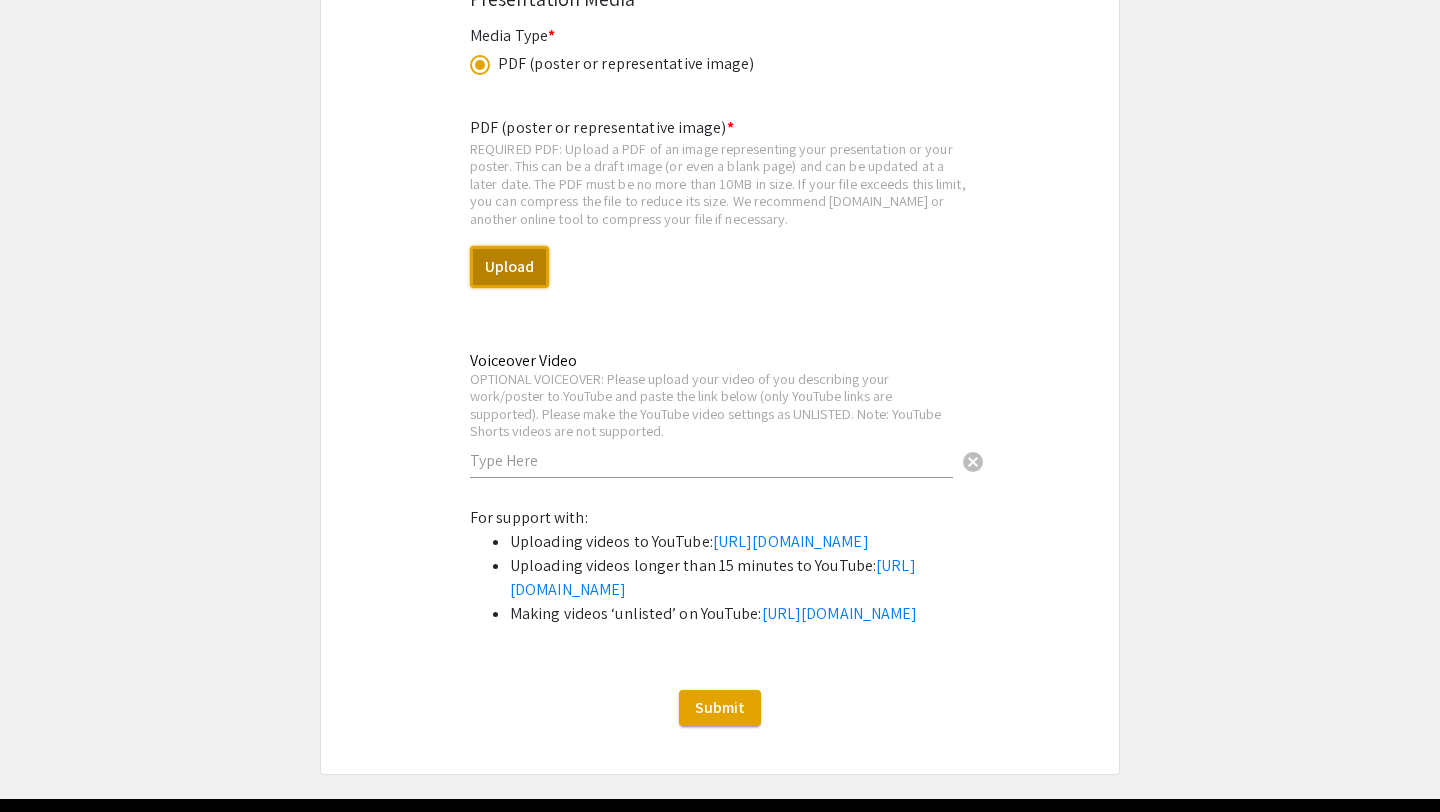 select on "custom" 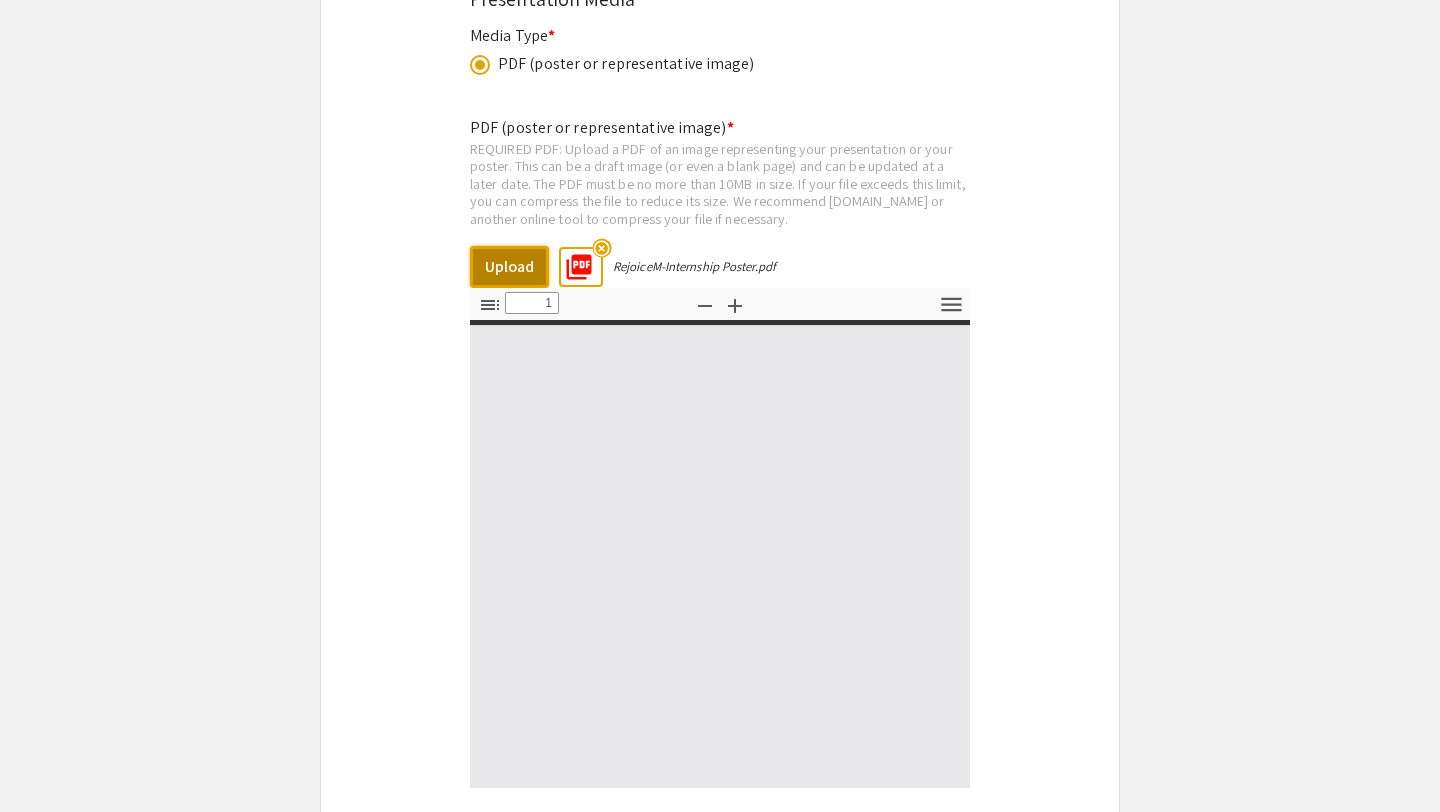 type on "0" 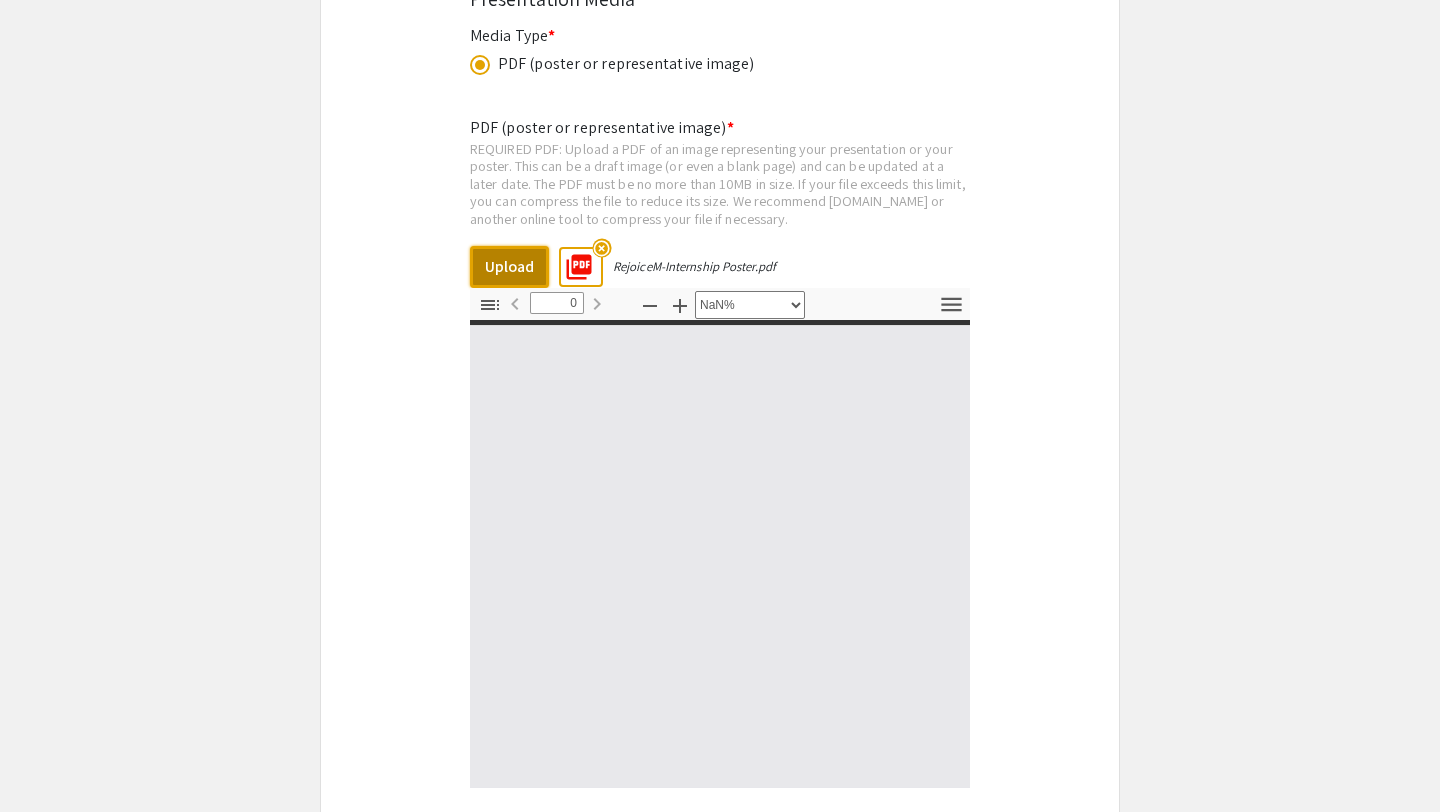 select on "auto" 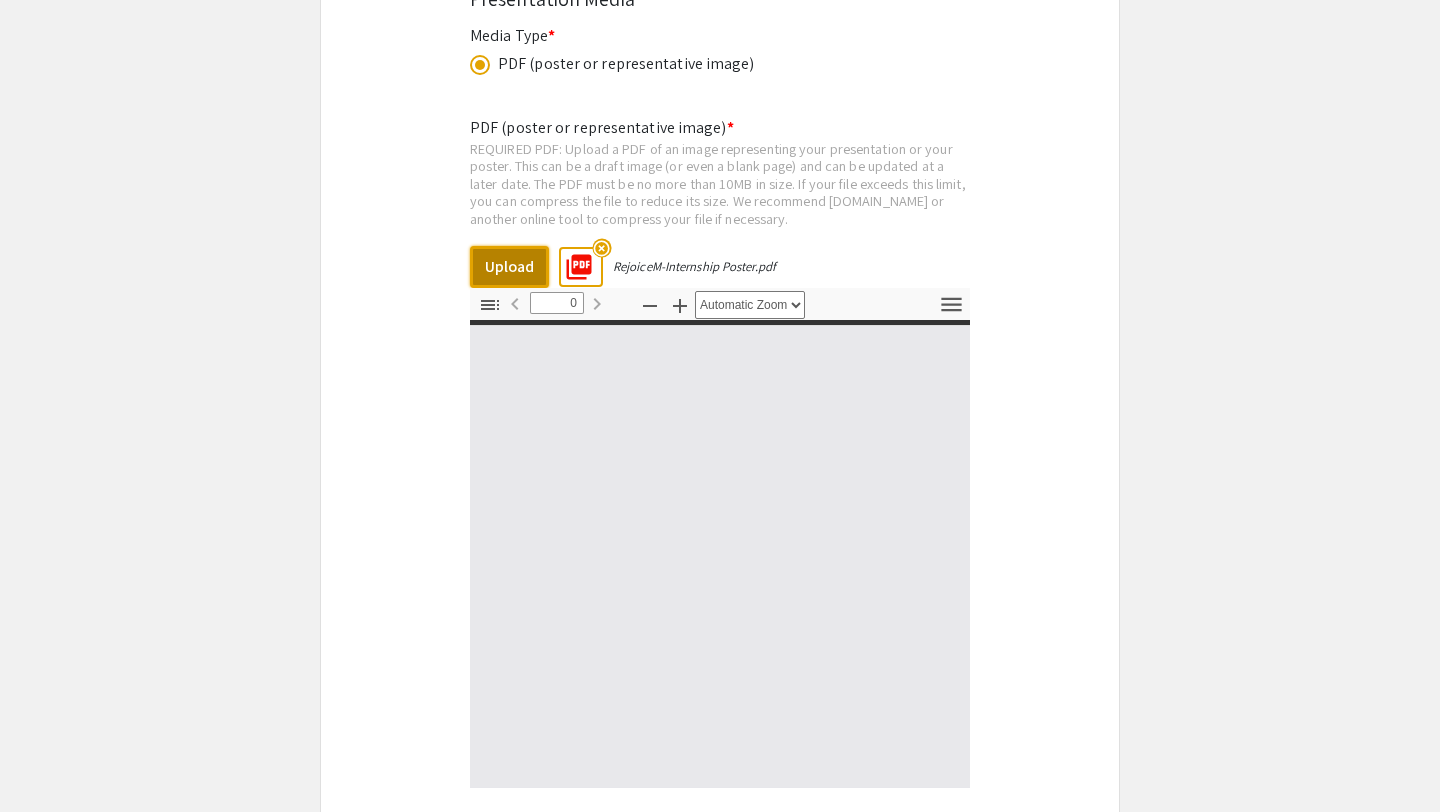 type on "1" 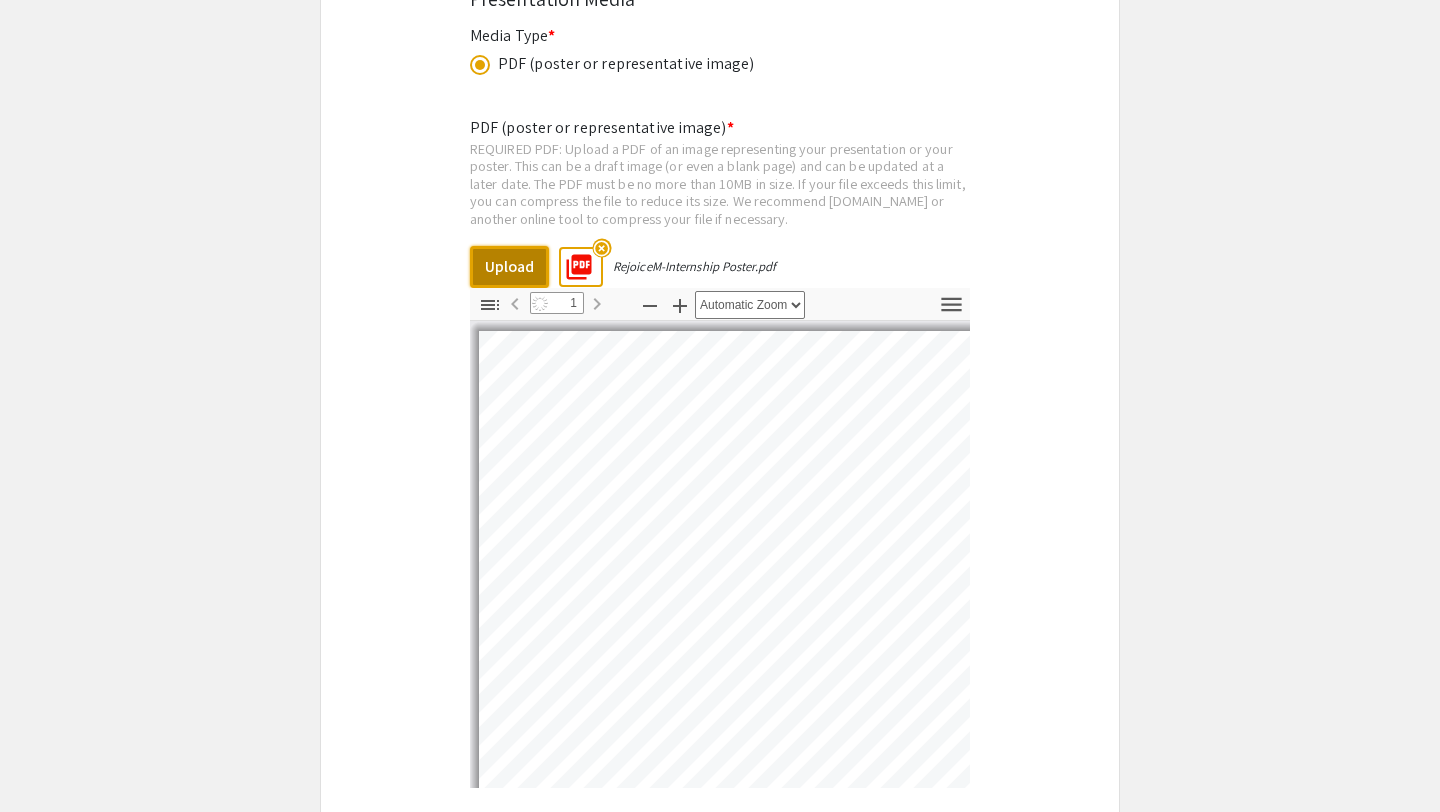 select on "auto" 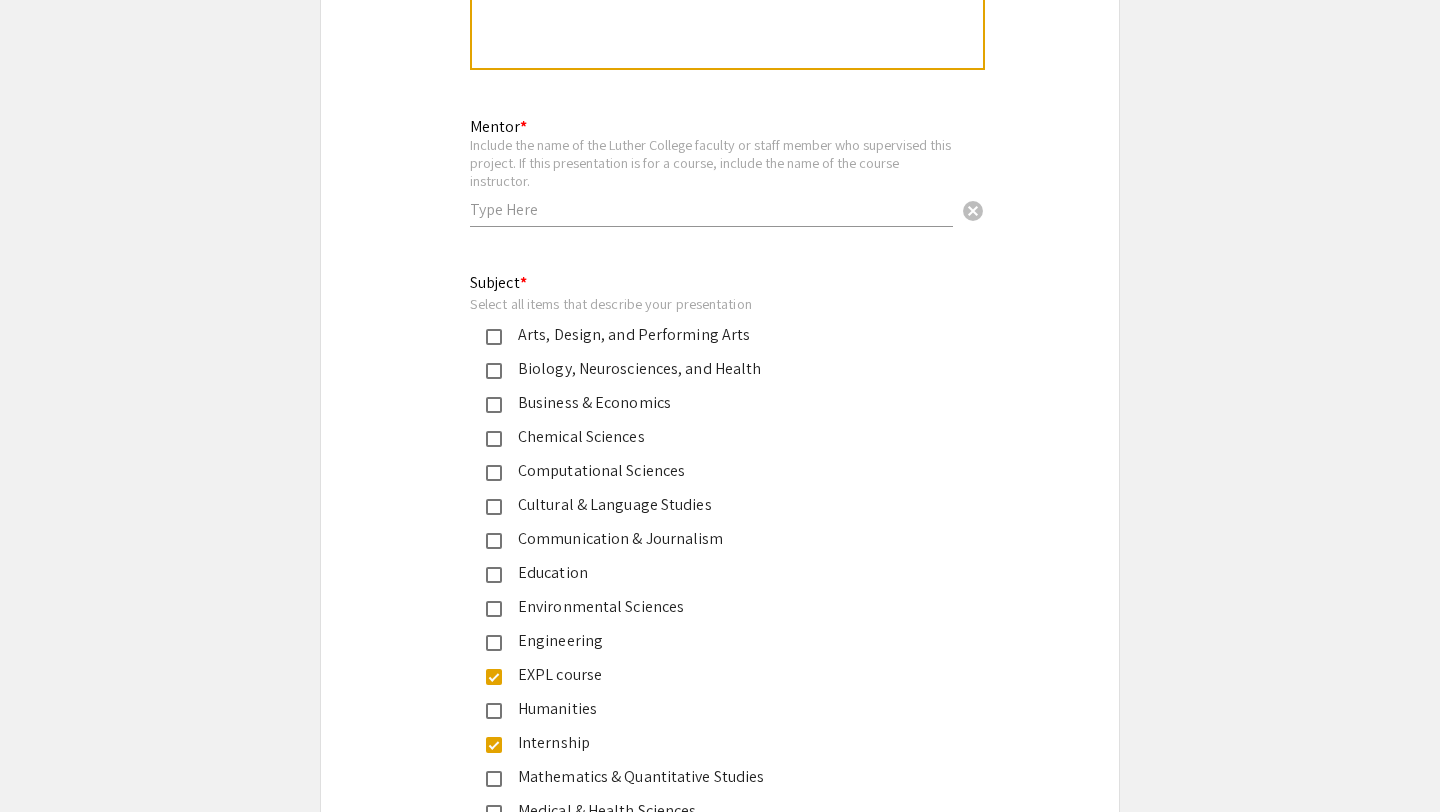 scroll, scrollTop: 2516, scrollLeft: 0, axis: vertical 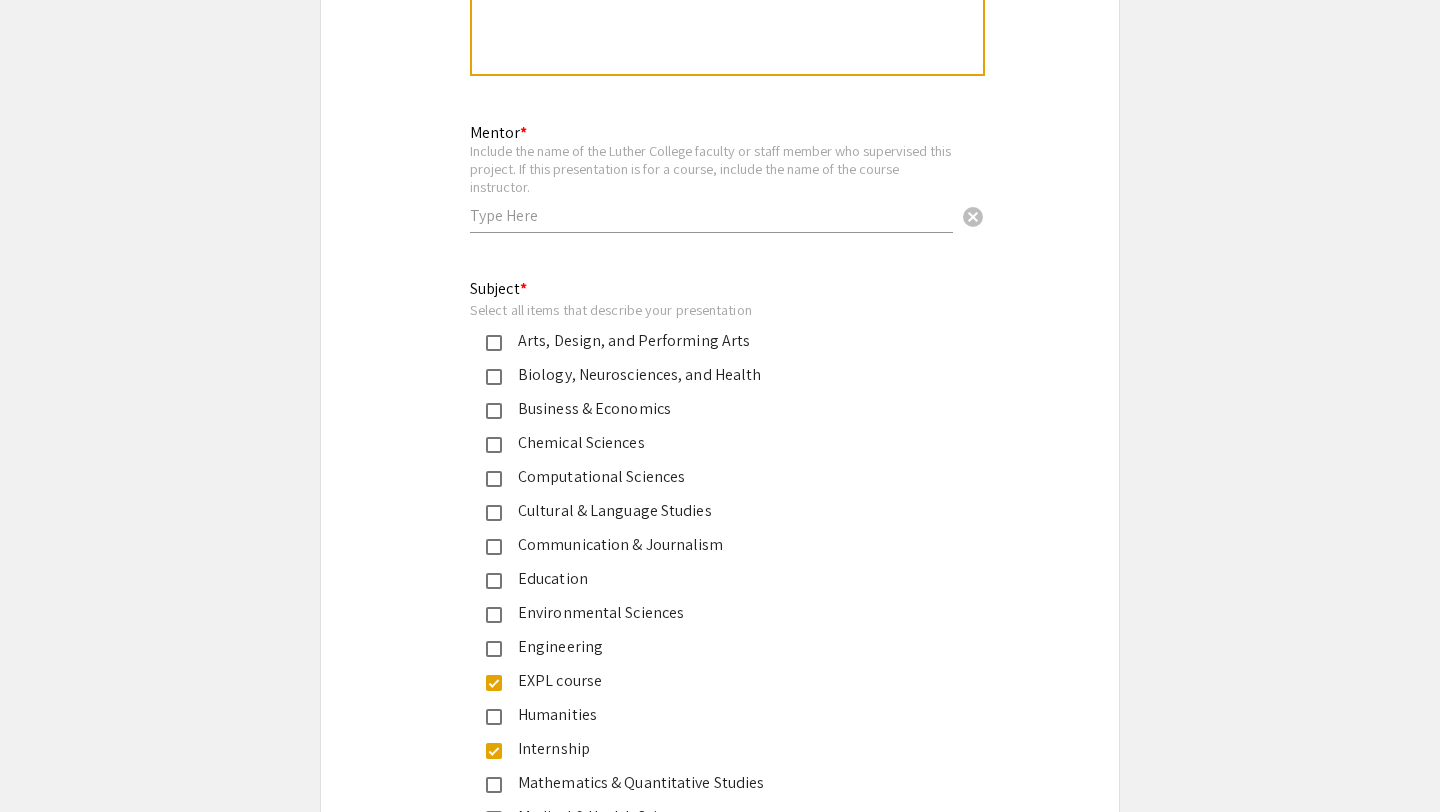 click 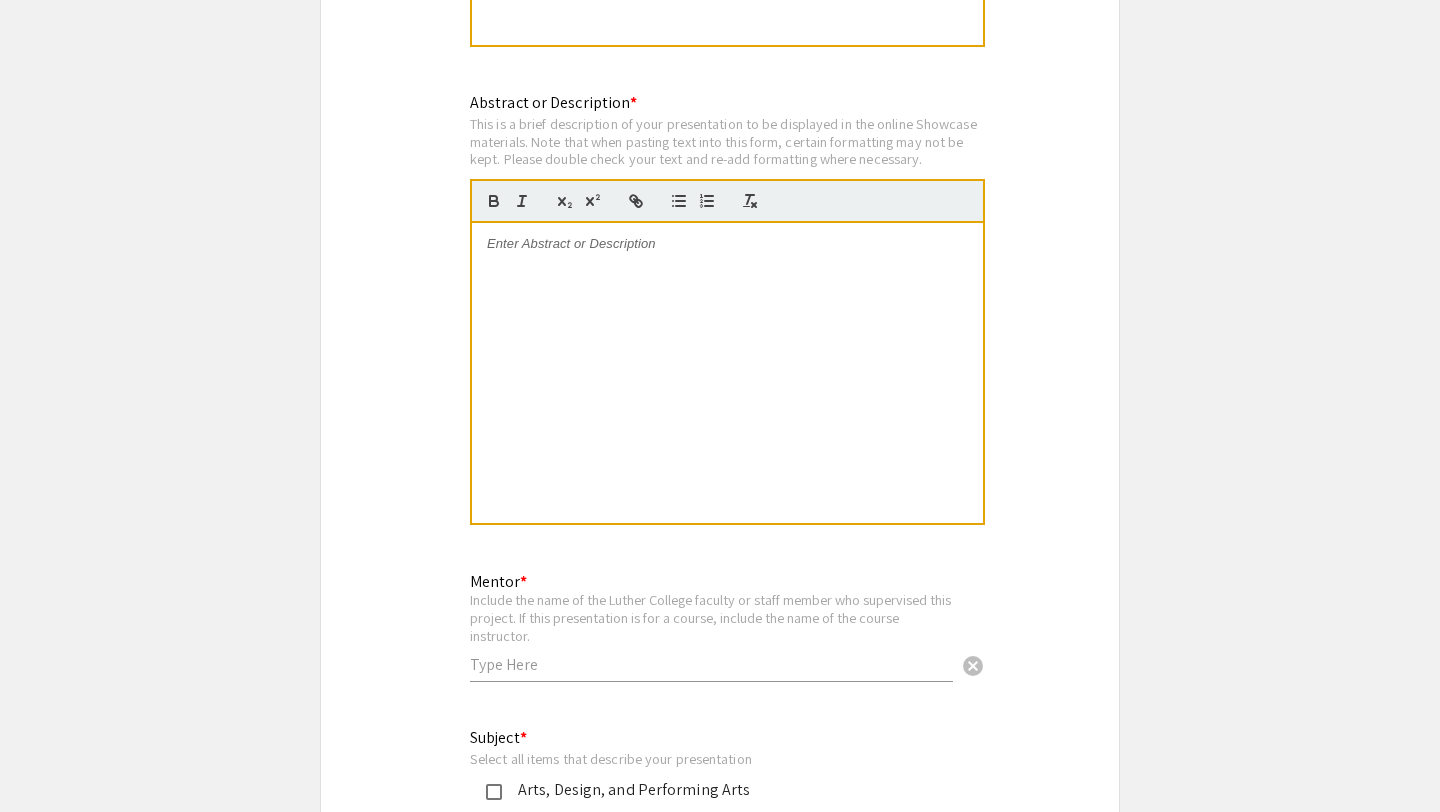 scroll, scrollTop: 2100, scrollLeft: 0, axis: vertical 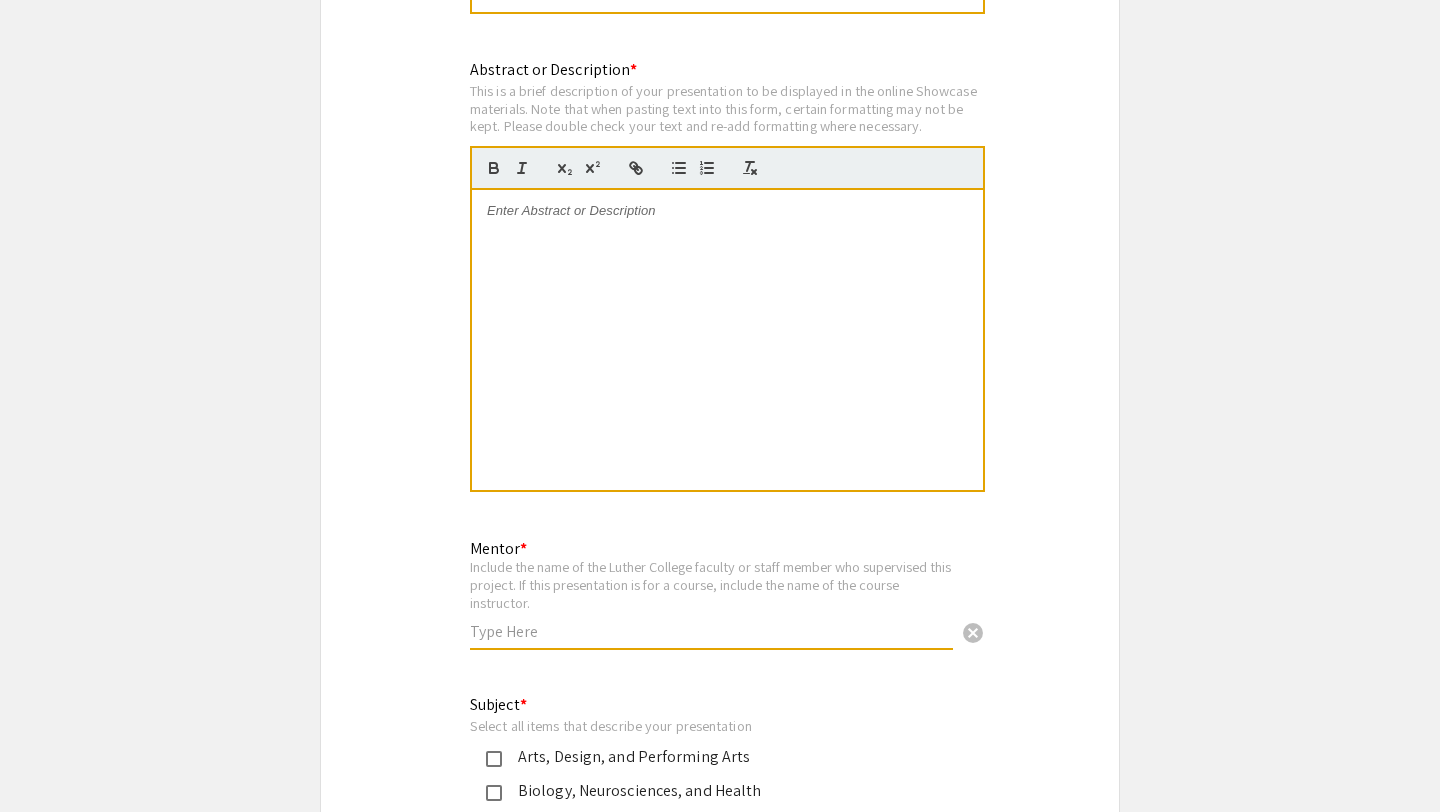 click at bounding box center [711, 631] 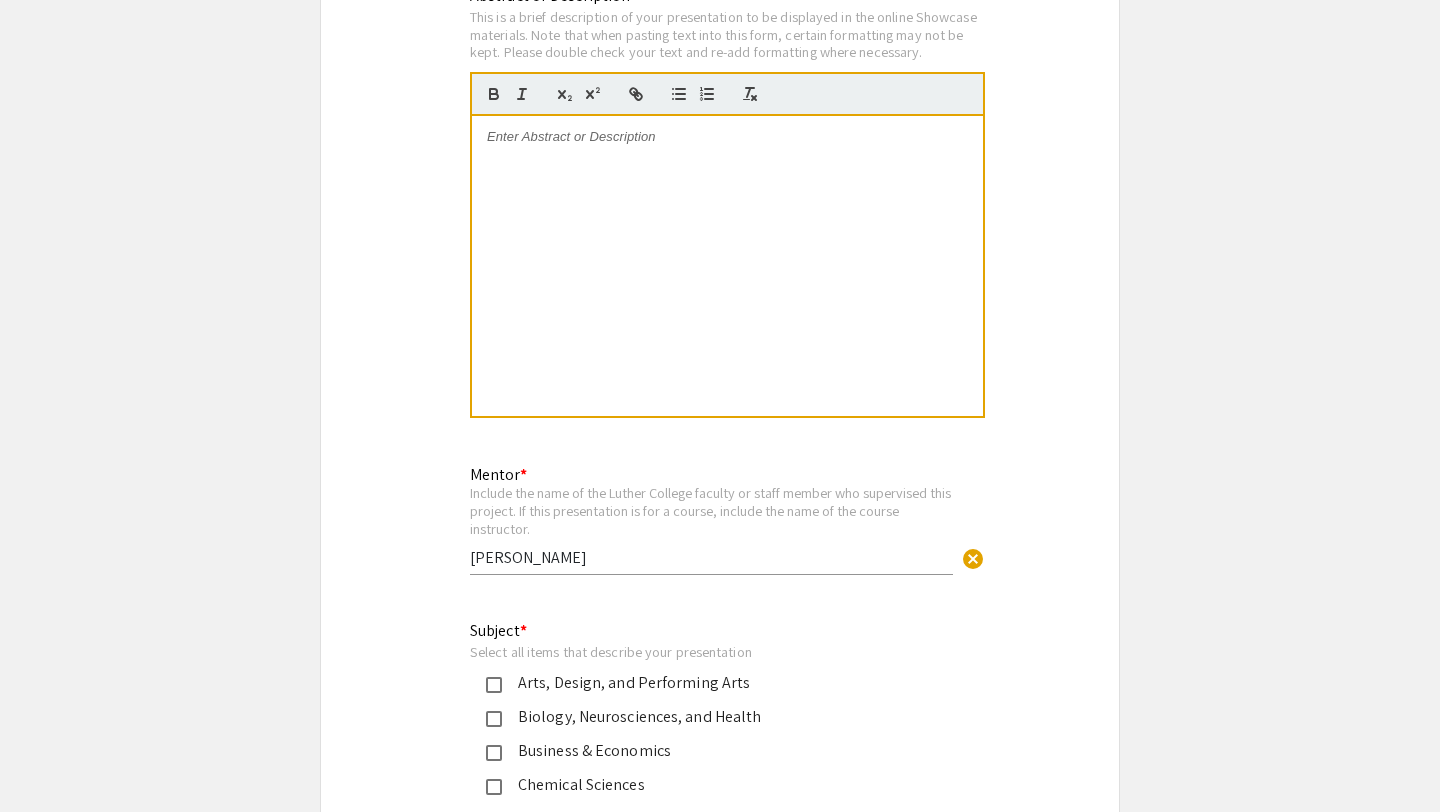 scroll, scrollTop: 2172, scrollLeft: 0, axis: vertical 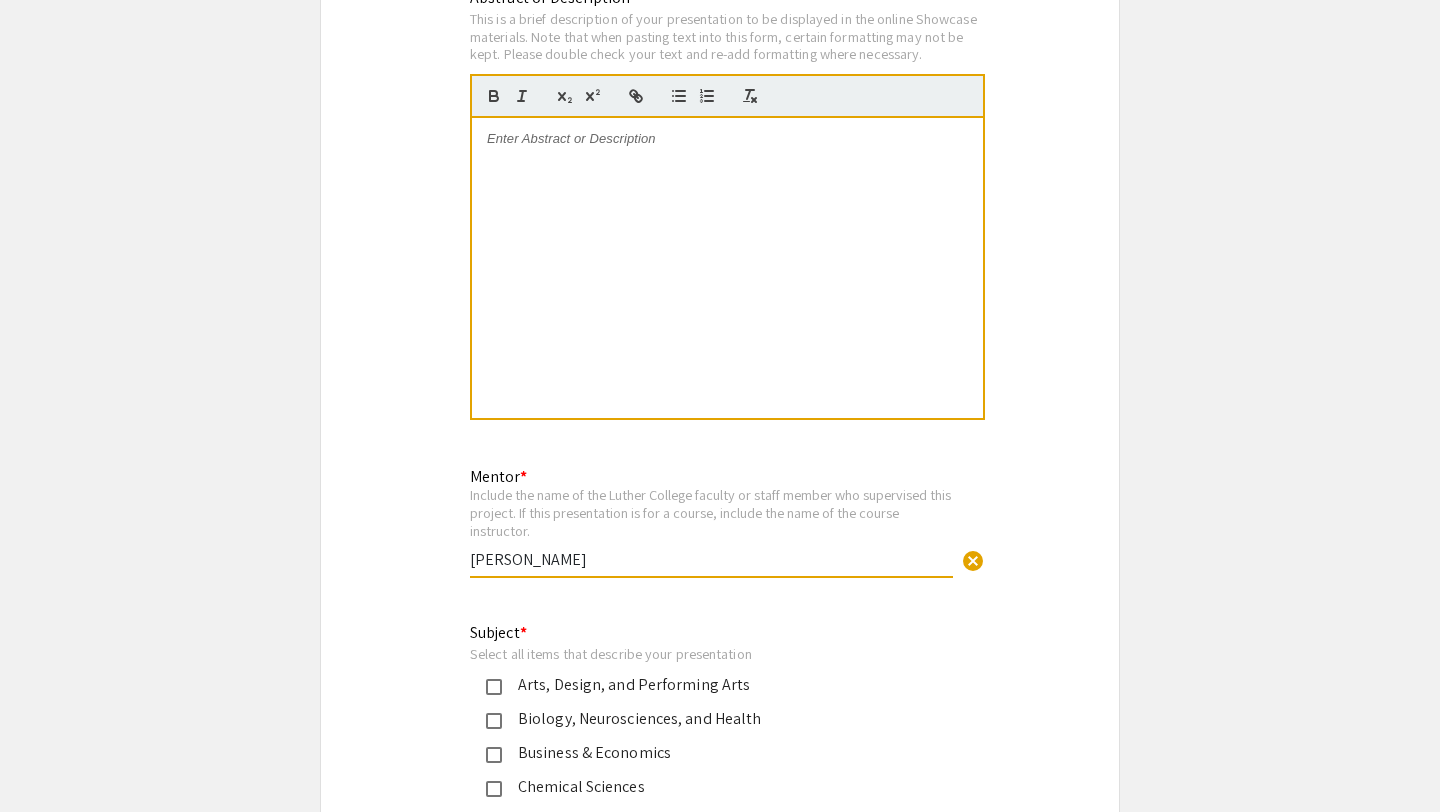 click on "Bridget" at bounding box center (711, 559) 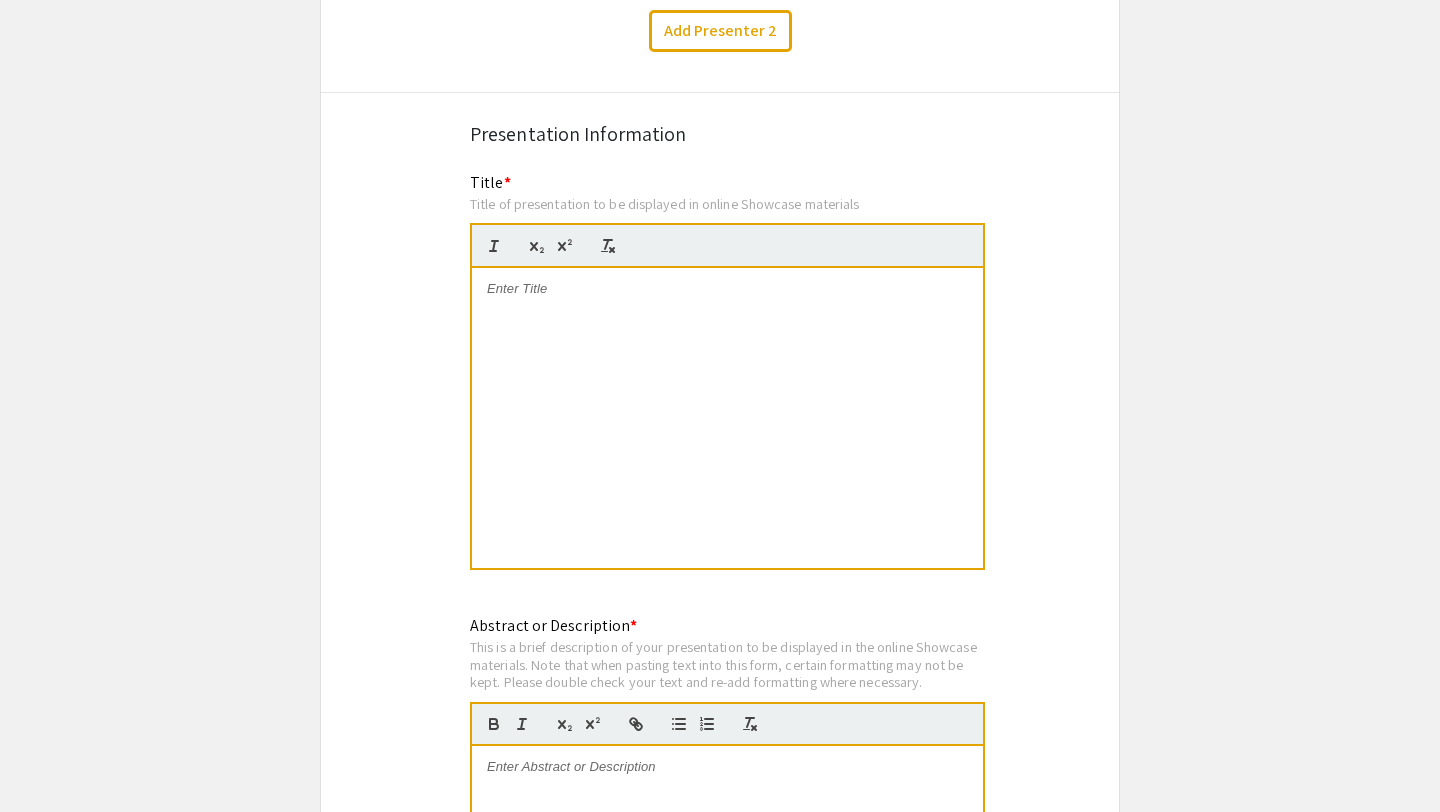 scroll, scrollTop: 1521, scrollLeft: 0, axis: vertical 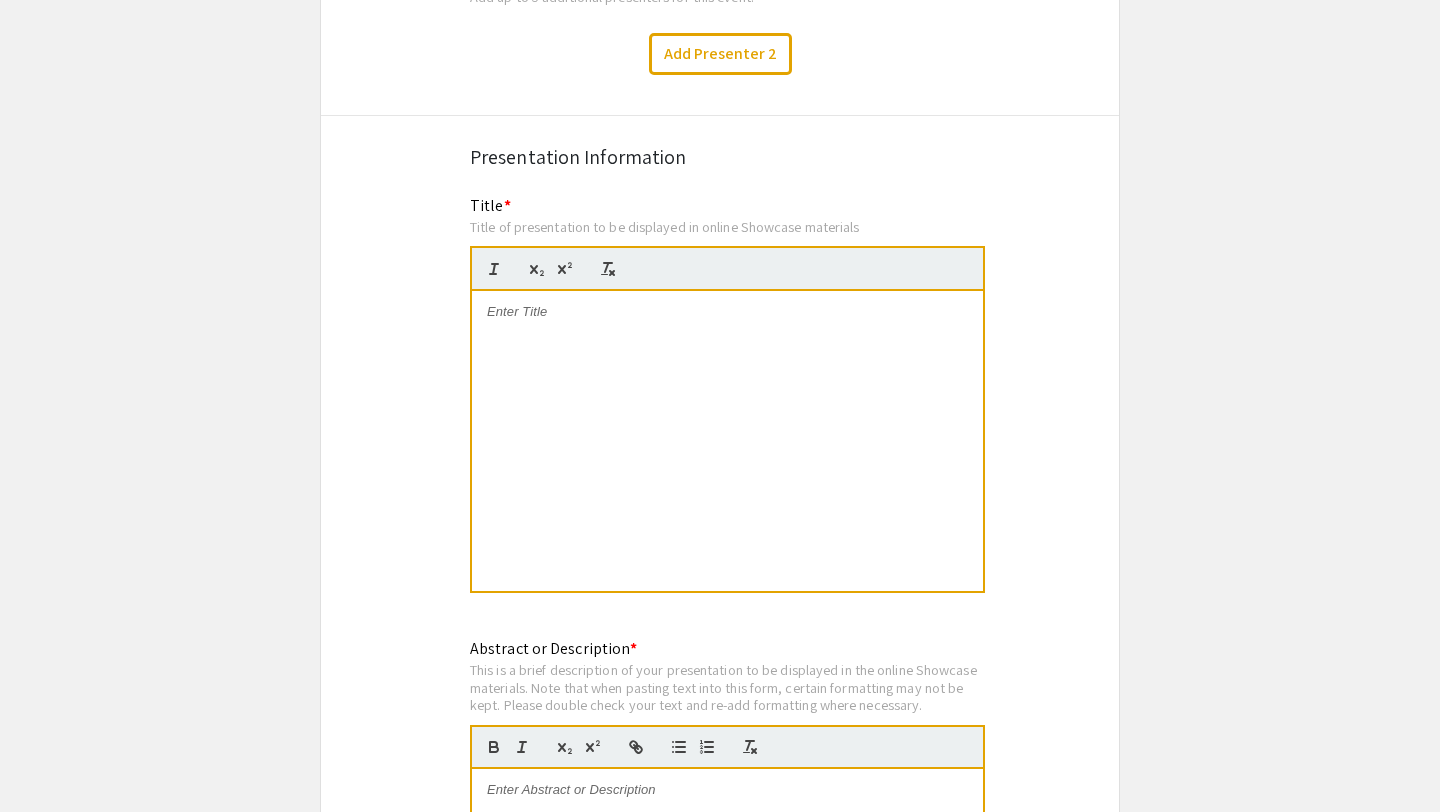 type on "Brittany Cord" 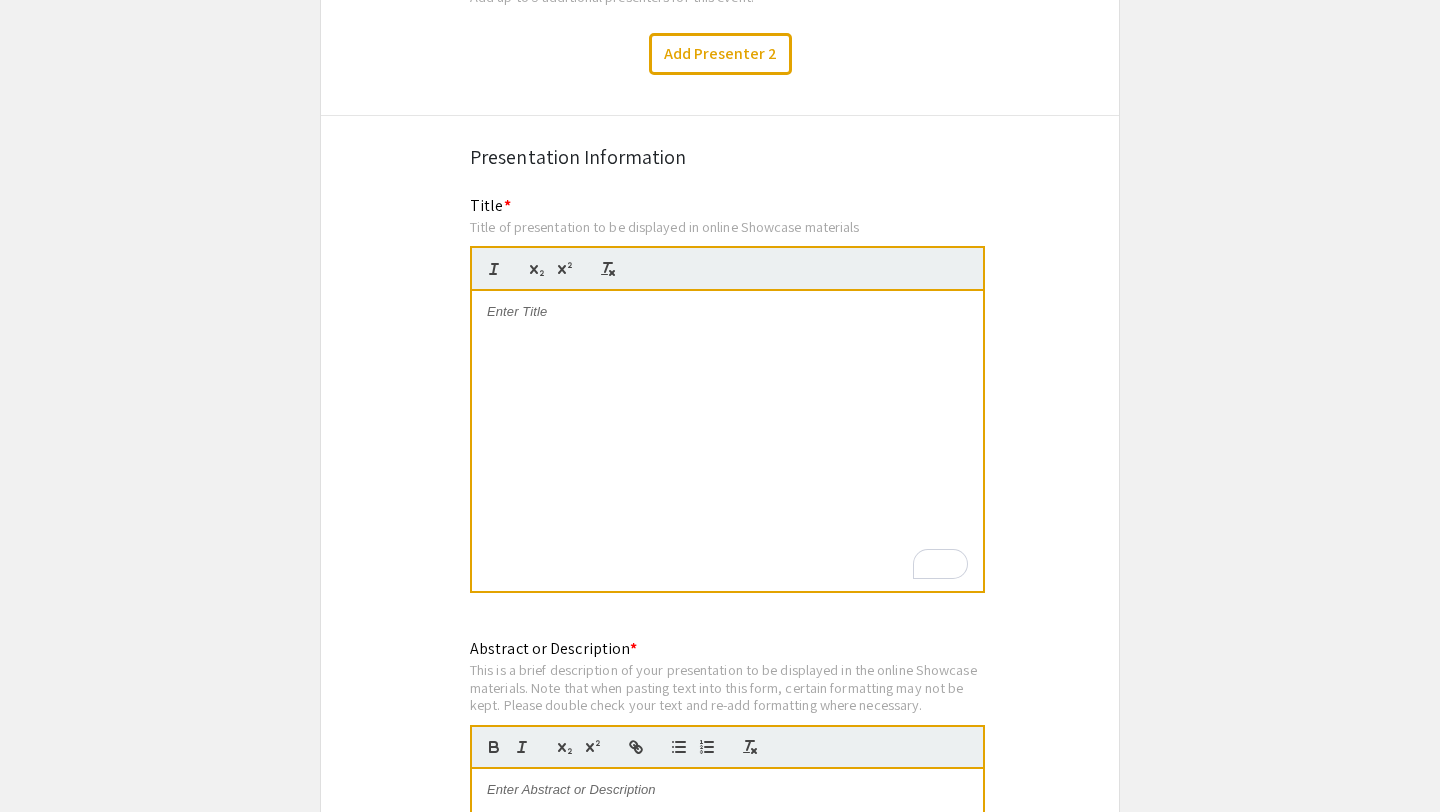 scroll, scrollTop: 0, scrollLeft: 0, axis: both 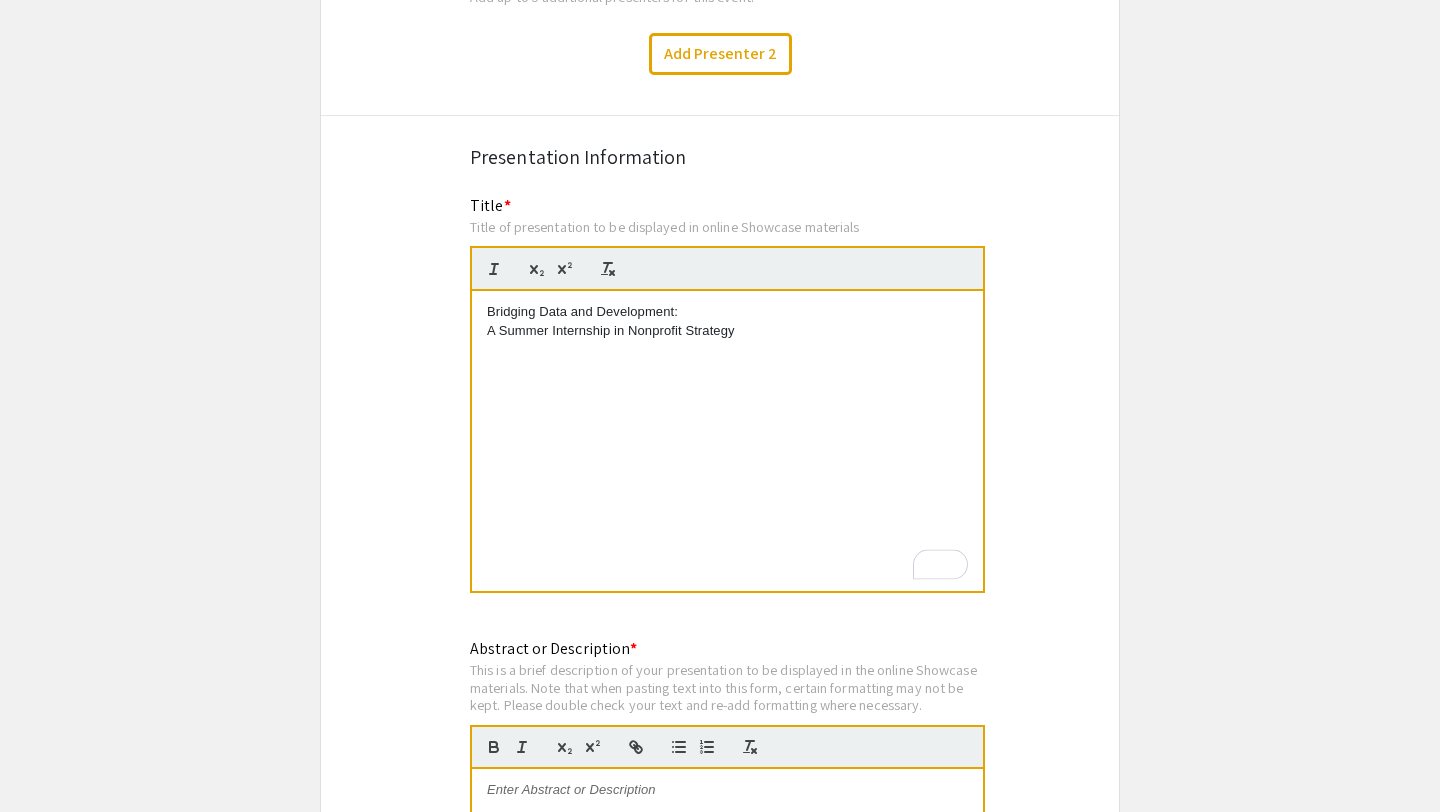 click on "A Summer Internship in Nonprofit Strategy" at bounding box center (727, 331) 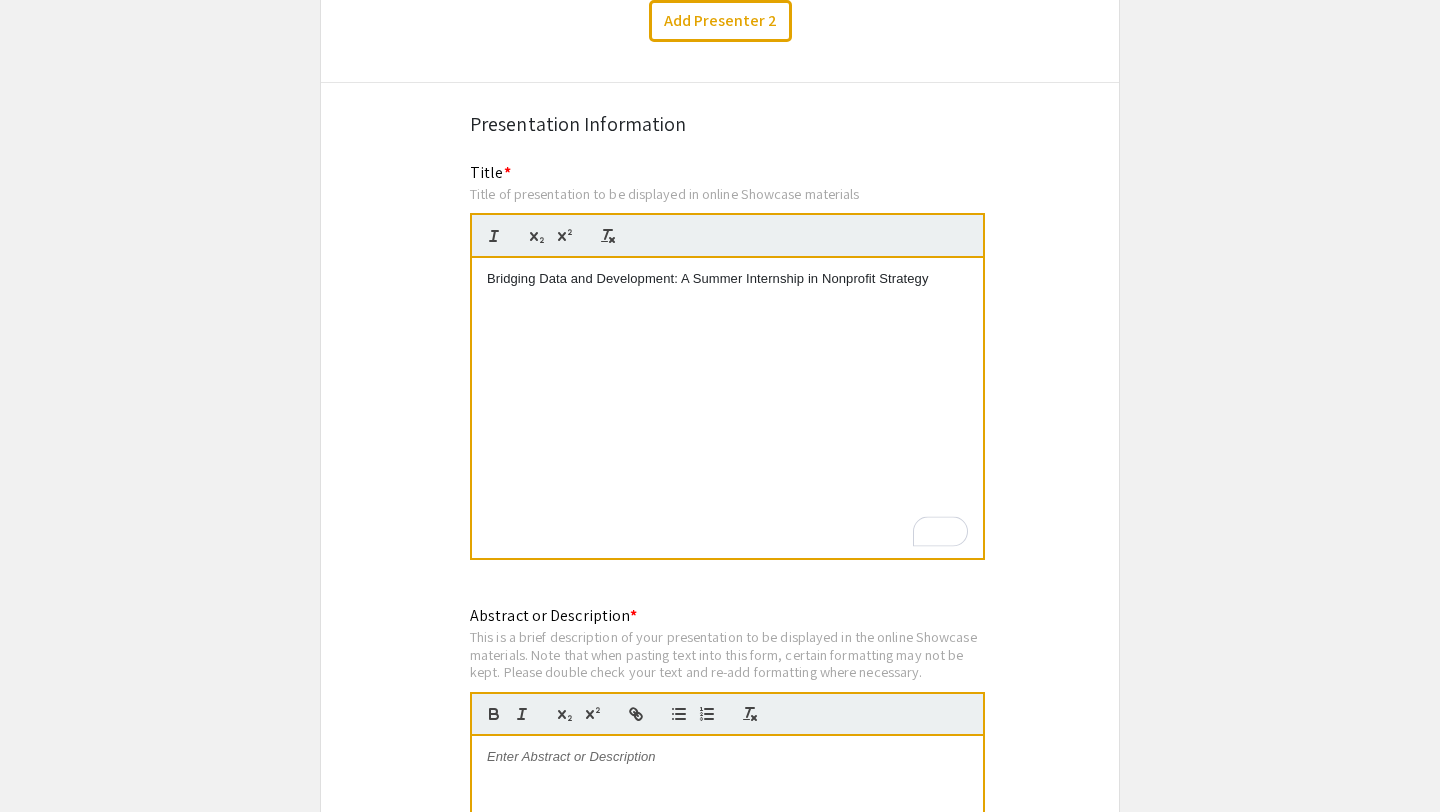 scroll, scrollTop: 1556, scrollLeft: 0, axis: vertical 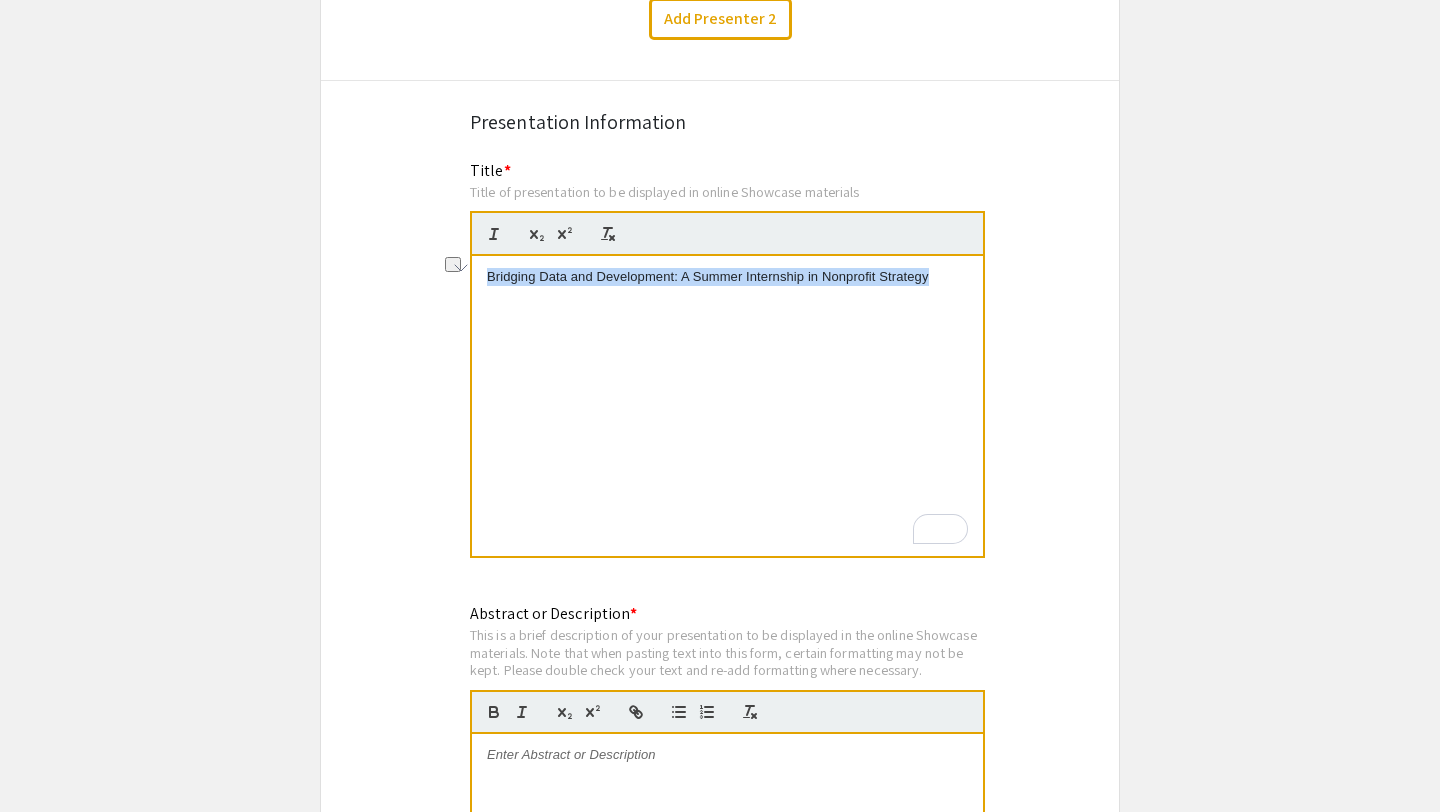 drag, startPoint x: 940, startPoint y: 262, endPoint x: 436, endPoint y: 247, distance: 504.22318 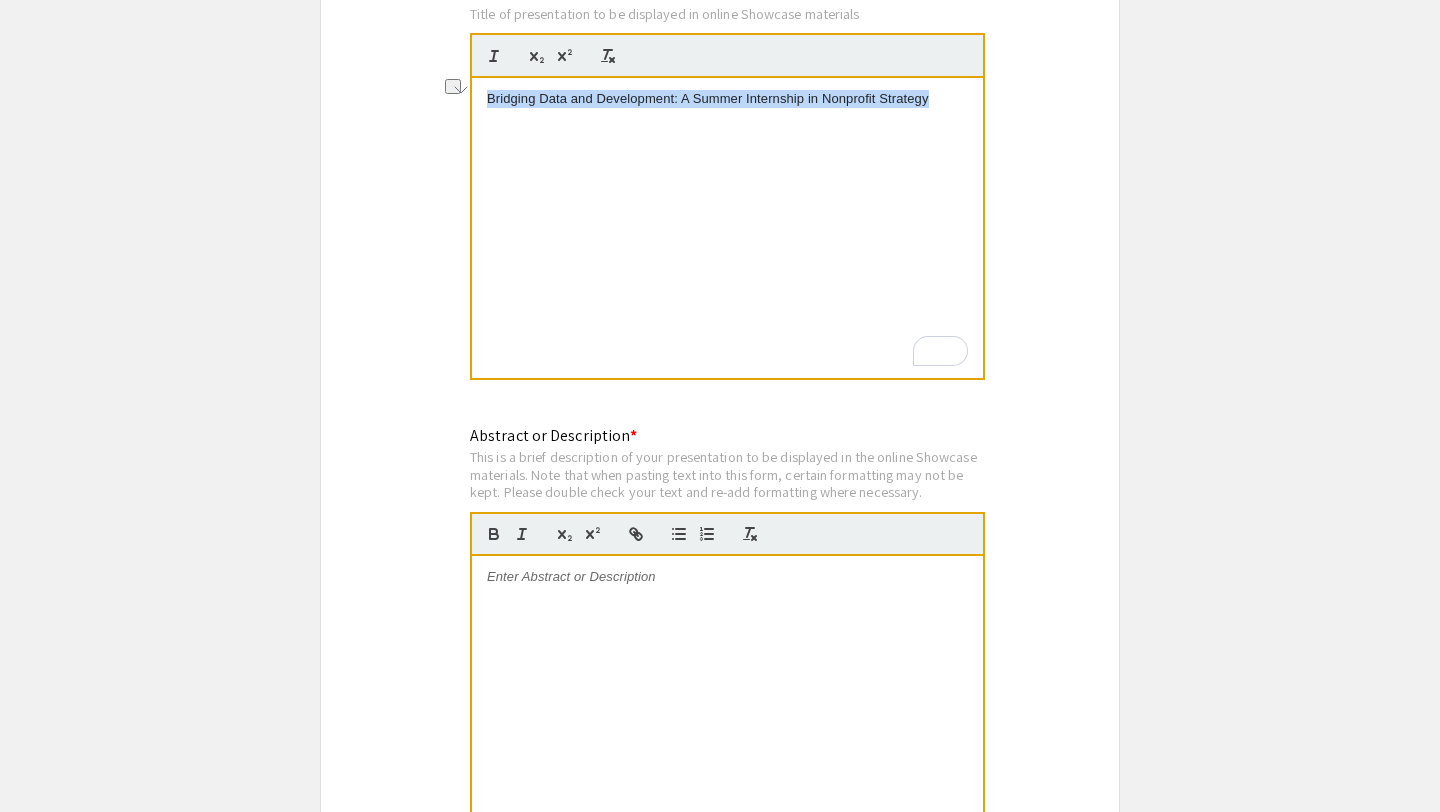 scroll, scrollTop: 1749, scrollLeft: 0, axis: vertical 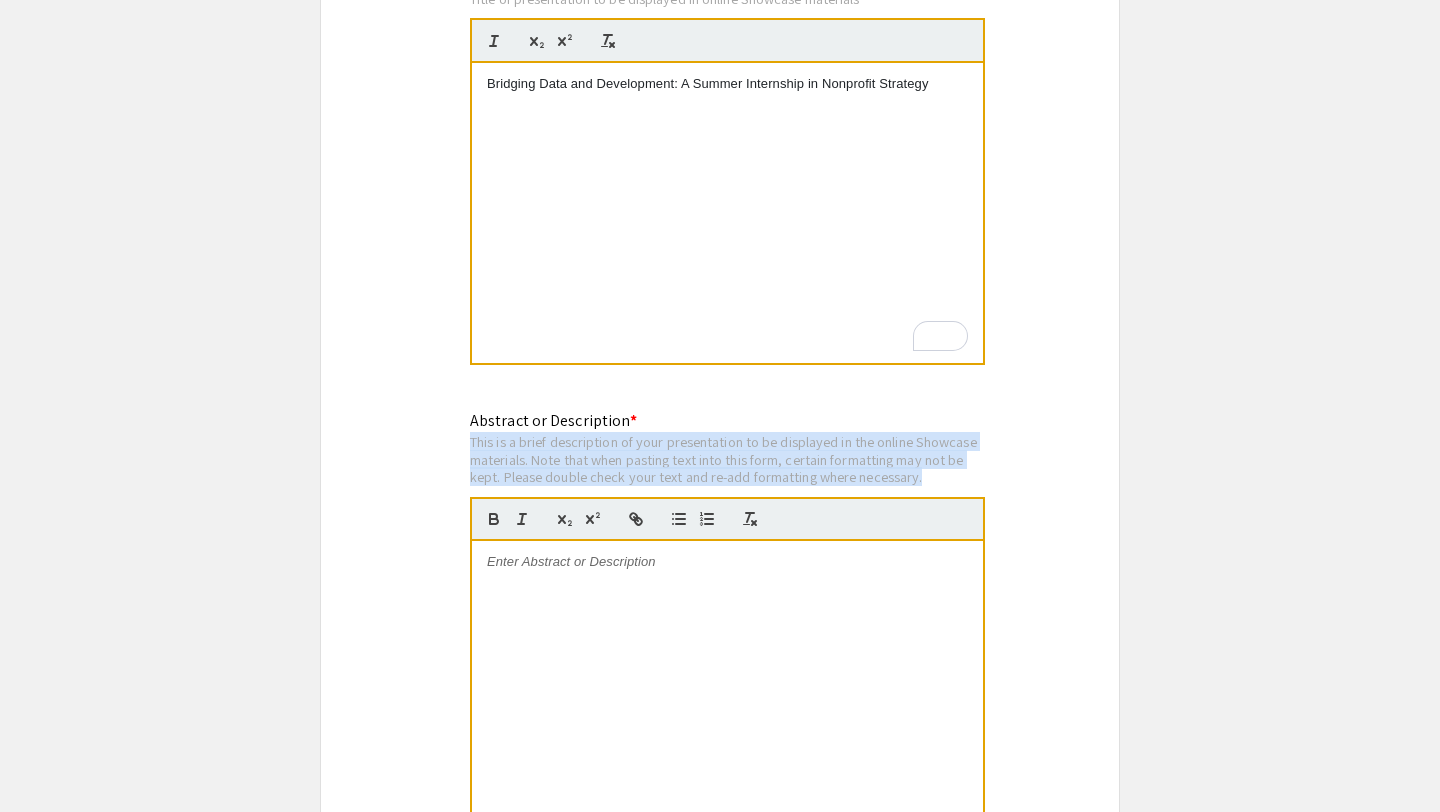 drag, startPoint x: 936, startPoint y: 456, endPoint x: 467, endPoint y: 423, distance: 470.15955 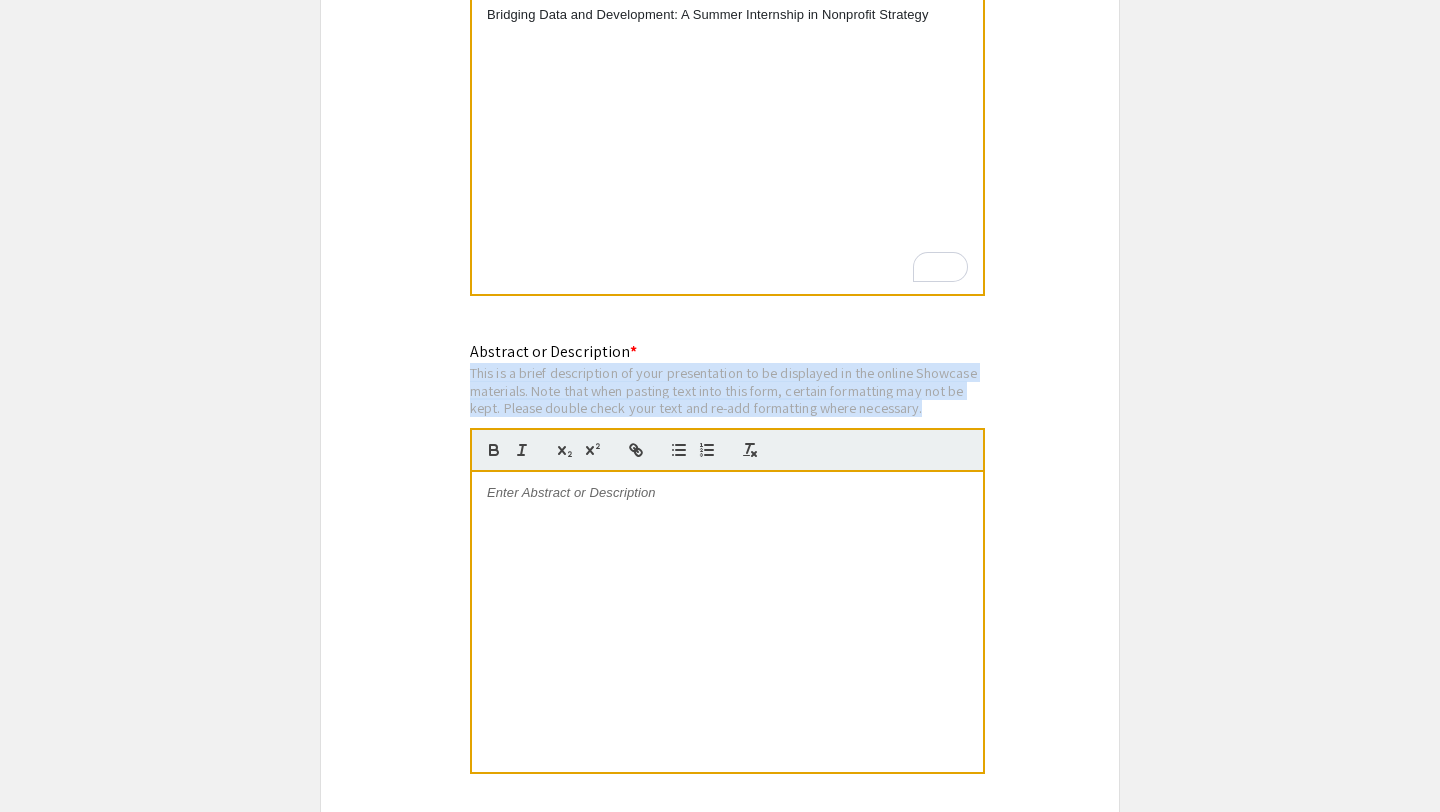 scroll, scrollTop: 1835, scrollLeft: 0, axis: vertical 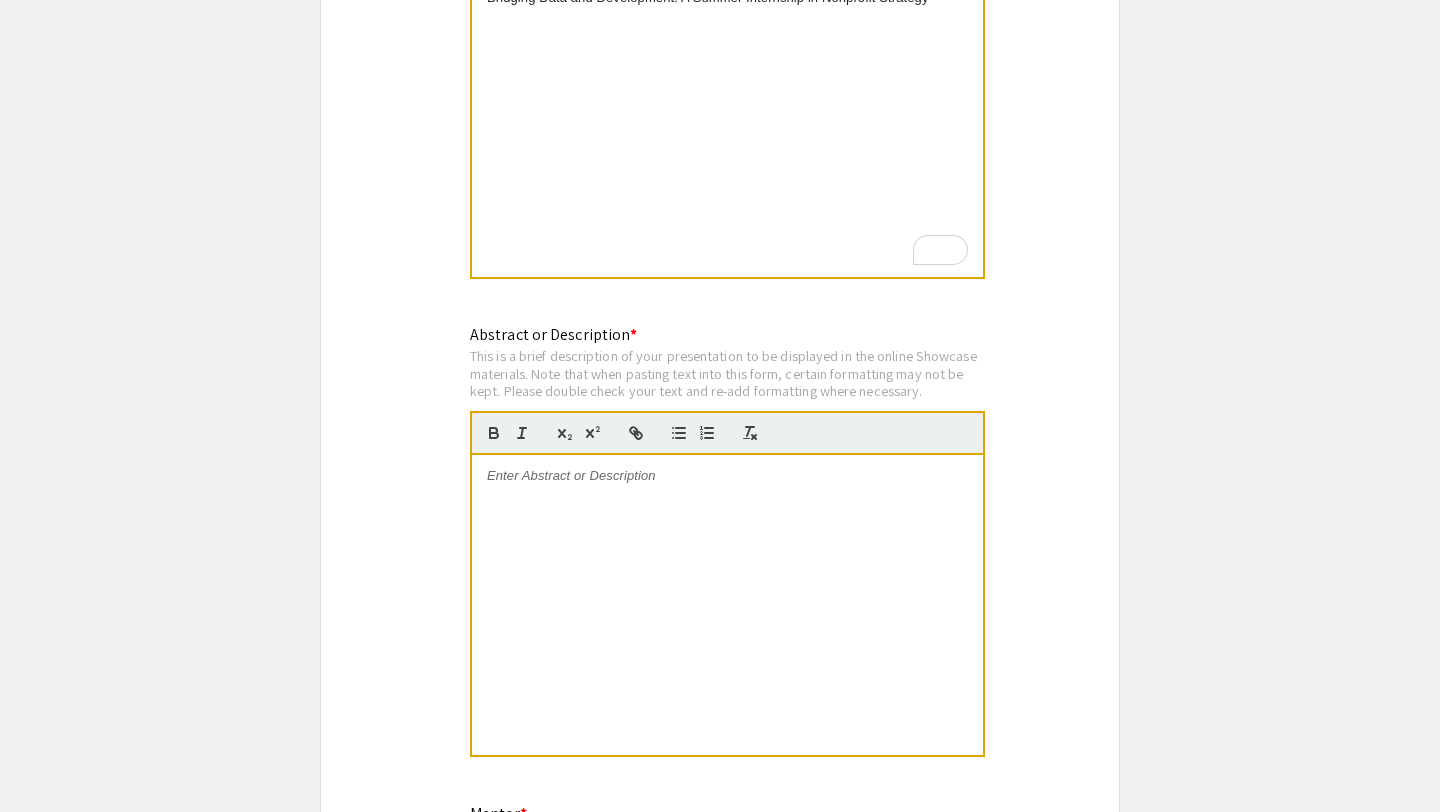 click at bounding box center [727, 476] 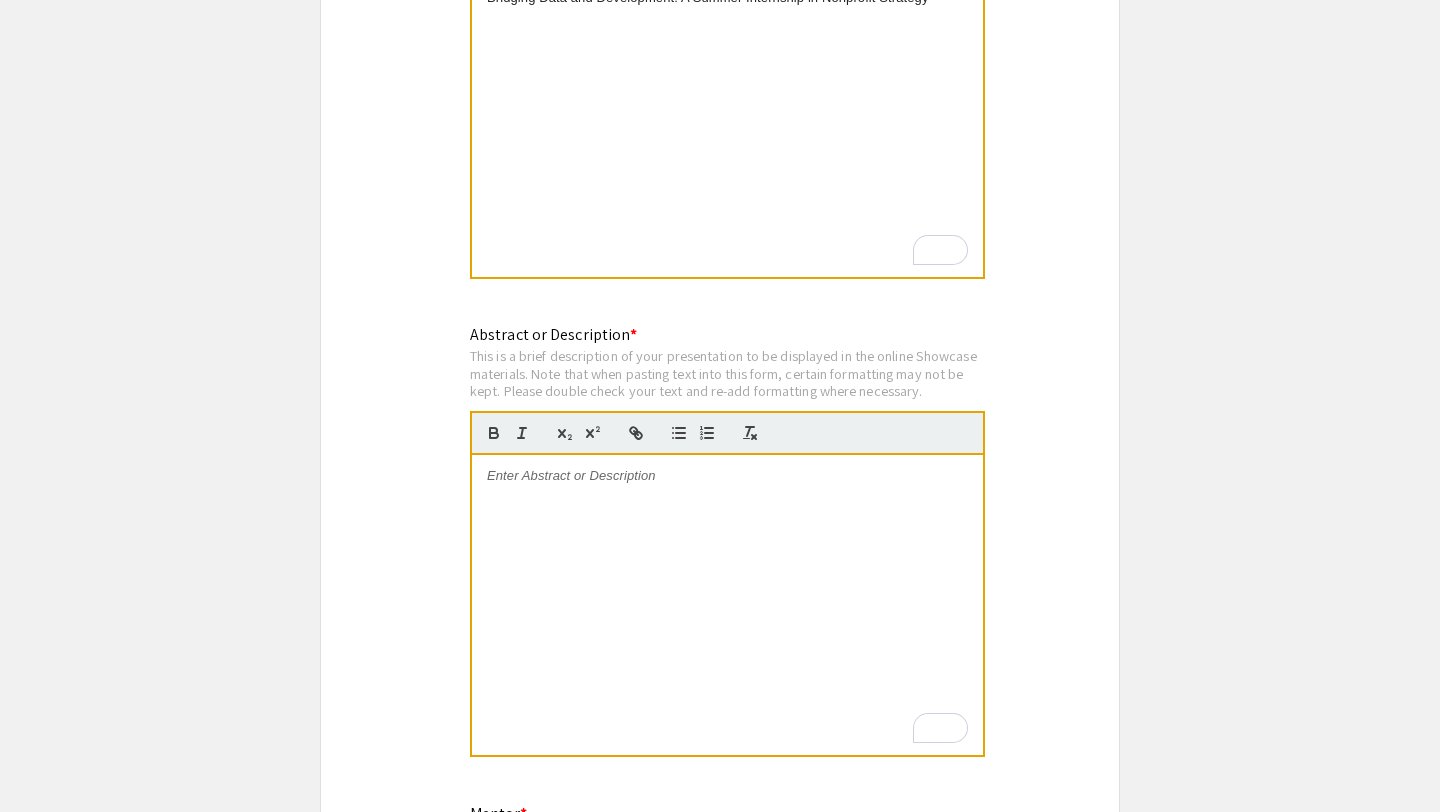 scroll, scrollTop: 0, scrollLeft: 0, axis: both 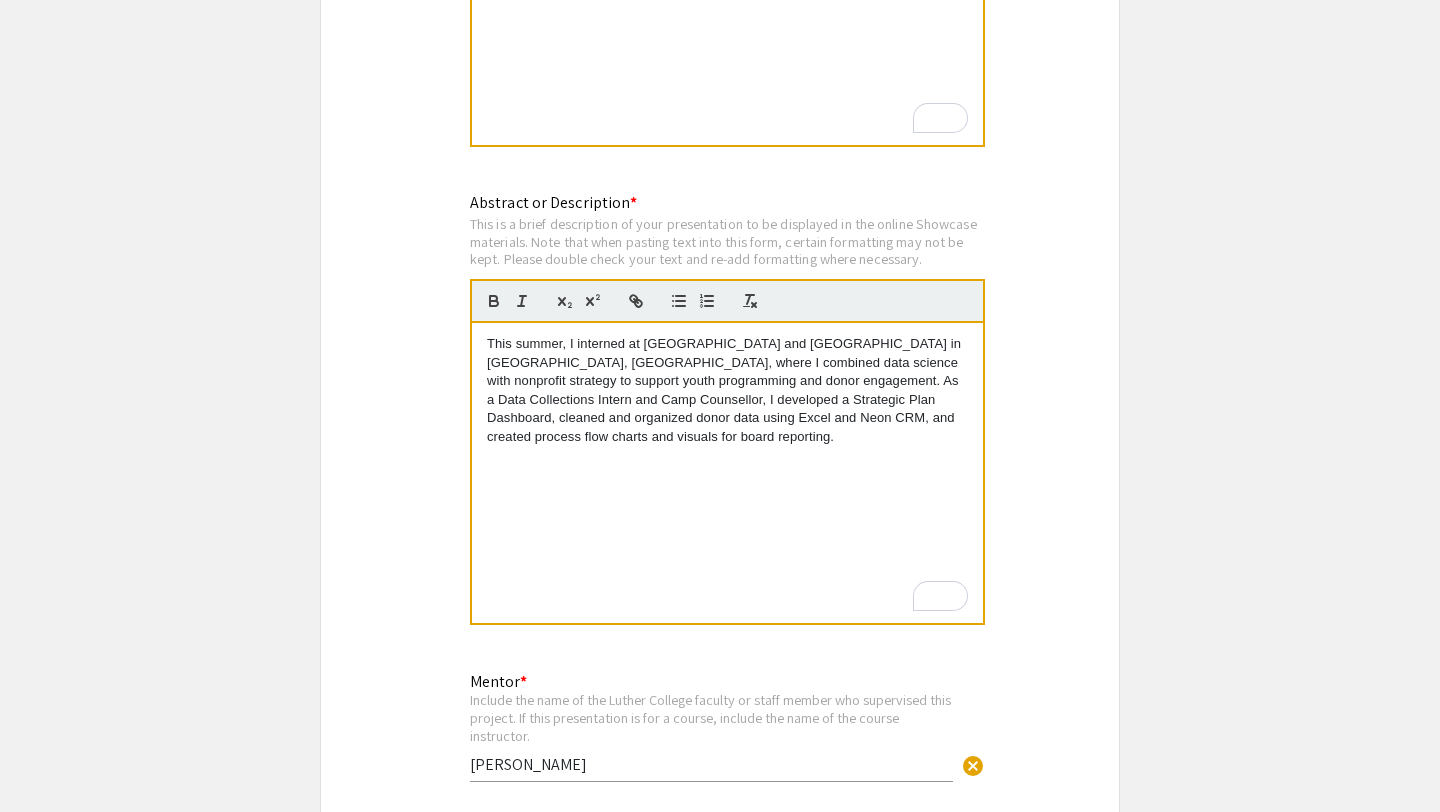 click on "This summer, I interned at Clearwater Forest Camp and Retreat Center in Deerwood, MN, where I combined data science with nonprofit strategy to support youth programming and donor engagement. As a Data Collections Intern and Camp Counsellor, I developed a Strategic Plan Dashboard, cleaned and organized donor data using Excel and Neon CRM, and created process flow charts and visuals for board reporting." at bounding box center [727, 390] 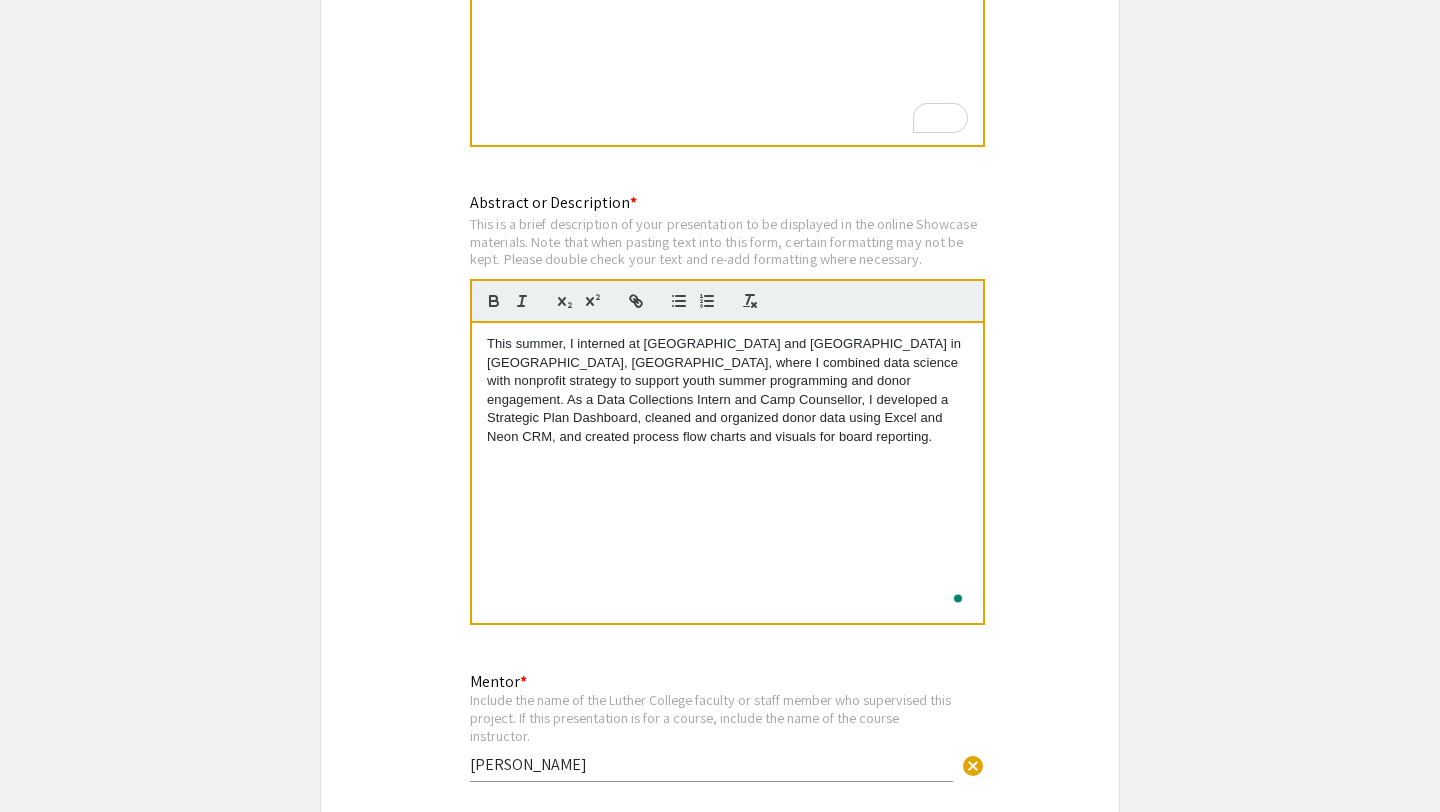 click on "This summer, I interned at Clearwater Forest Camp and Retreat Center in Deerwood, MN, where I combined data science with nonprofit strategy to support youth summer programming and donor engagement. As a Data Collections Intern and Camp Counsellor, I developed a Strategic Plan Dashboard, cleaned and organized donor data using Excel and Neon CRM, and created process flow charts and visuals for board reporting." at bounding box center [727, 390] 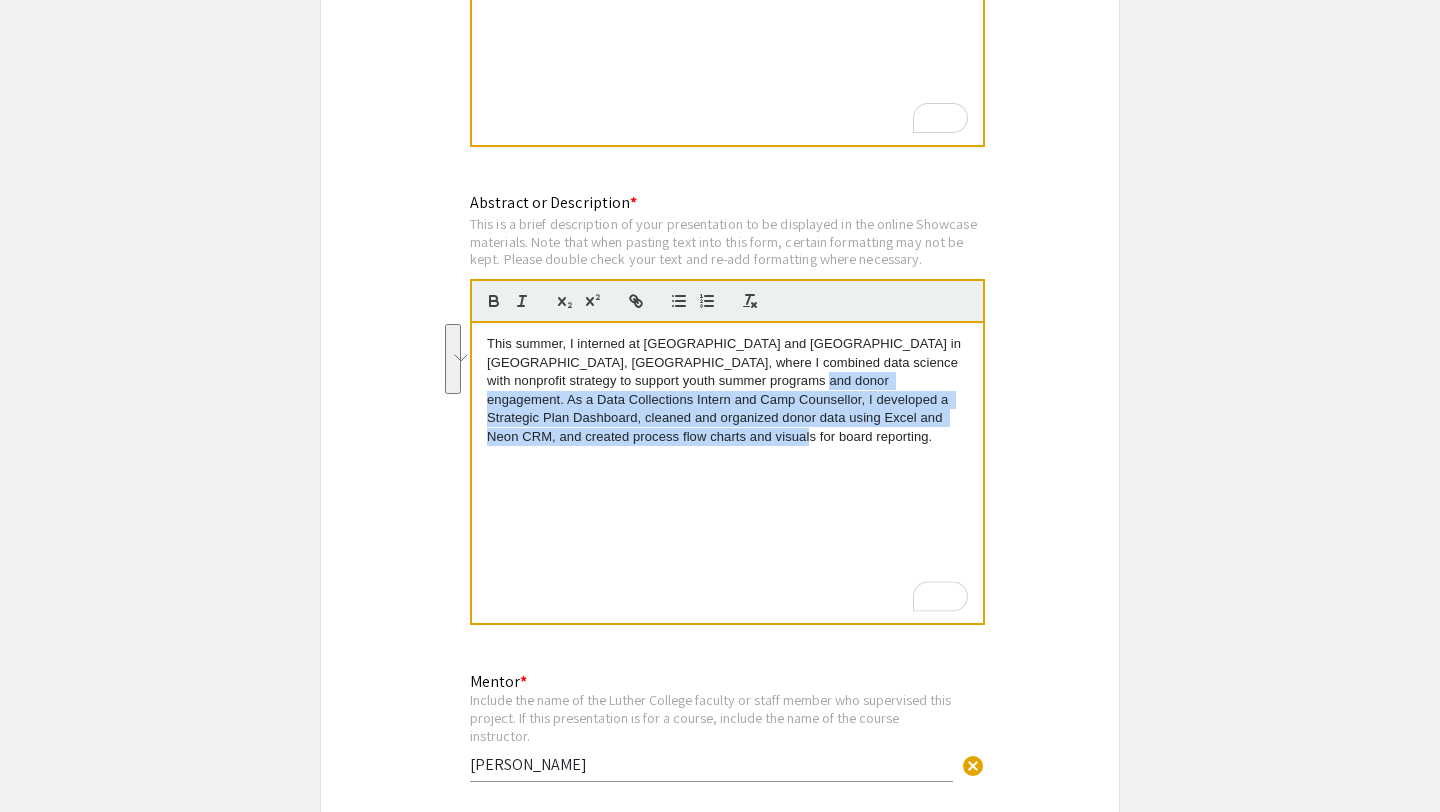 drag, startPoint x: 778, startPoint y: 361, endPoint x: 762, endPoint y: 424, distance: 65 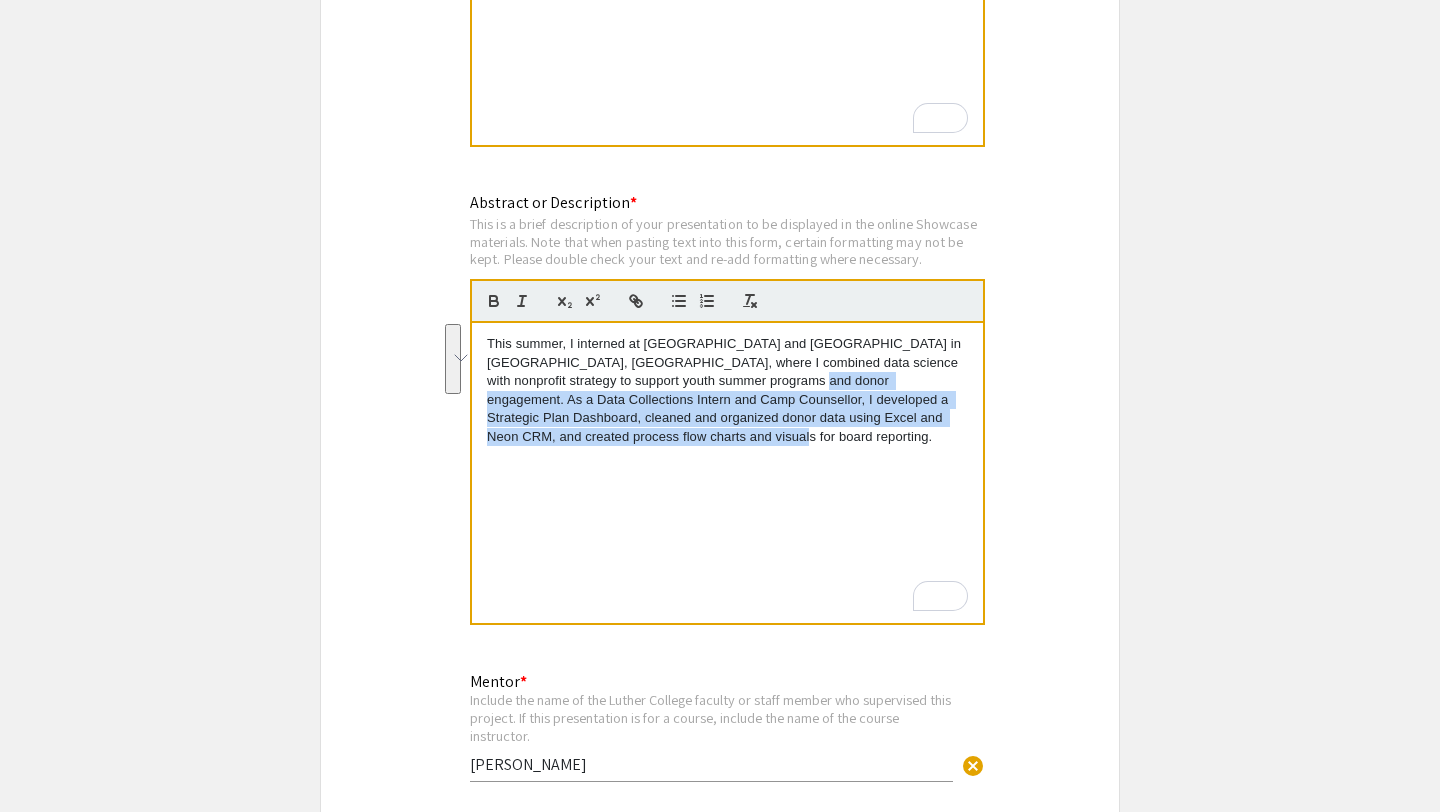 click on "This summer, I interned at Clearwater Forest Camp and Retreat Center in Deerwood, MN, where I combined data science with nonprofit strategy to support youth summer programs and donor engagement. As a Data Collections Intern and Camp Counsellor, I developed a Strategic Plan Dashboard, cleaned and organized donor data using Excel and Neon CRM, and created process flow charts and visuals for board reporting." at bounding box center [727, 390] 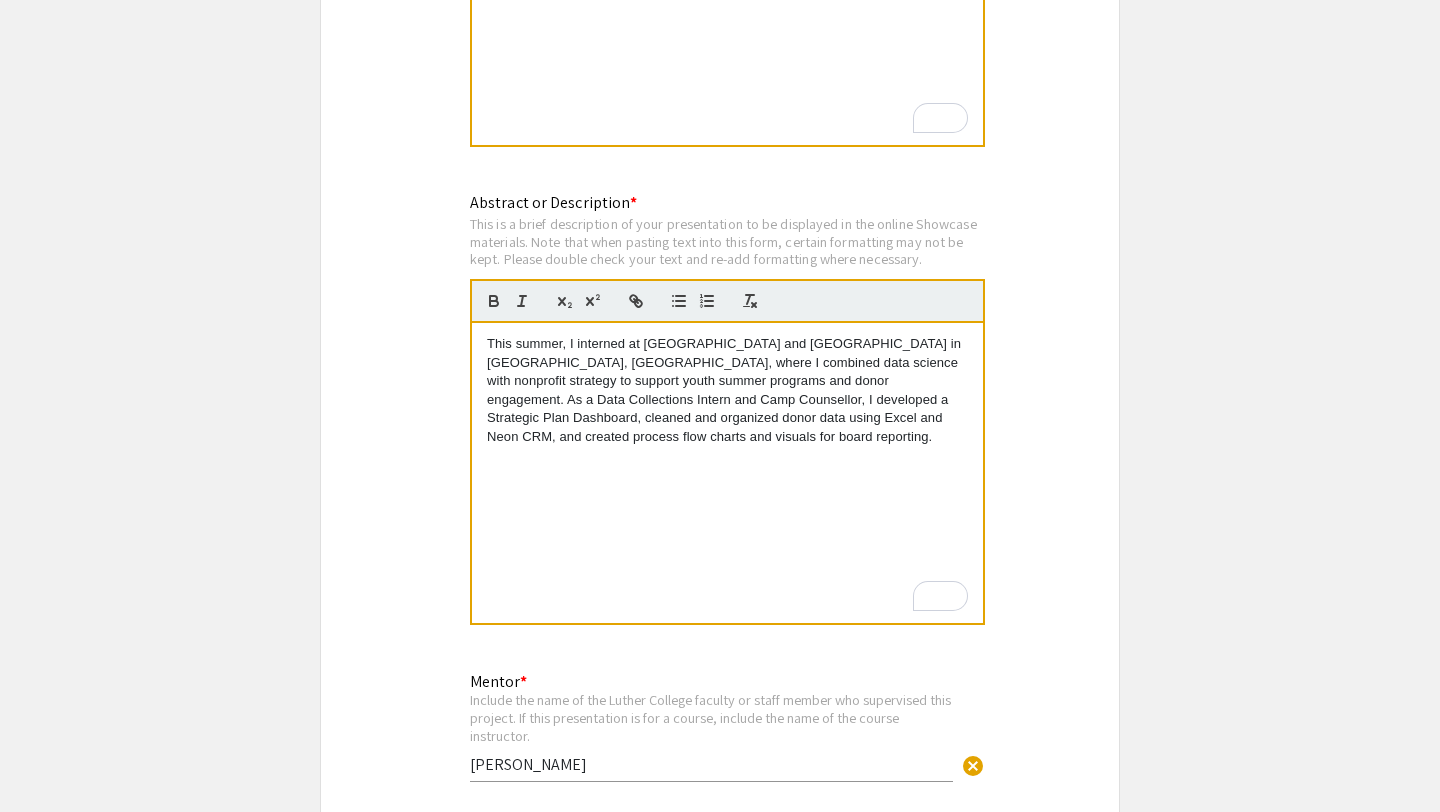 click on "This summer, I interned at Clearwater Forest Camp and Retreat Center in Deerwood, MN, where I combined data science with nonprofit strategy to support youth summer programs and donor engagement. As a Data Collections Intern and Camp Counsellor, I developed a Strategic Plan Dashboard, cleaned and organized donor data using Excel and Neon CRM, and created process flow charts and visuals for board reporting." at bounding box center [727, 390] 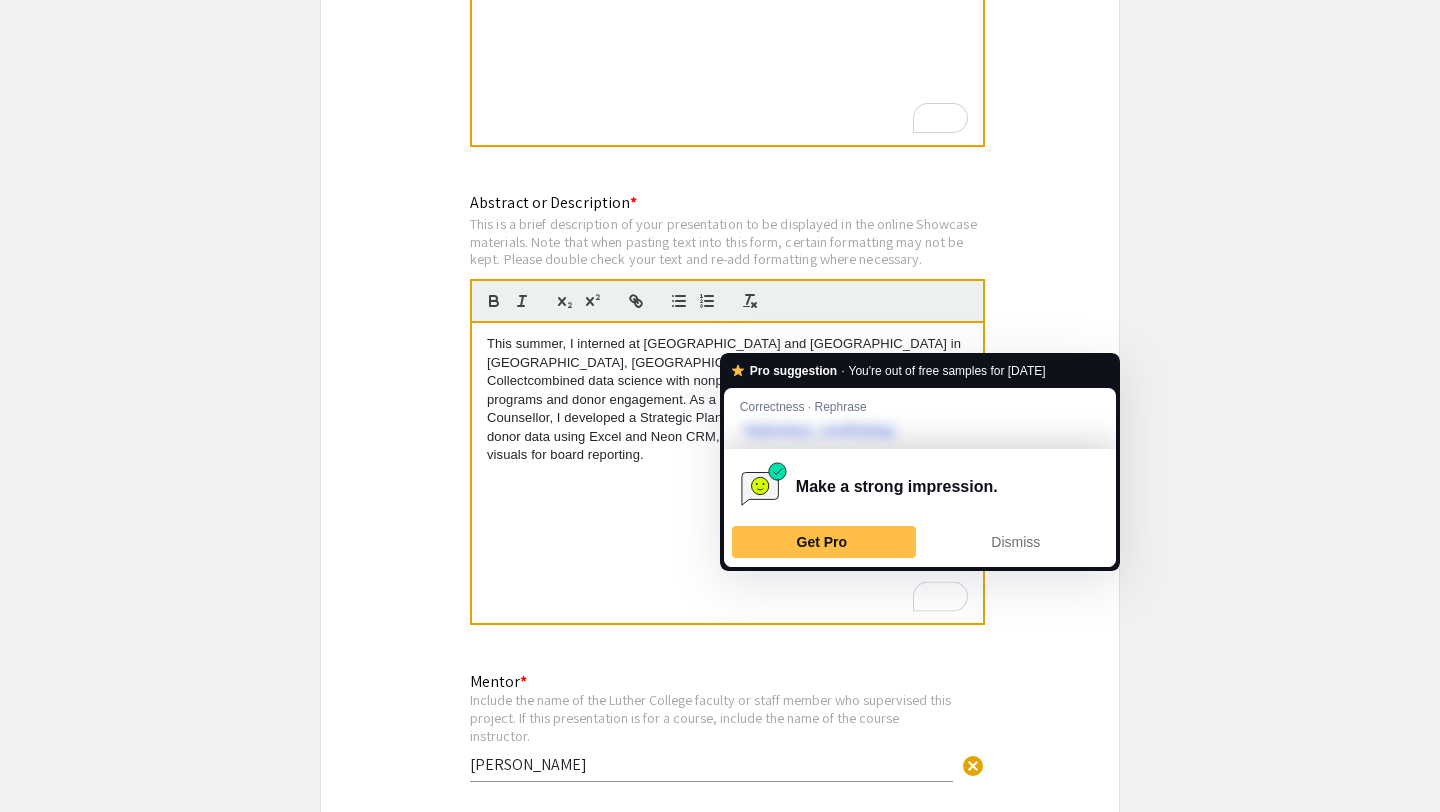 drag, startPoint x: 776, startPoint y: 346, endPoint x: 726, endPoint y: 345, distance: 50.01 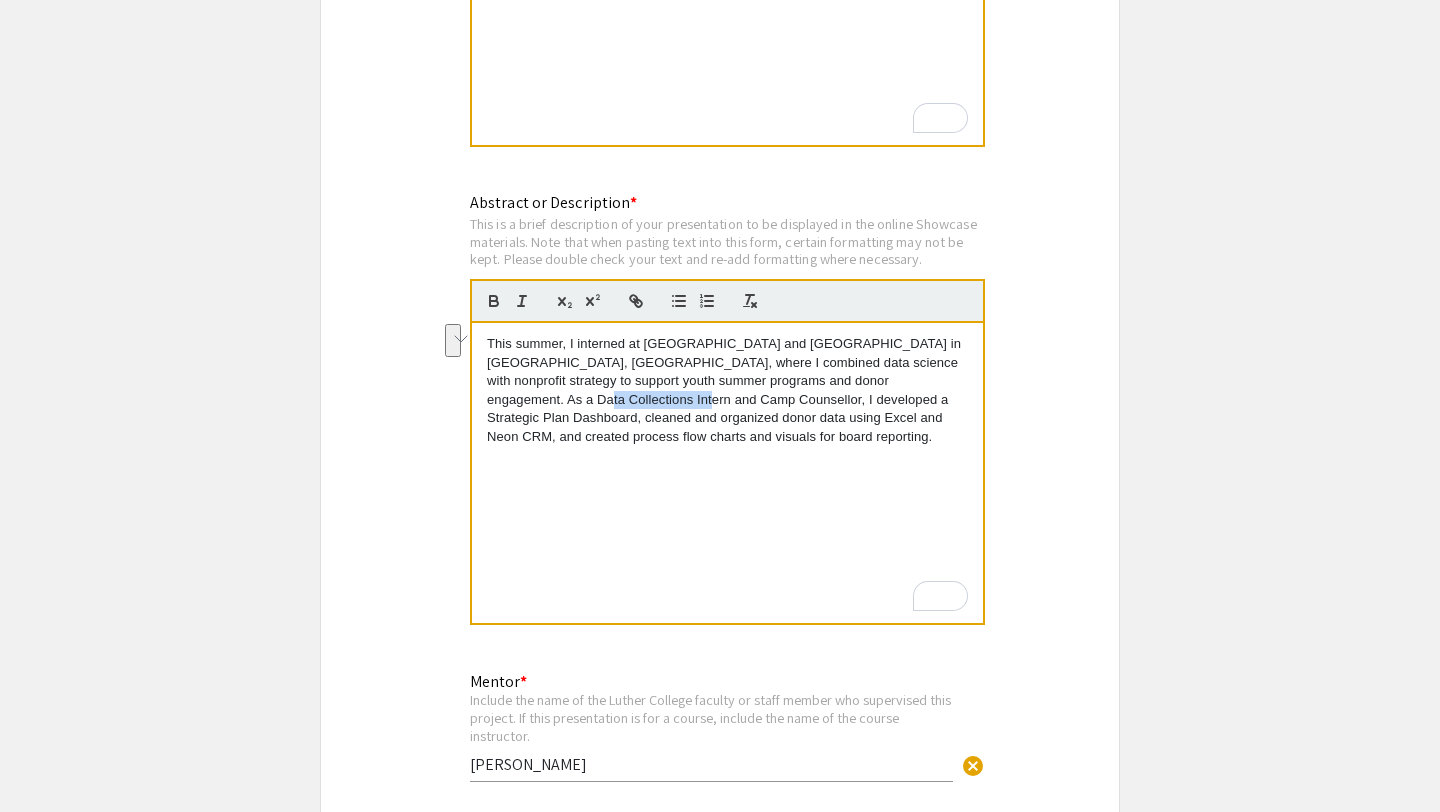 drag, startPoint x: 947, startPoint y: 357, endPoint x: 586, endPoint y: 376, distance: 361.49966 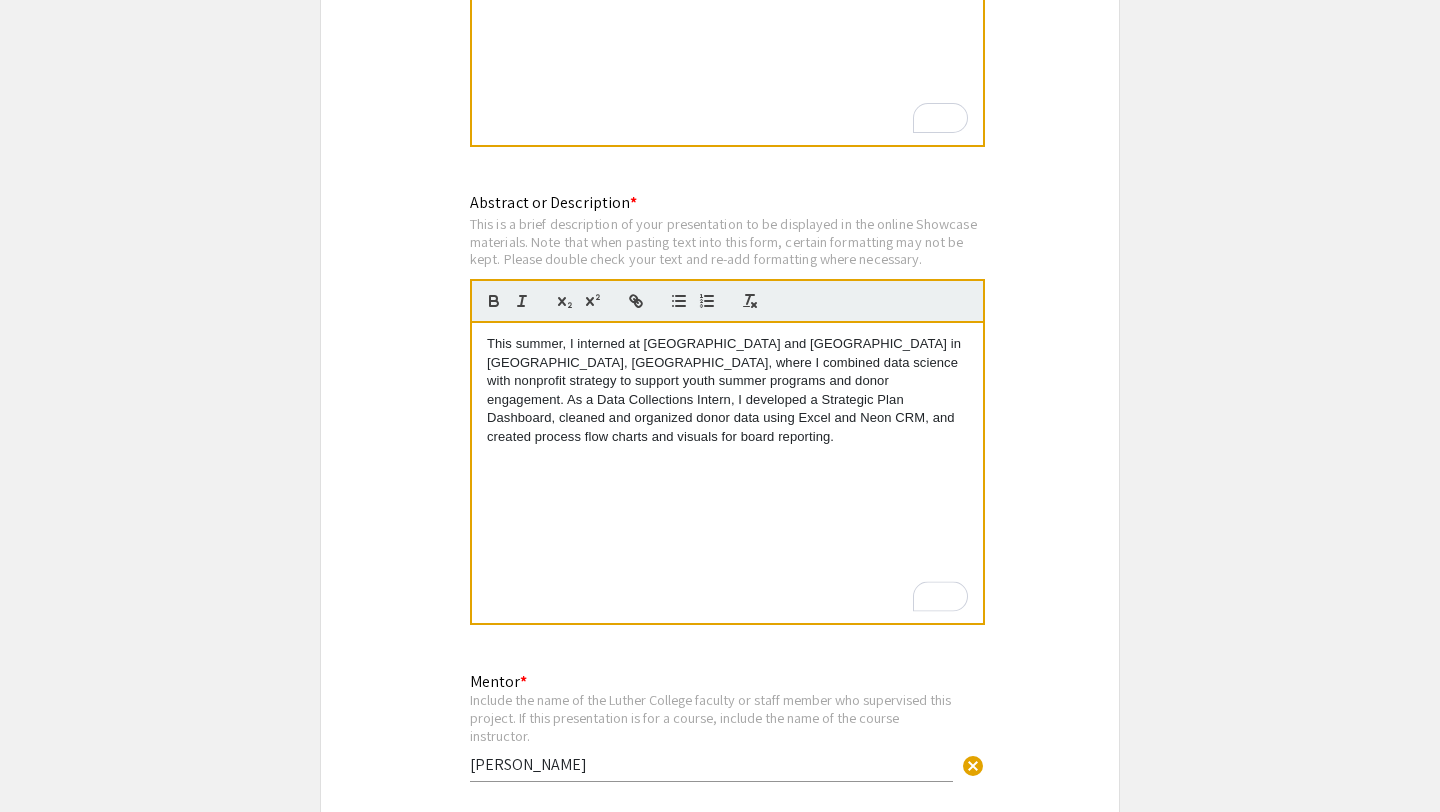 click on "This summer, I interned at Clearwater Forest Camp and Retreat Center in Deerwood, MN, where I combined data science with nonprofit strategy to support youth summer programs and donor engagement. As a Data Collections Intern, I developed a Strategic Plan Dashboard, cleaned and organized donor data using Excel and Neon CRM, and created process flow charts and visuals for board reporting." at bounding box center [727, 473] 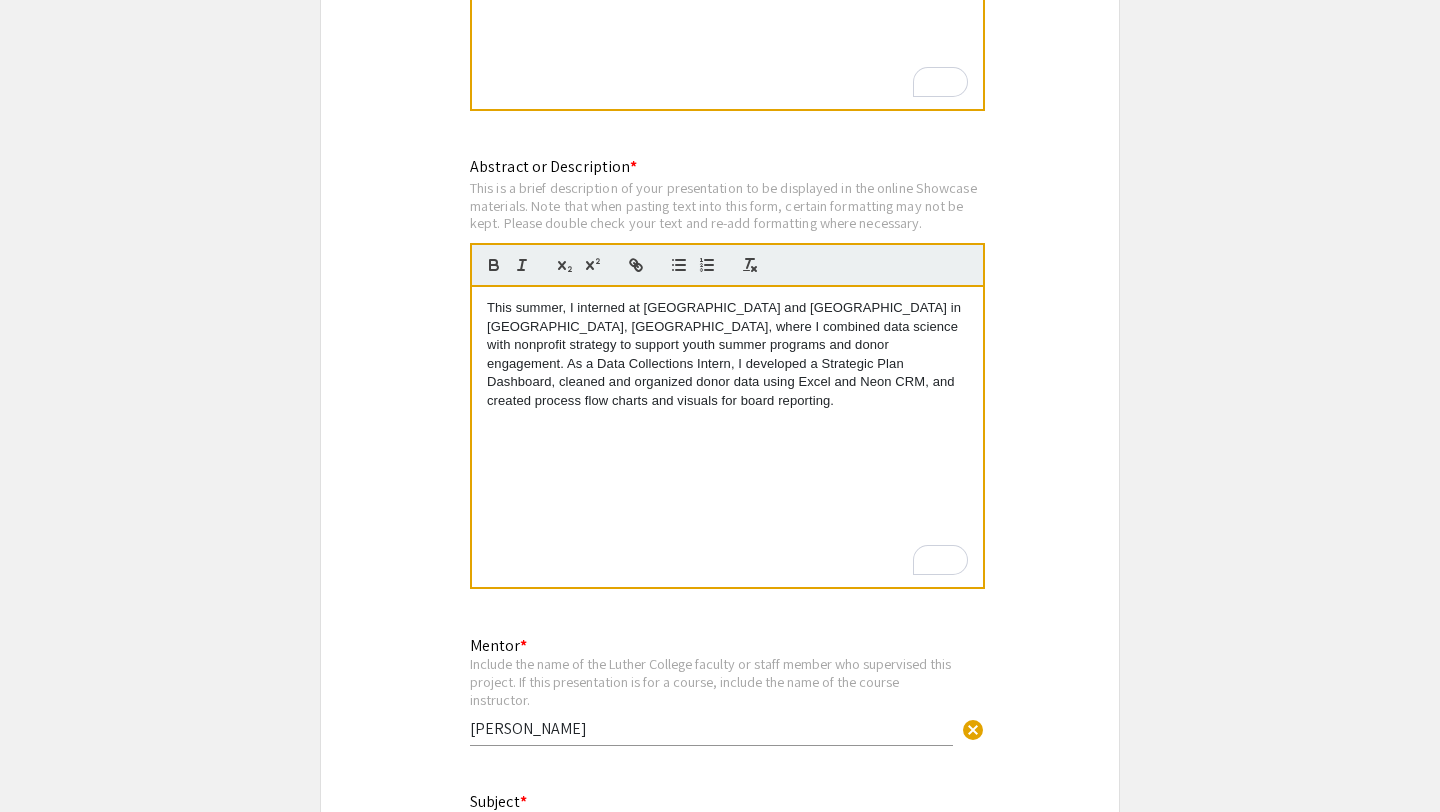 scroll, scrollTop: 2007, scrollLeft: 0, axis: vertical 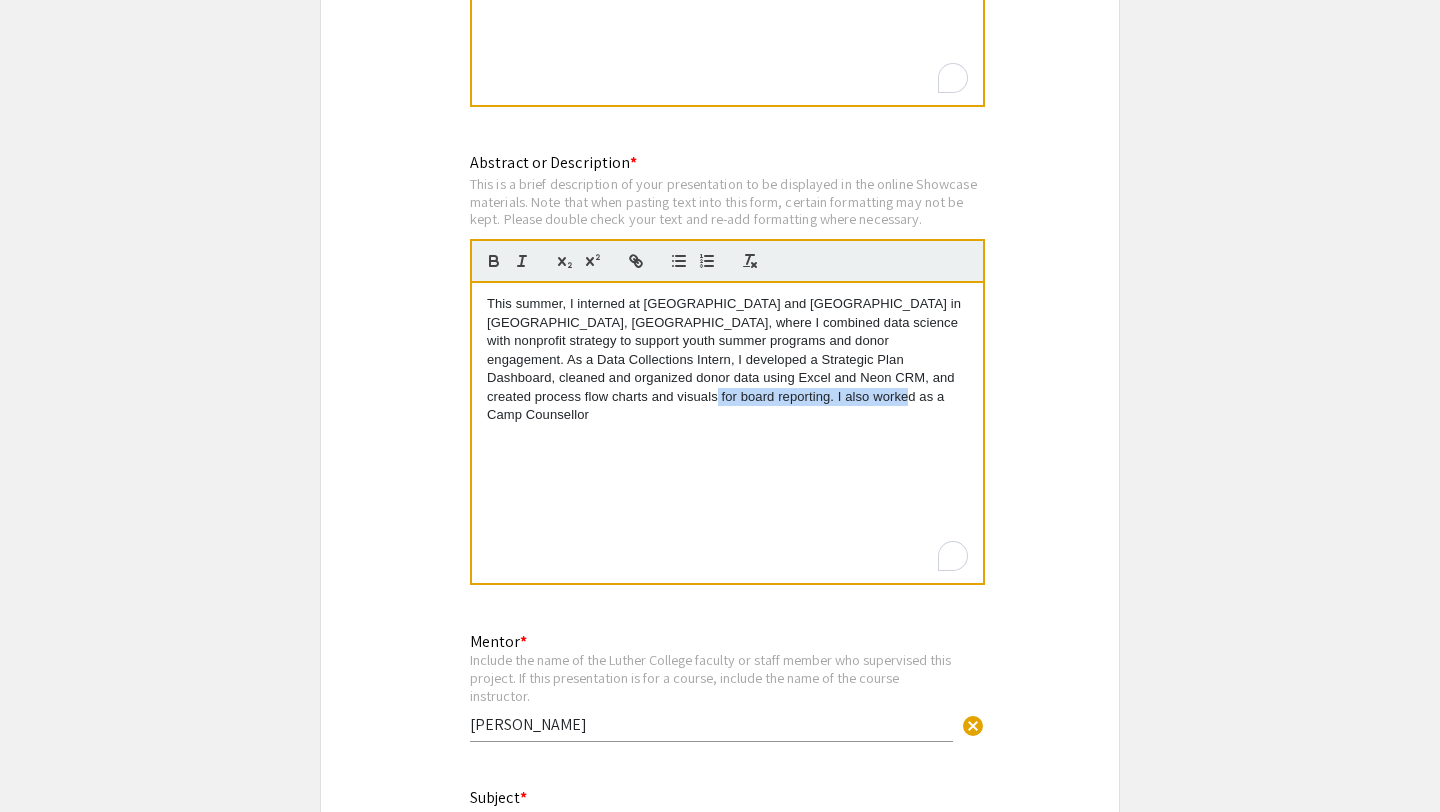 drag, startPoint x: 546, startPoint y: 375, endPoint x: 780, endPoint y: 388, distance: 234.36084 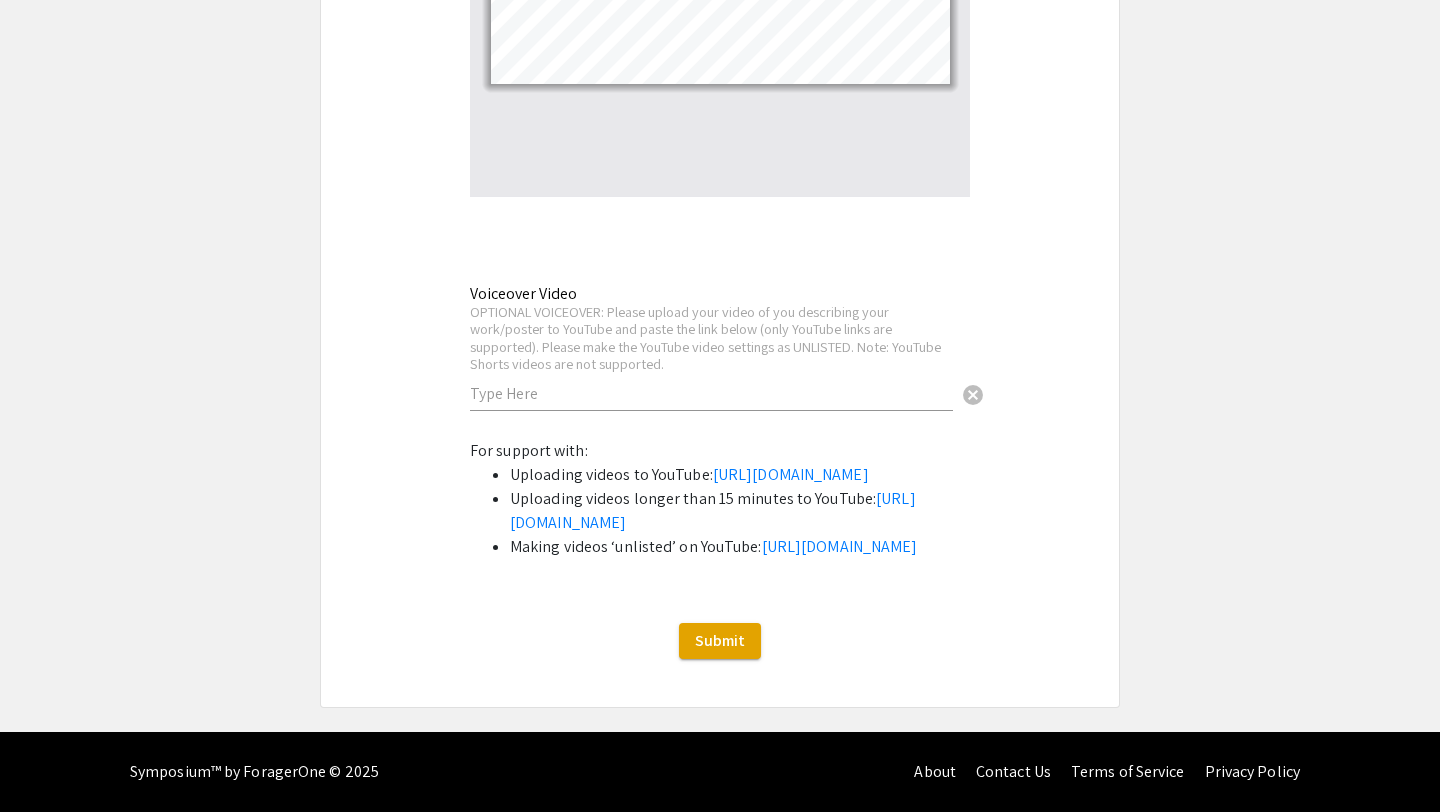 scroll, scrollTop: 5321, scrollLeft: 0, axis: vertical 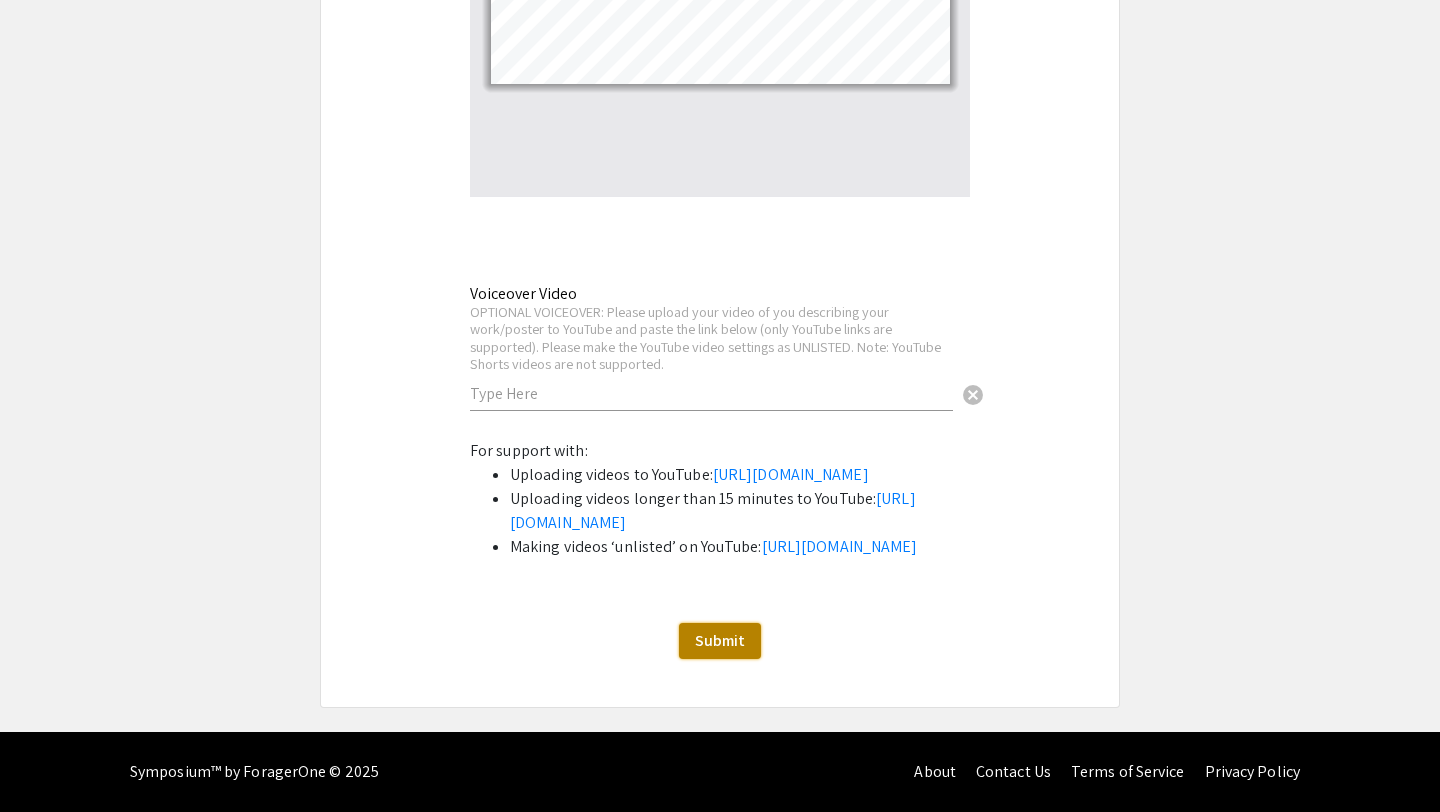 click on "Submit" 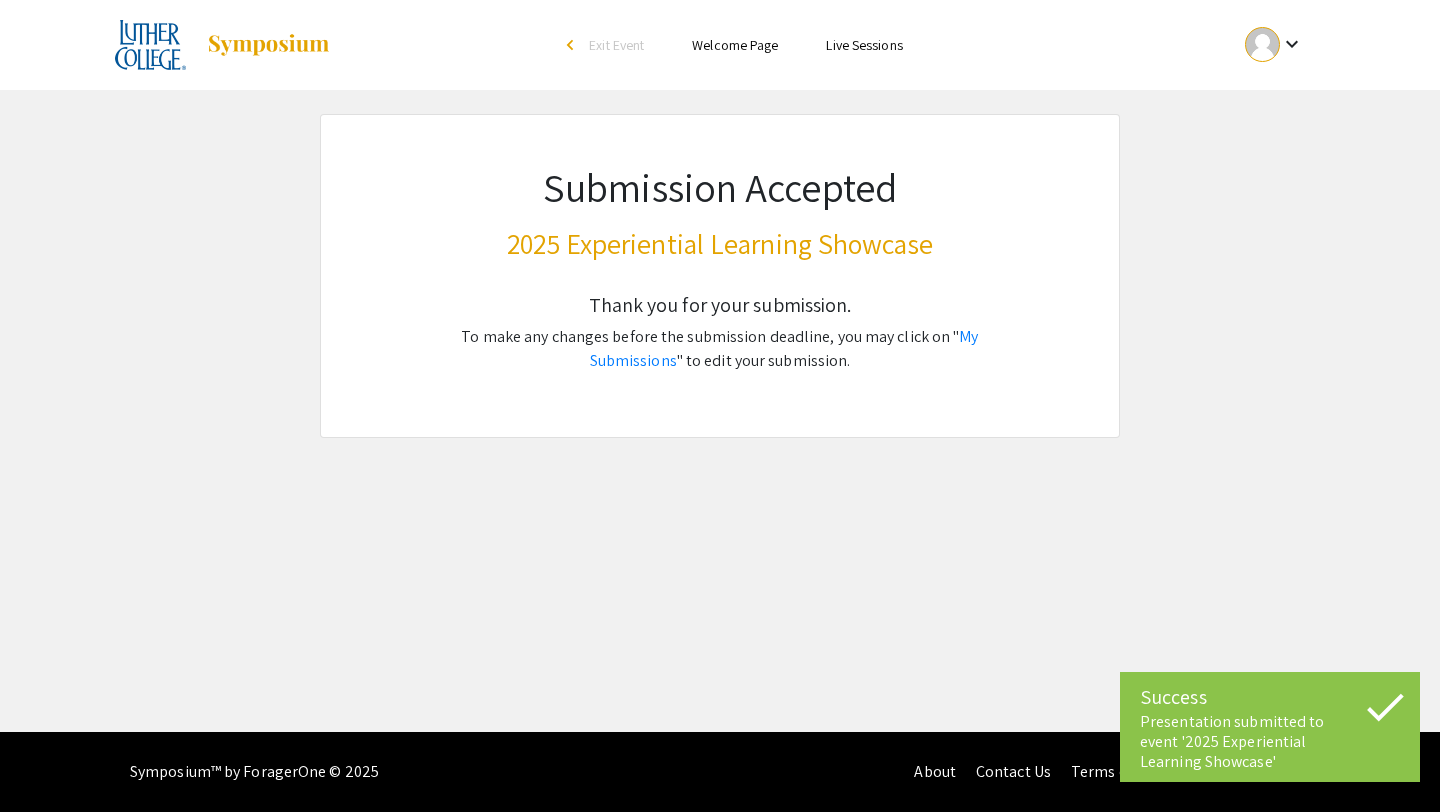 scroll, scrollTop: 0, scrollLeft: 0, axis: both 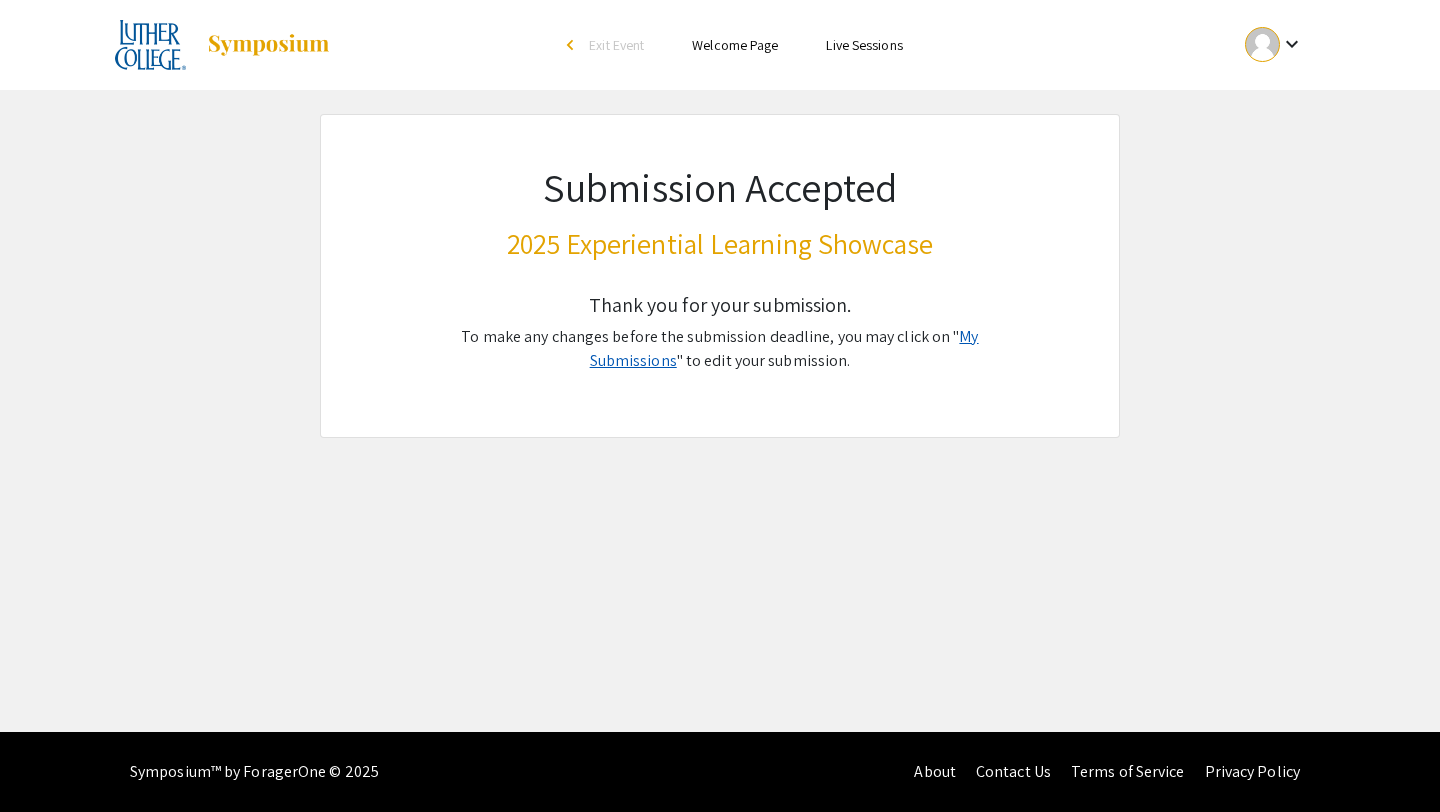 click on "My Submissions" 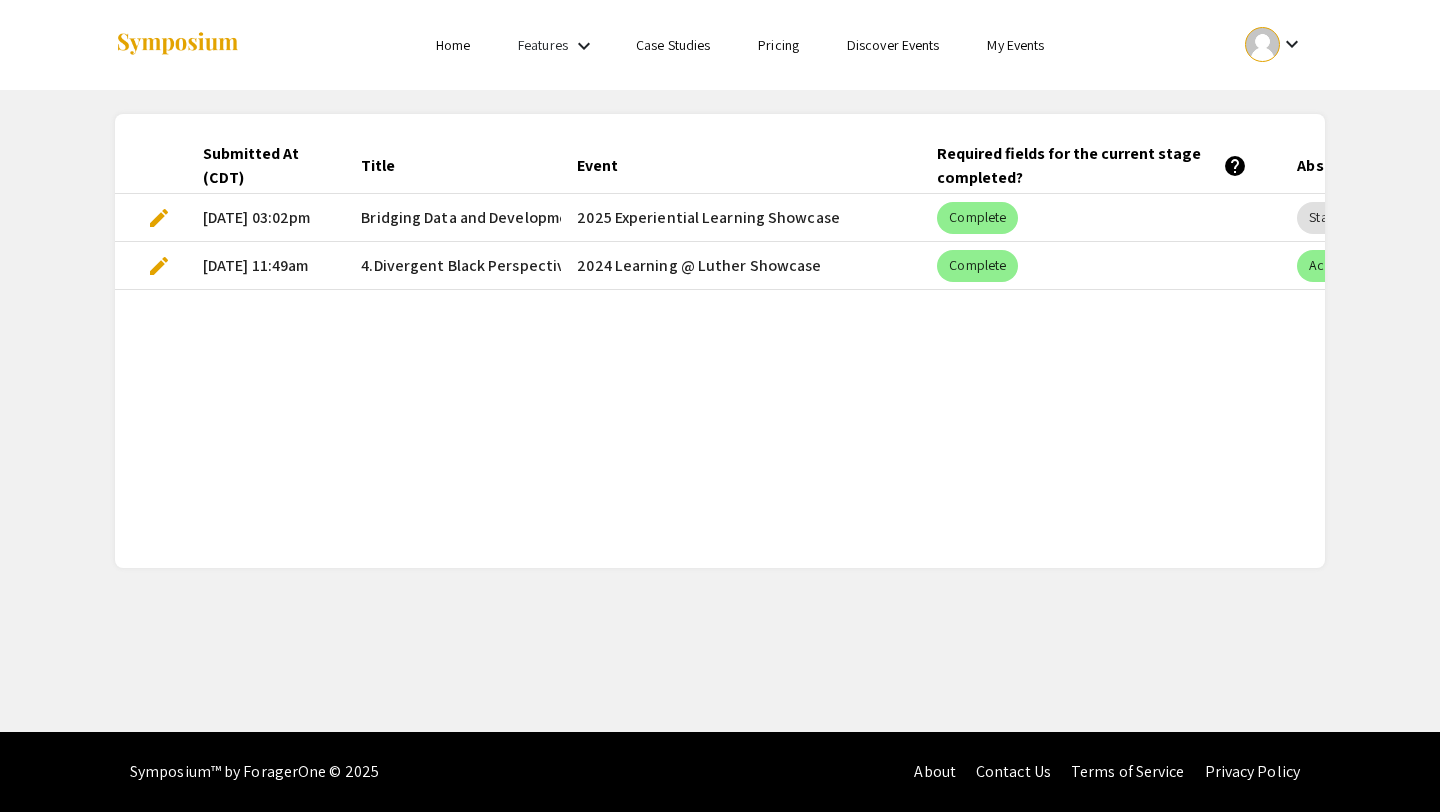 scroll, scrollTop: 0, scrollLeft: 0, axis: both 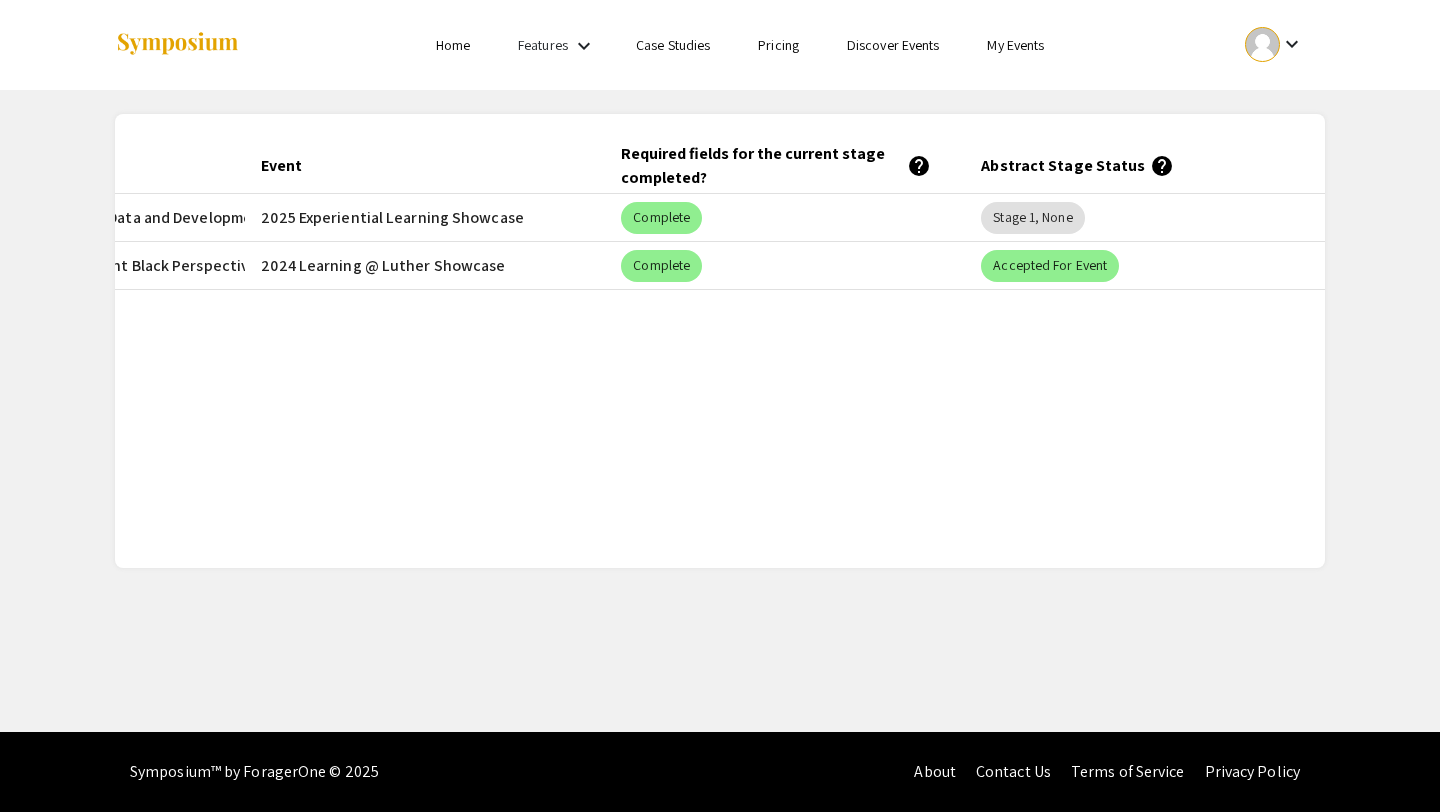 click on "keyboard_arrow_down" at bounding box center [1292, 44] 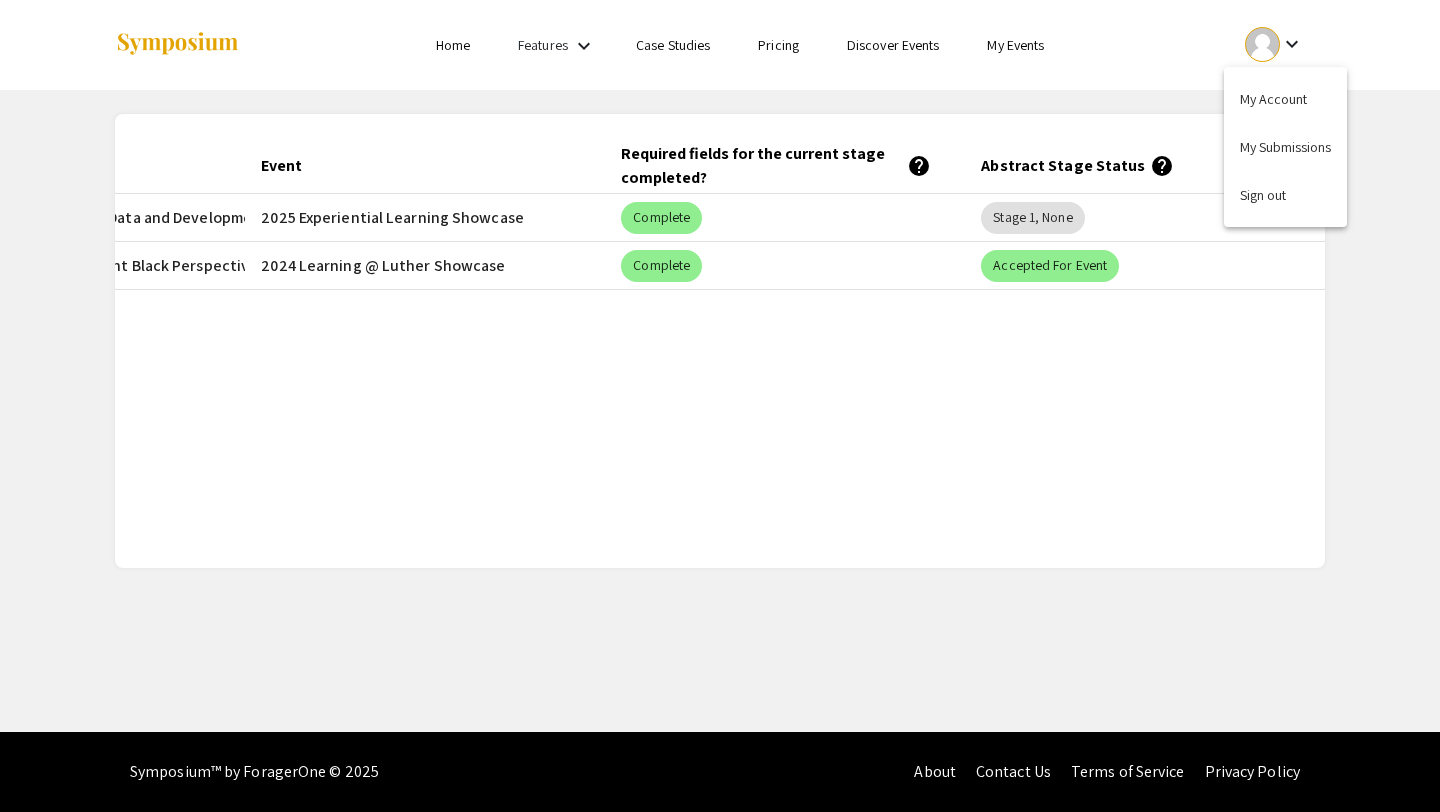 click at bounding box center [720, 406] 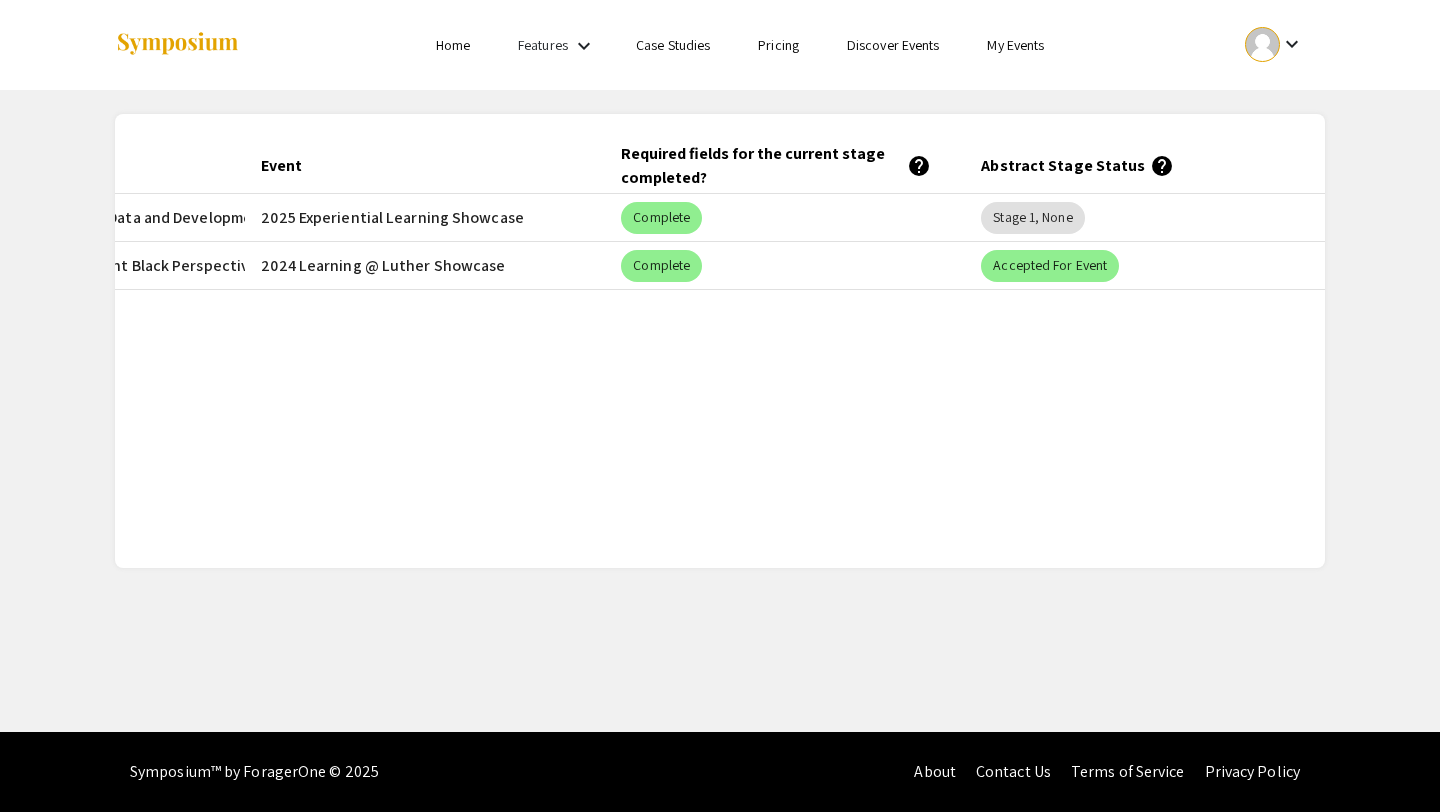 click on "Home" at bounding box center [453, 45] 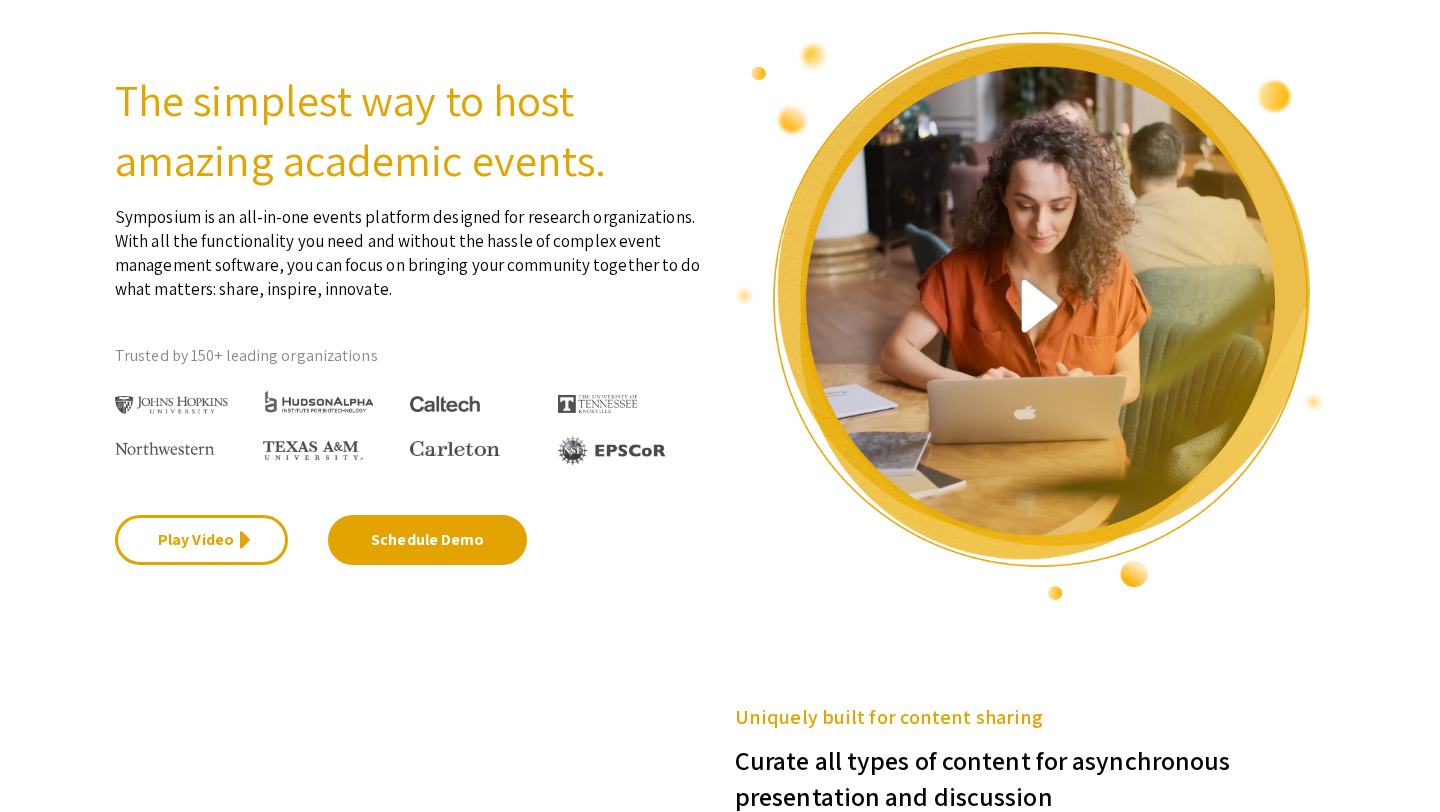 scroll, scrollTop: 0, scrollLeft: 0, axis: both 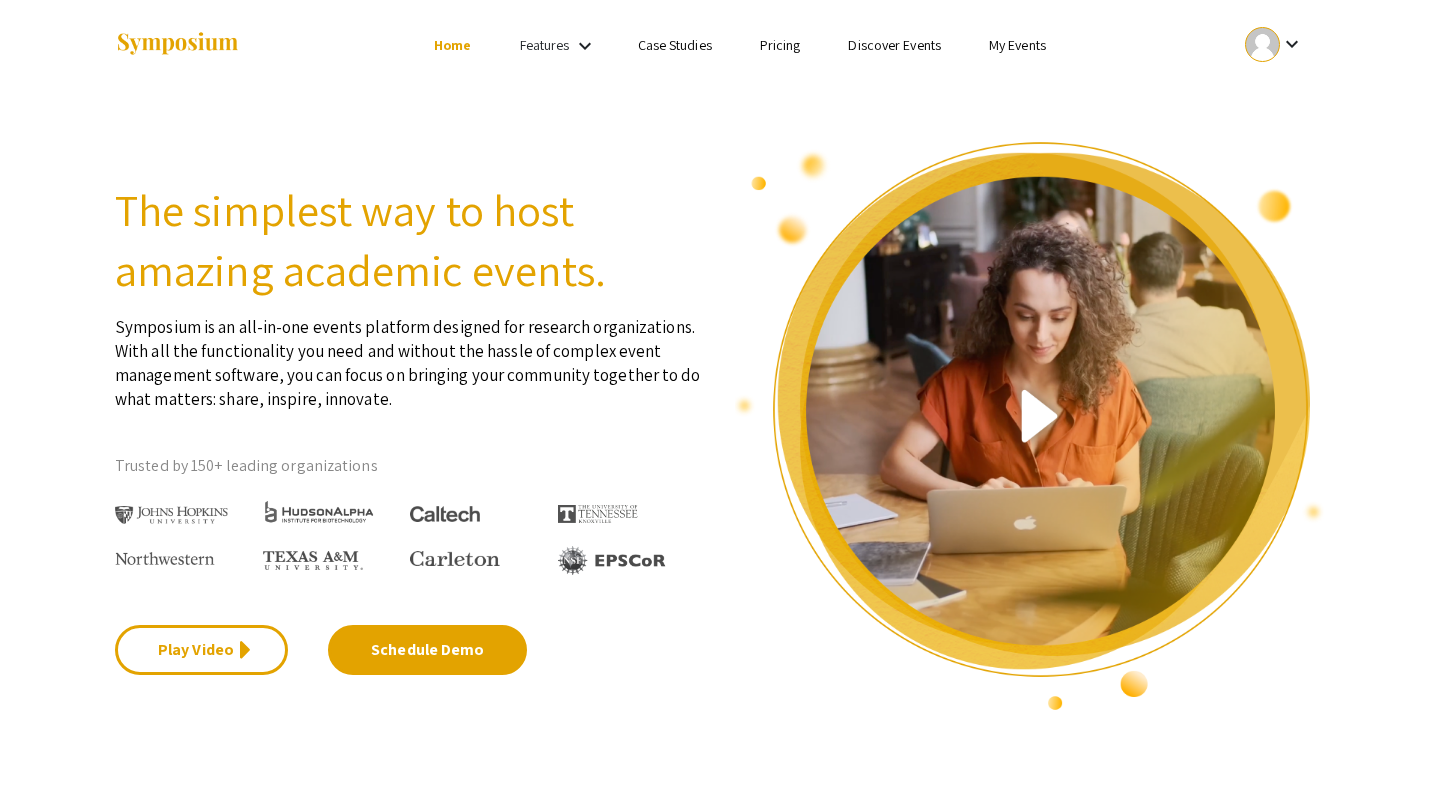 click on "keyboard_arrow_down" at bounding box center [585, 46] 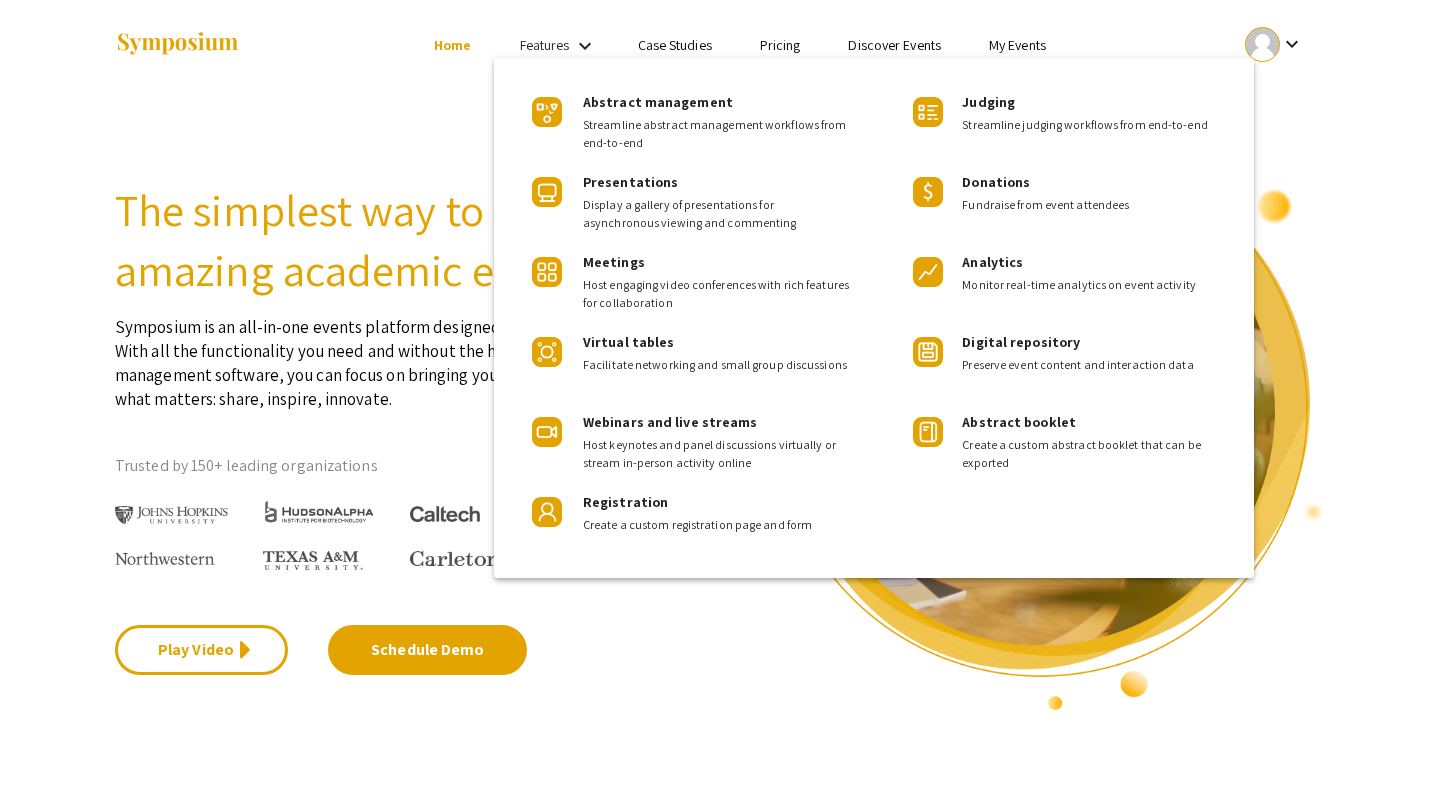 click at bounding box center [720, 406] 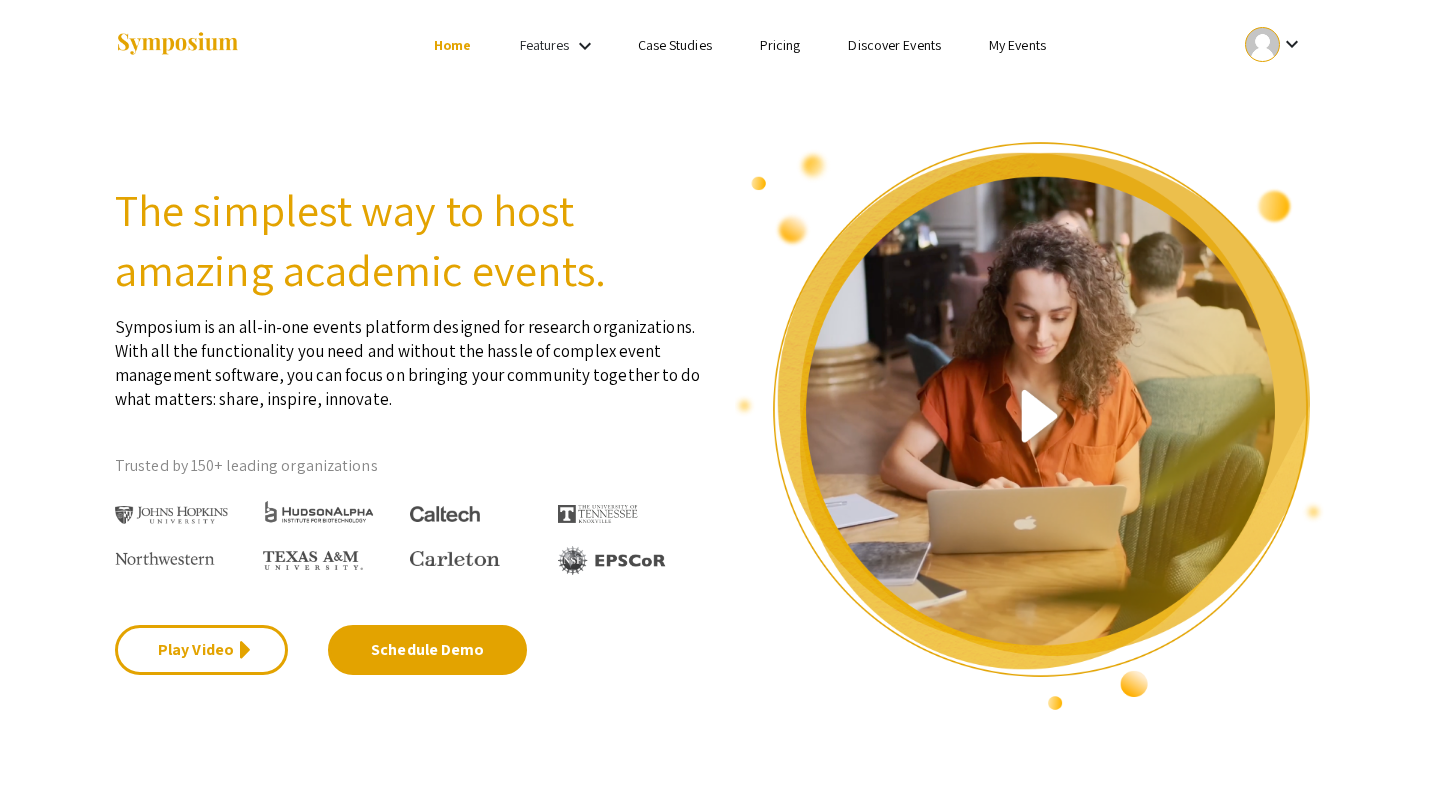 click on "Discover Events" at bounding box center [894, 45] 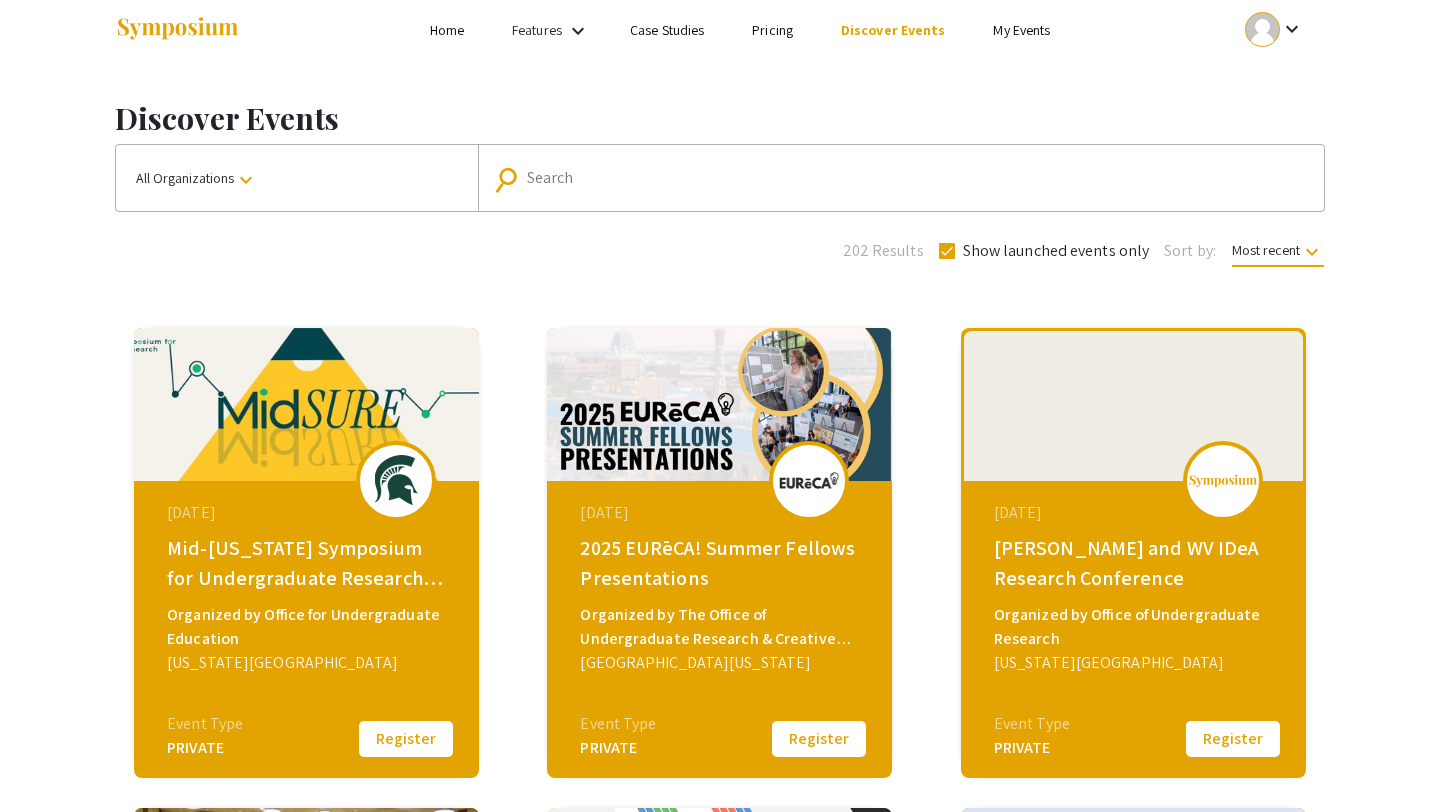 scroll, scrollTop: 0, scrollLeft: 0, axis: both 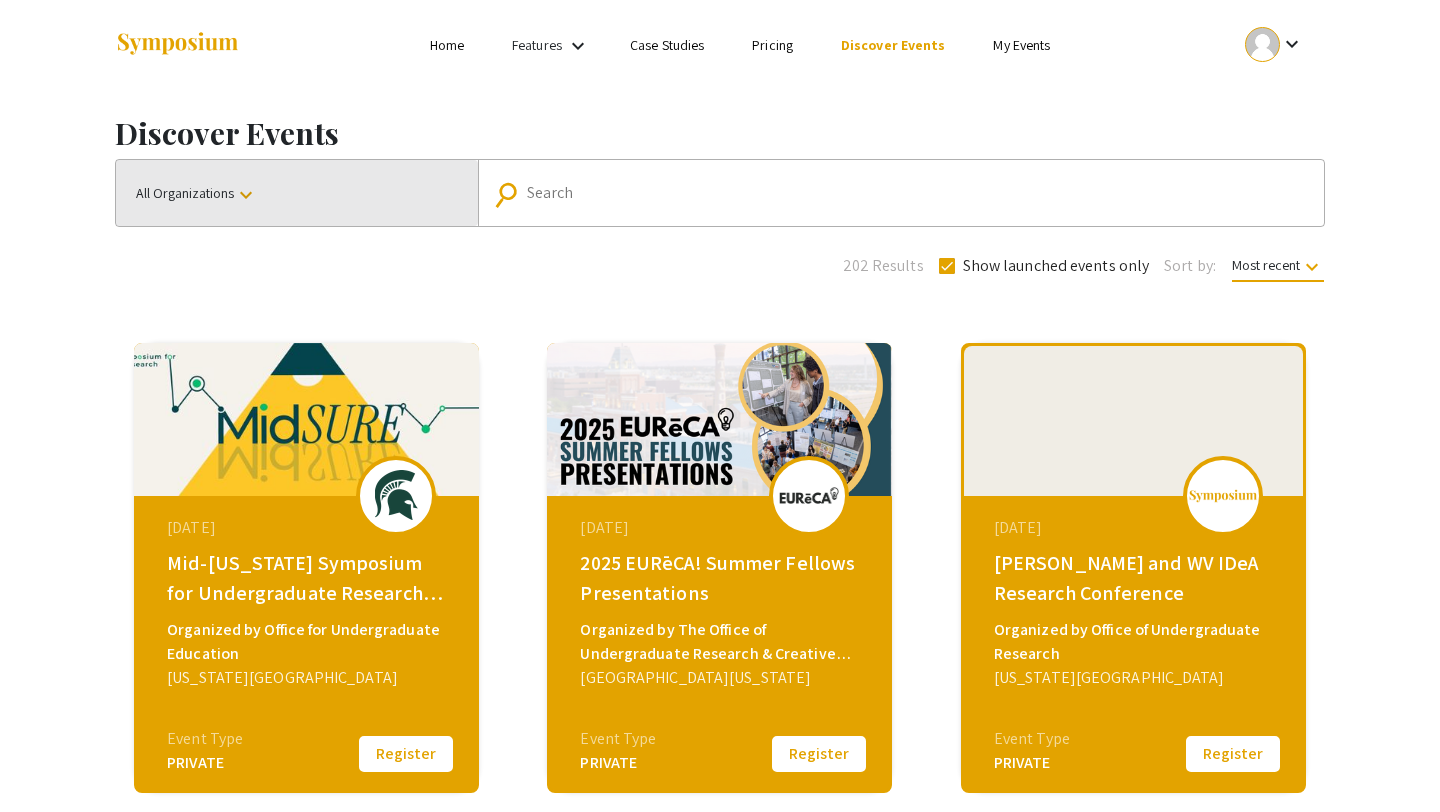 click on "All Organizations  keyboard_arrow_down" 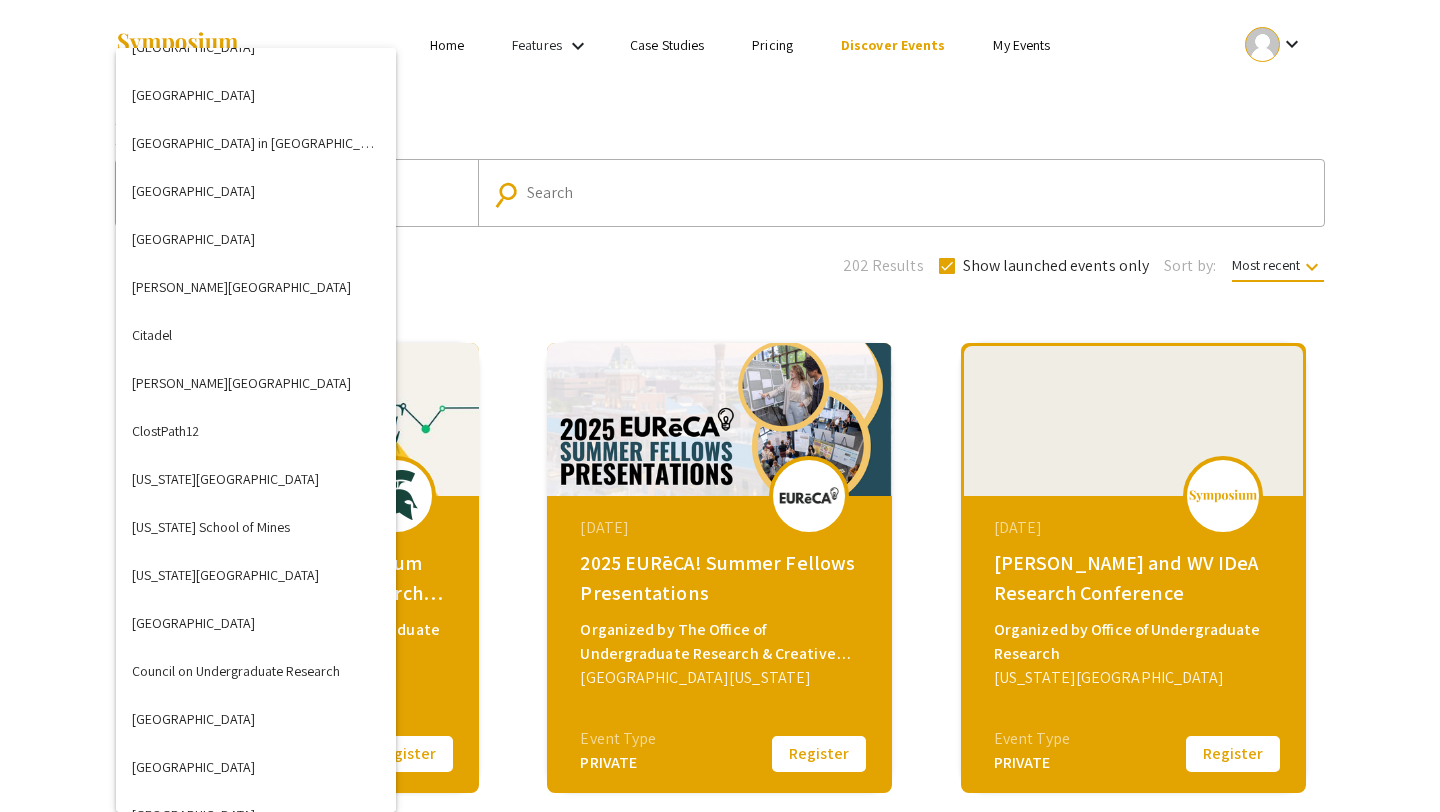 scroll, scrollTop: 1192, scrollLeft: 0, axis: vertical 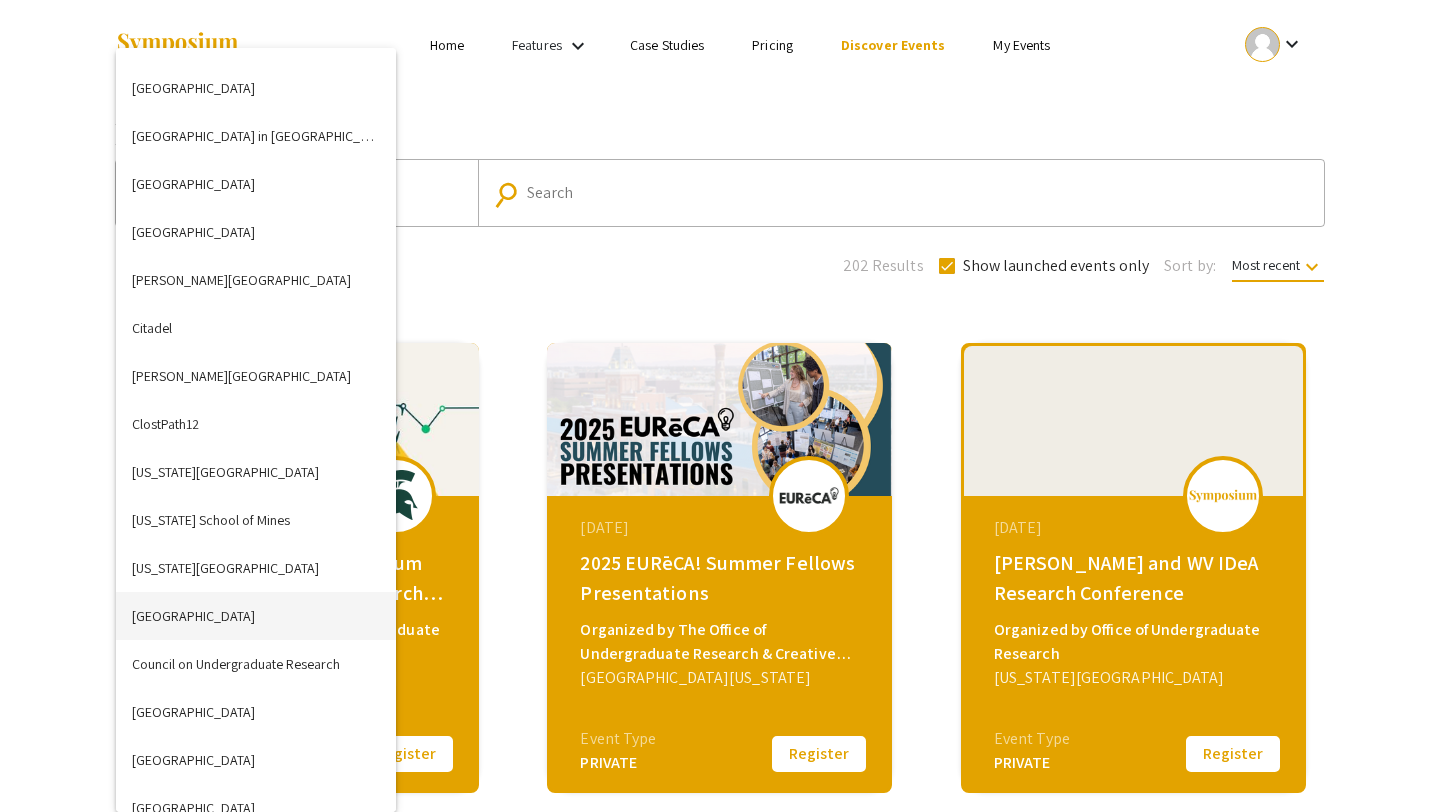 click on "[GEOGRAPHIC_DATA]" at bounding box center (256, 616) 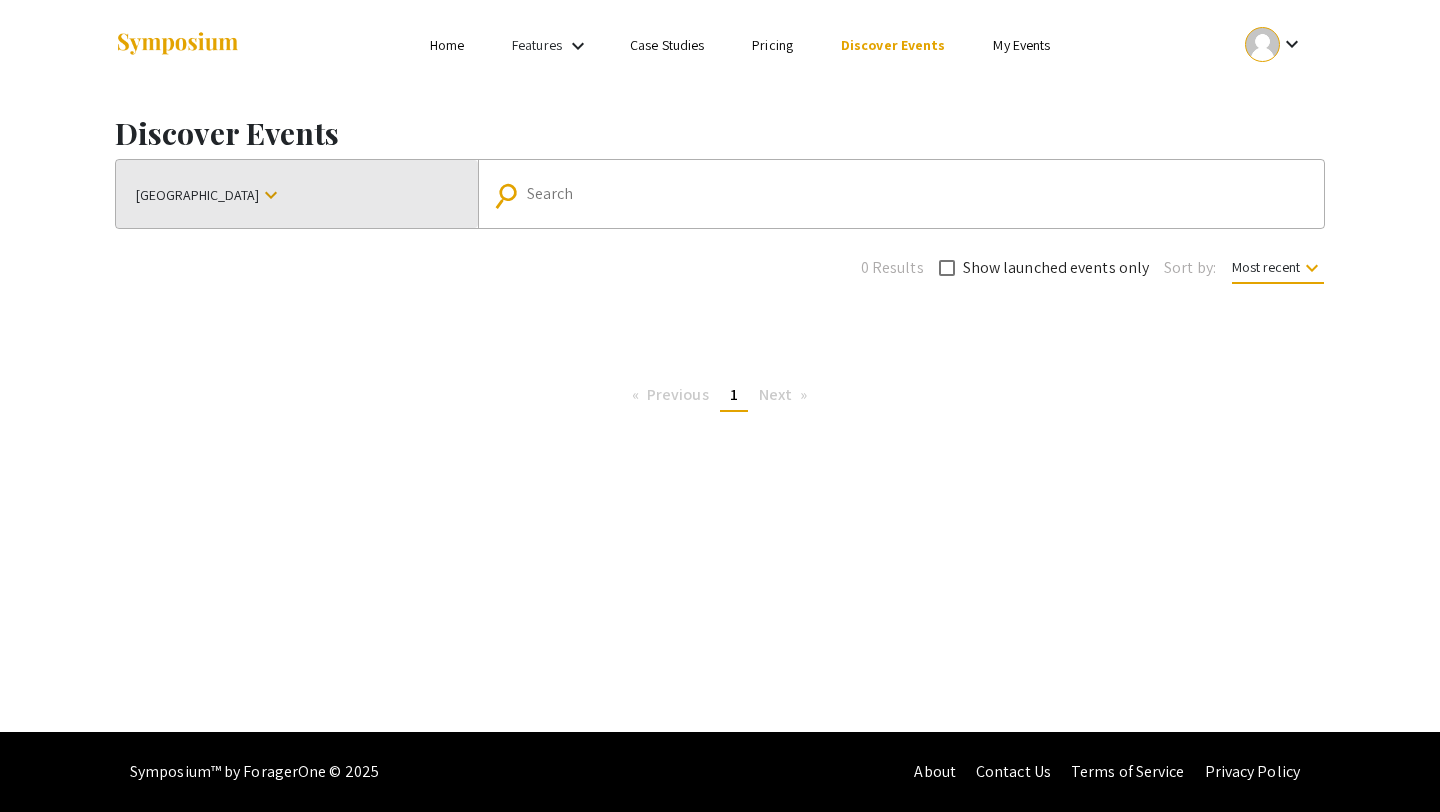 click on "[GEOGRAPHIC_DATA] keyboard_arrow_down" 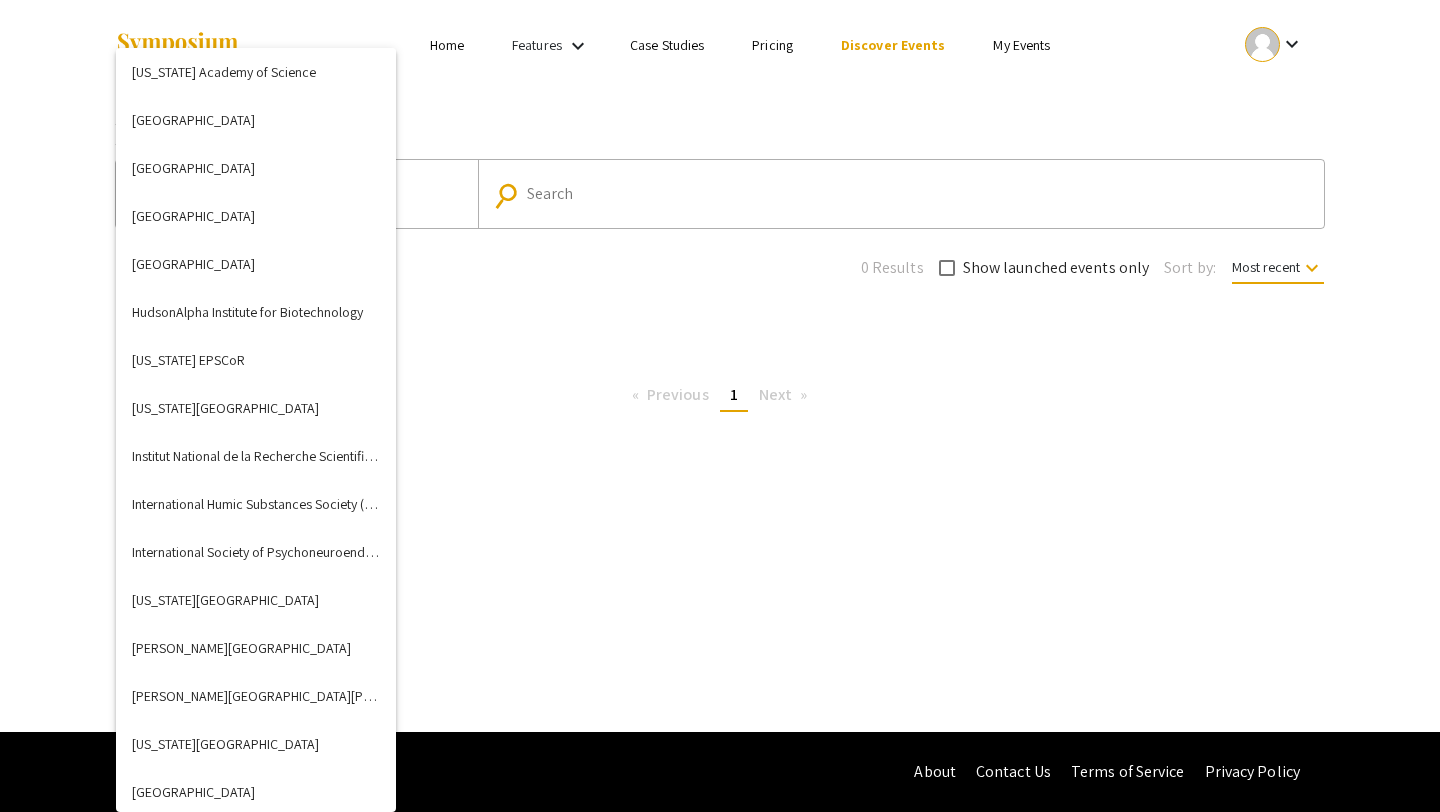 scroll, scrollTop: 2466, scrollLeft: 0, axis: vertical 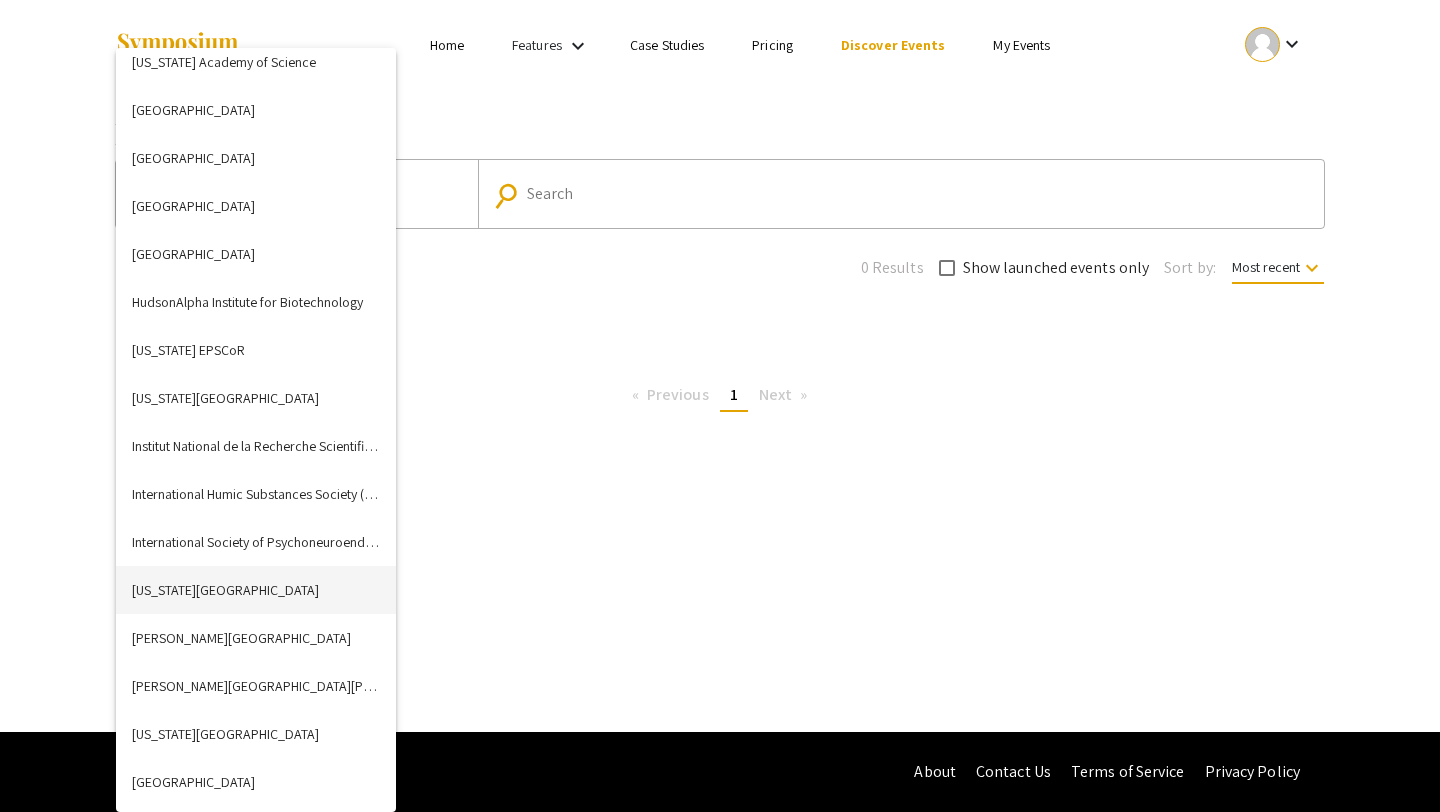 click on "[US_STATE][GEOGRAPHIC_DATA]" at bounding box center [256, 590] 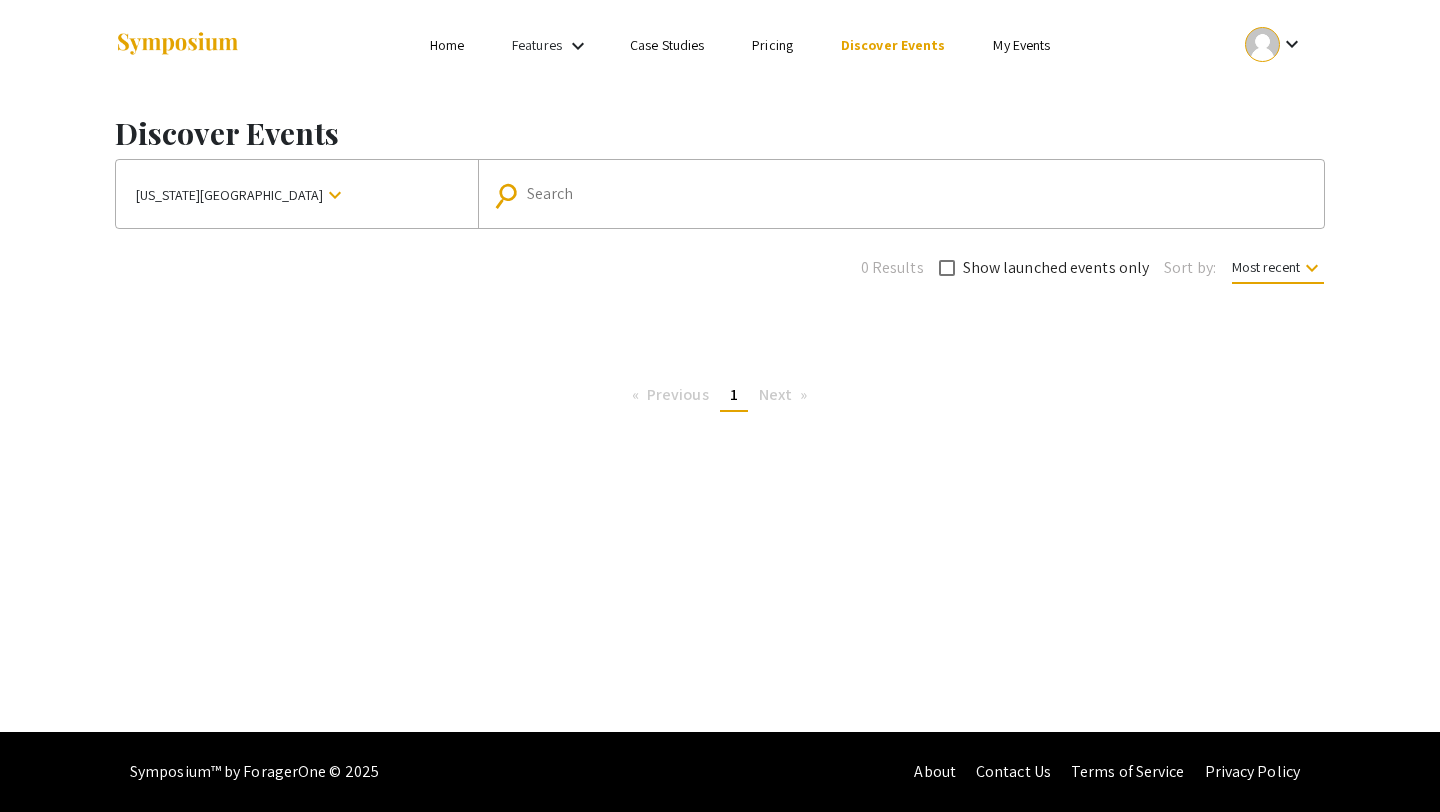 click on "keyboard_arrow_down" 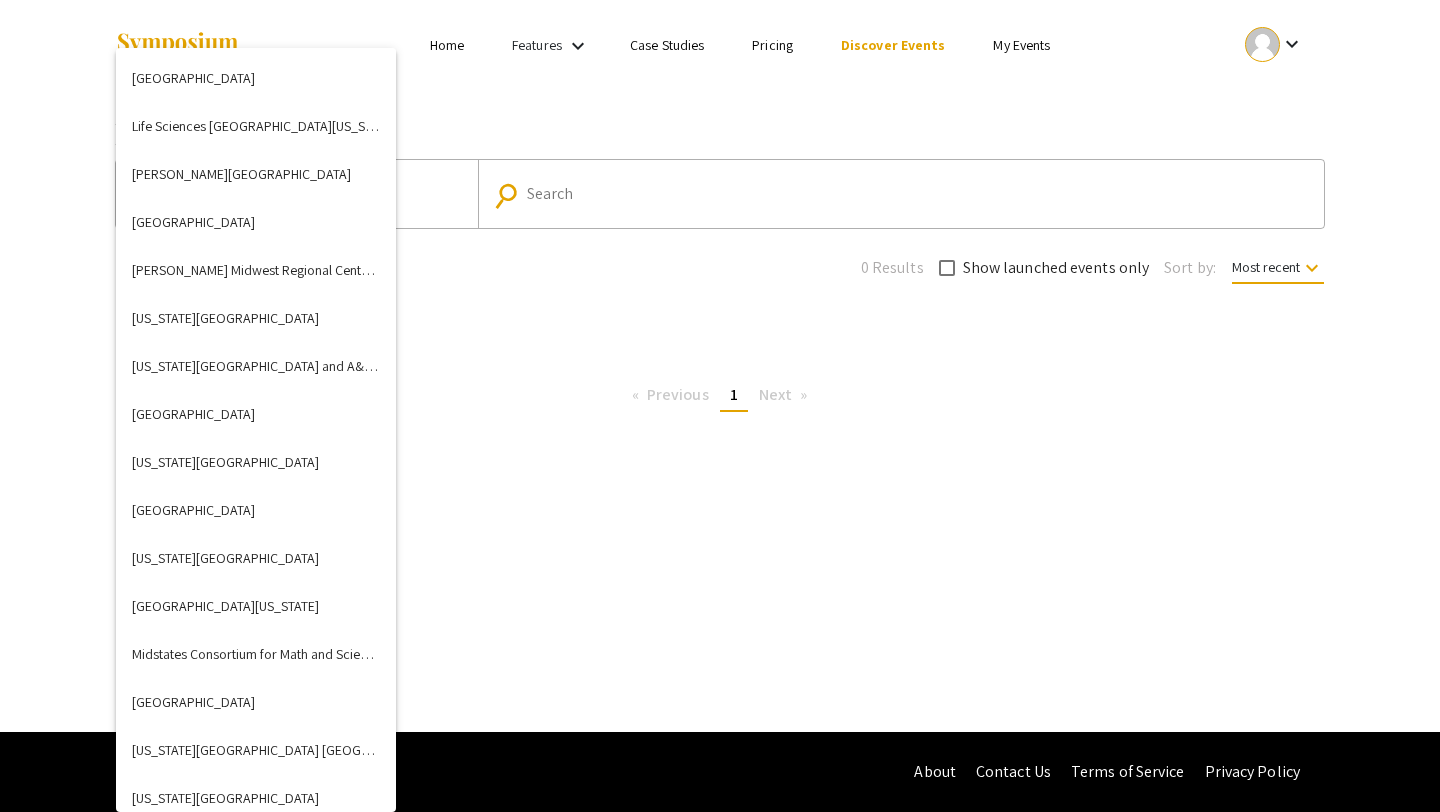 scroll, scrollTop: 3245, scrollLeft: 0, axis: vertical 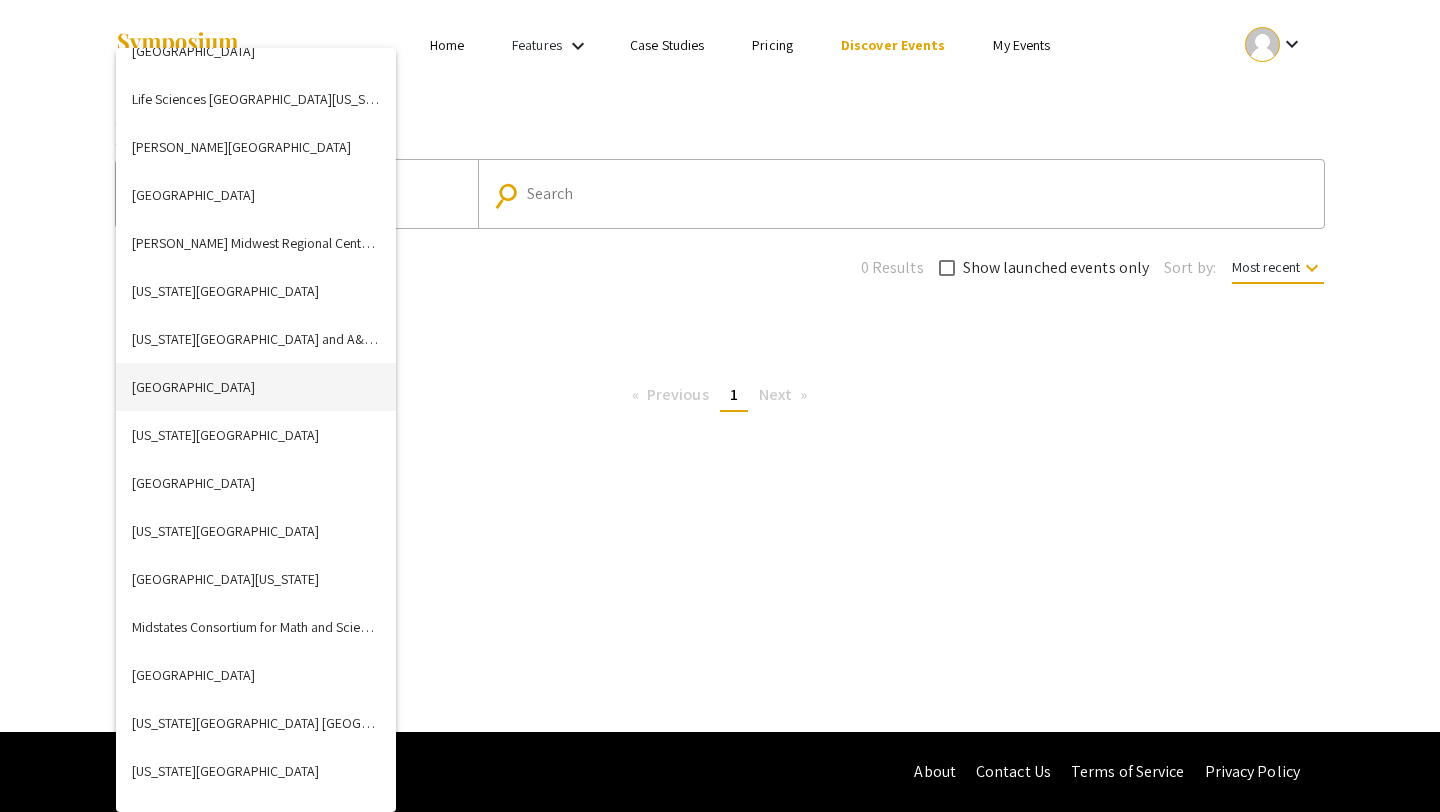 click on "[GEOGRAPHIC_DATA]" at bounding box center (256, 387) 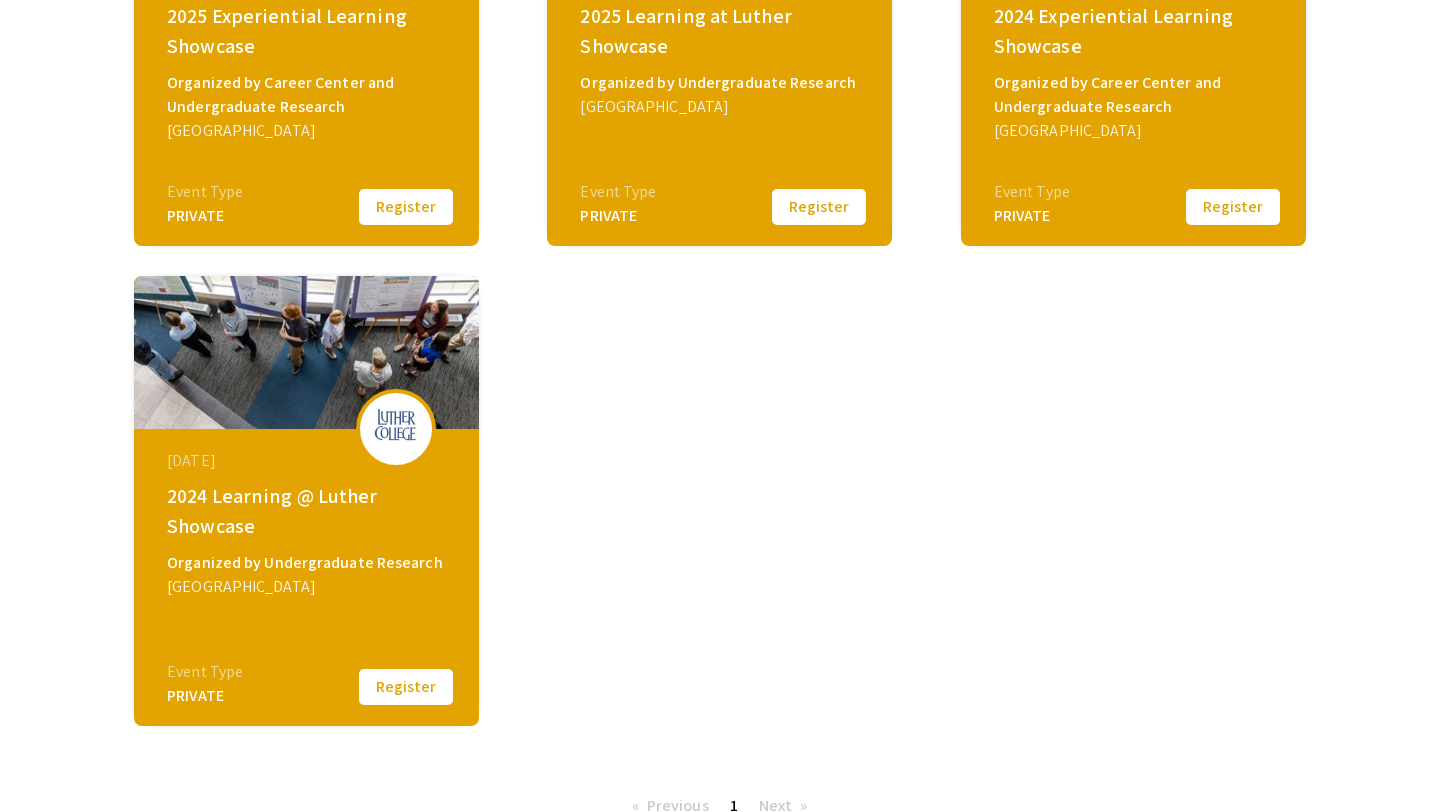 scroll, scrollTop: 0, scrollLeft: 0, axis: both 